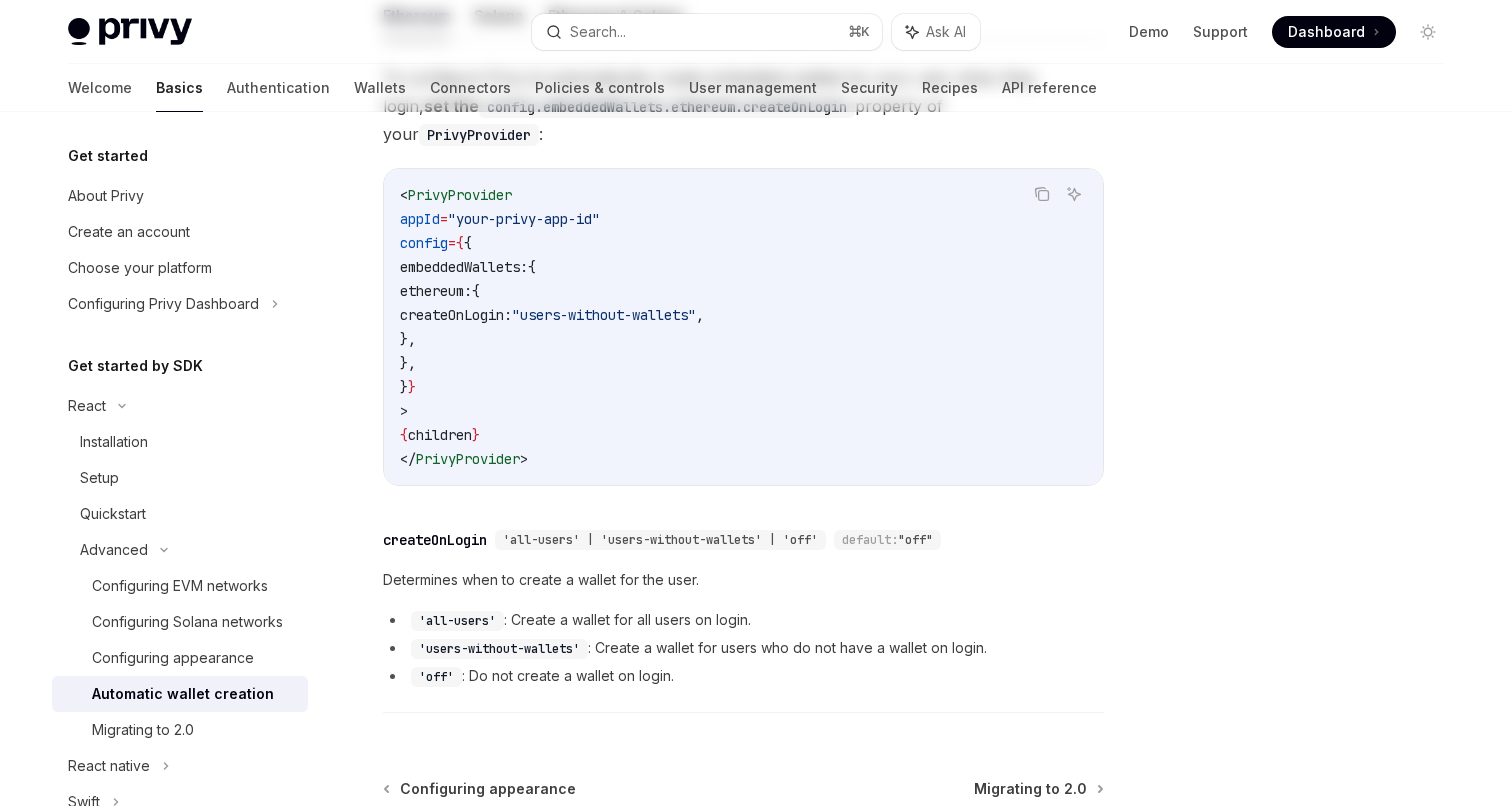 scroll, scrollTop: 675, scrollLeft: 0, axis: vertical 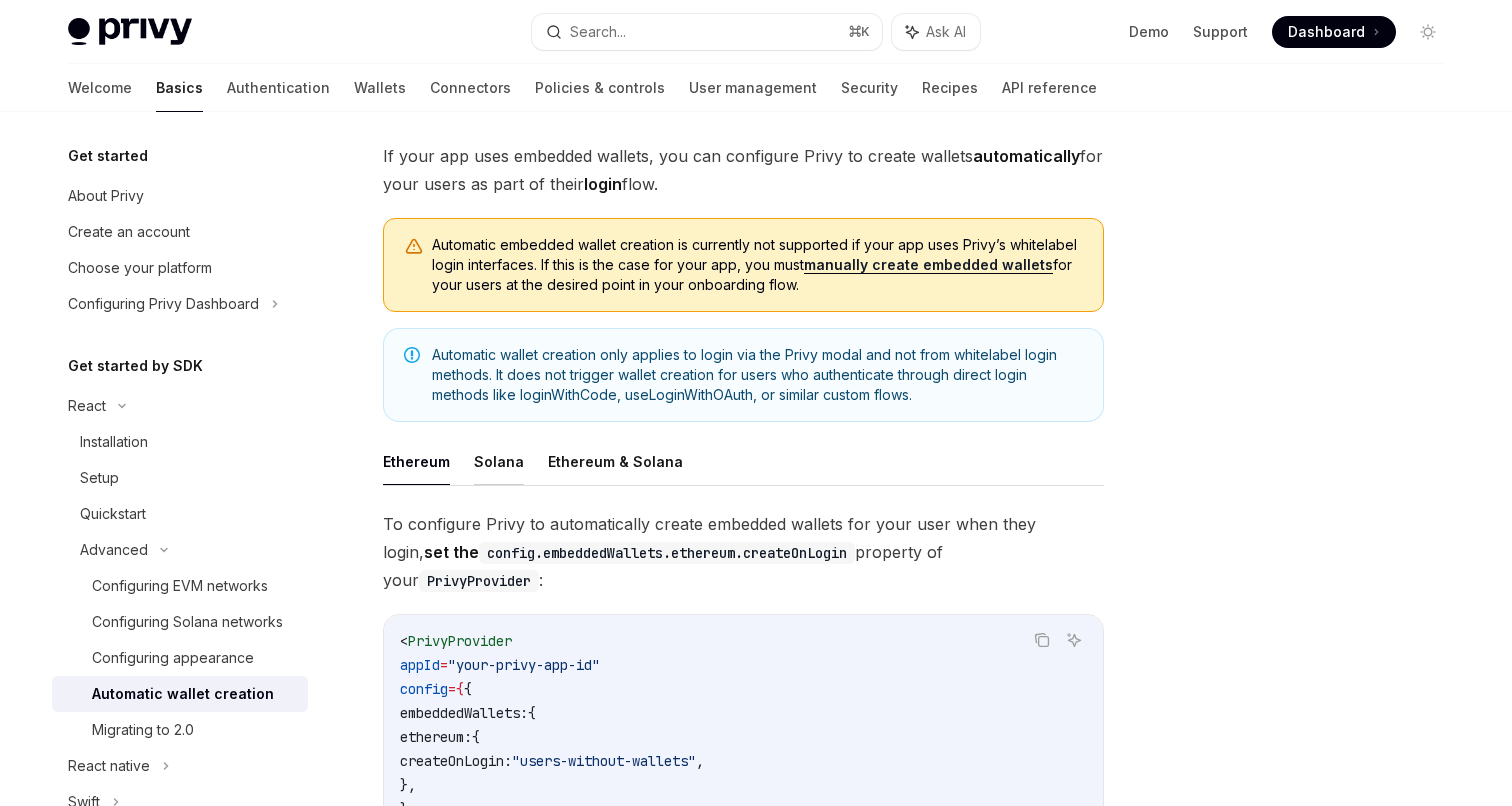 click on "Solana" at bounding box center (499, 461) 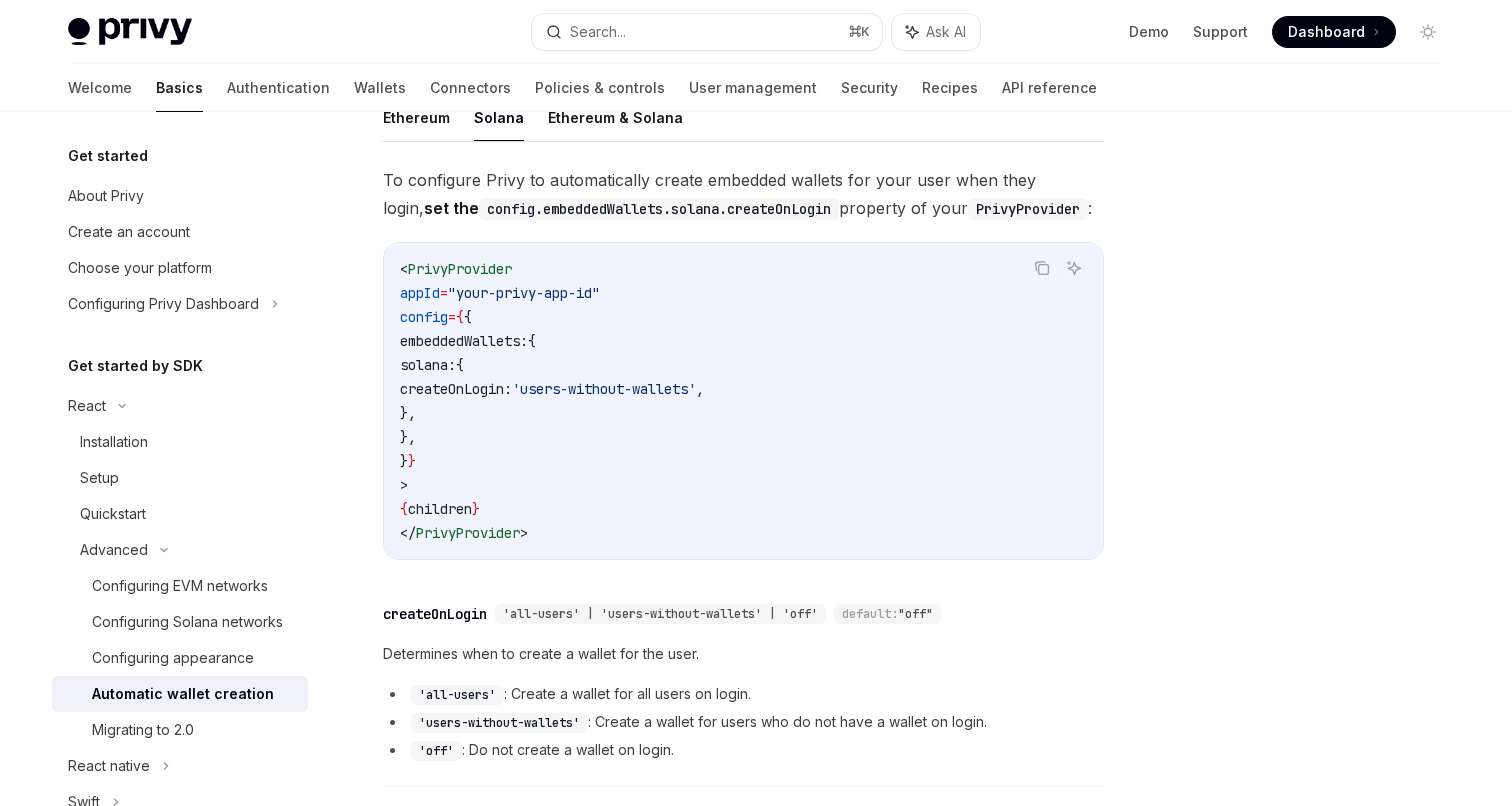 scroll, scrollTop: 453, scrollLeft: 0, axis: vertical 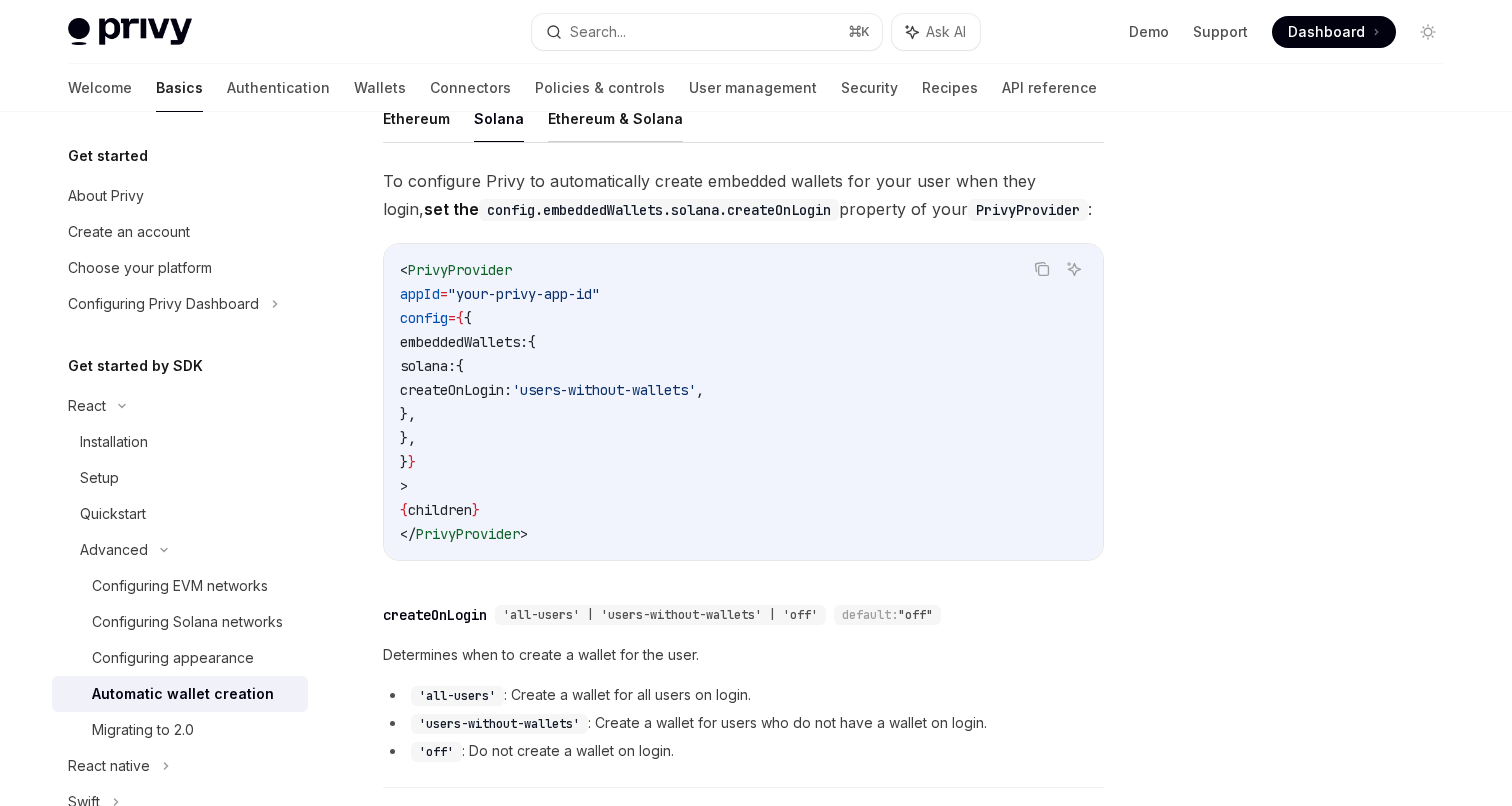 click on "Ethereum & Solana" at bounding box center [615, 118] 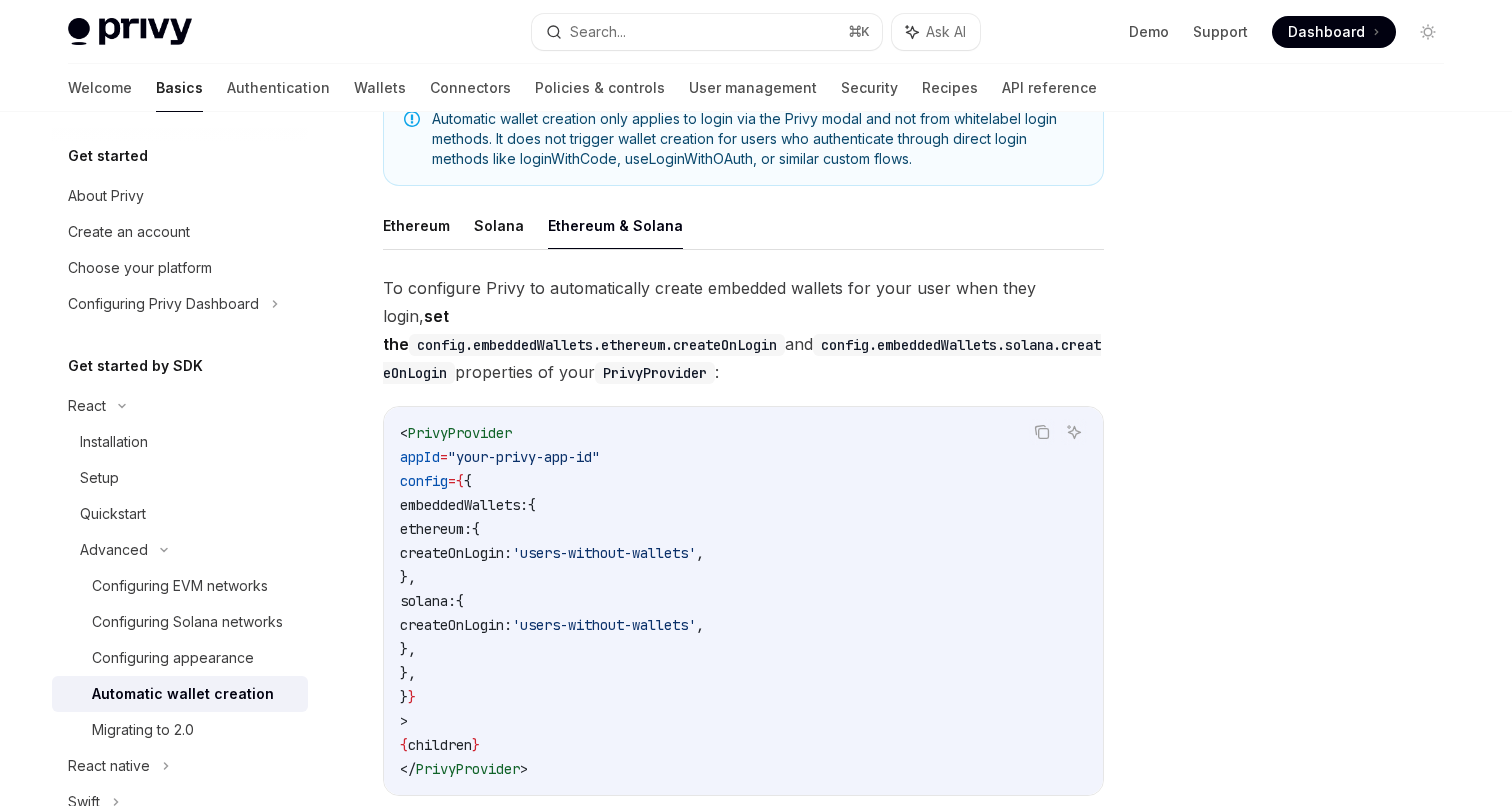 scroll, scrollTop: 330, scrollLeft: 0, axis: vertical 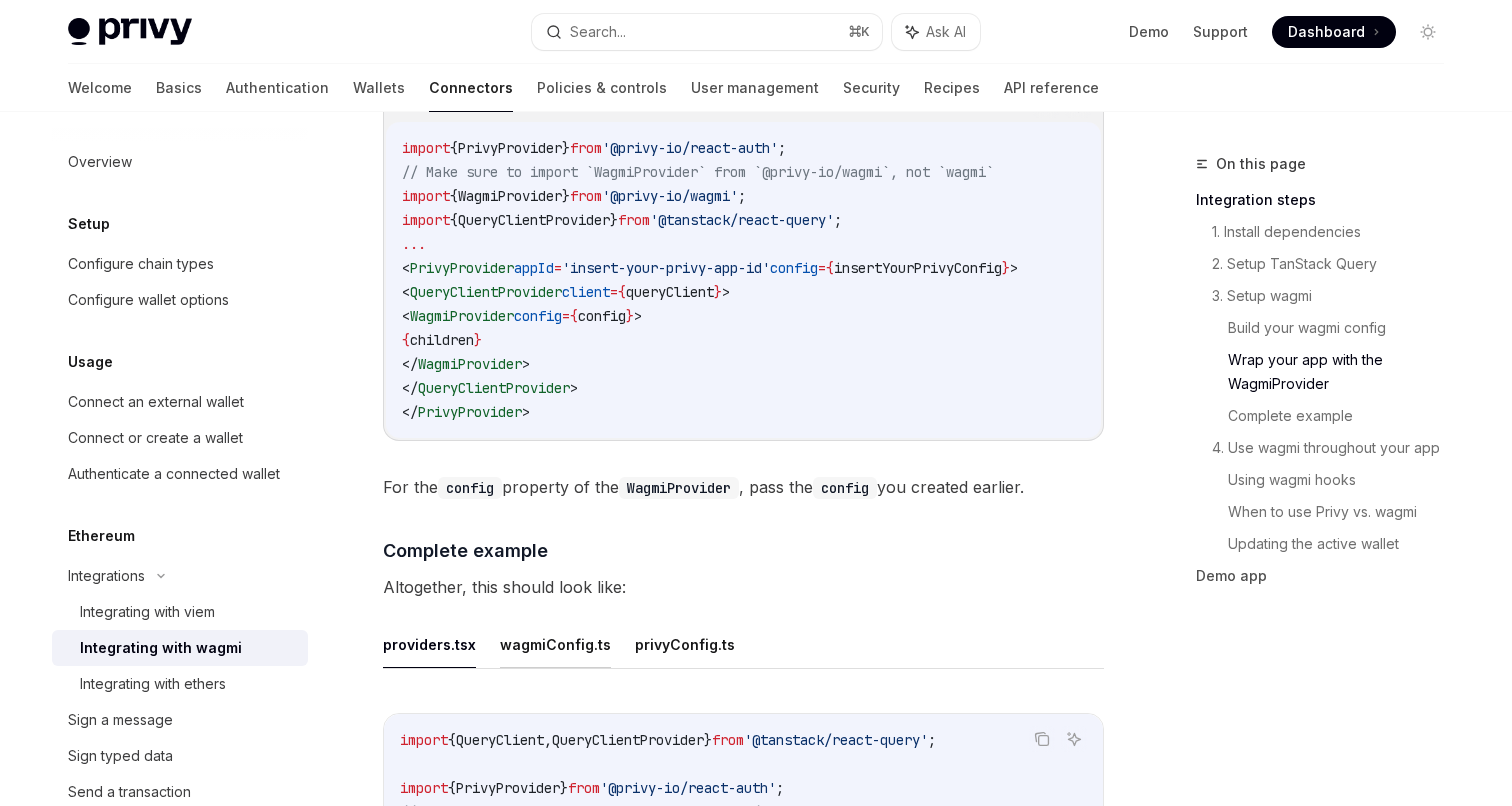 click on "wagmiConfig.ts" at bounding box center (555, 644) 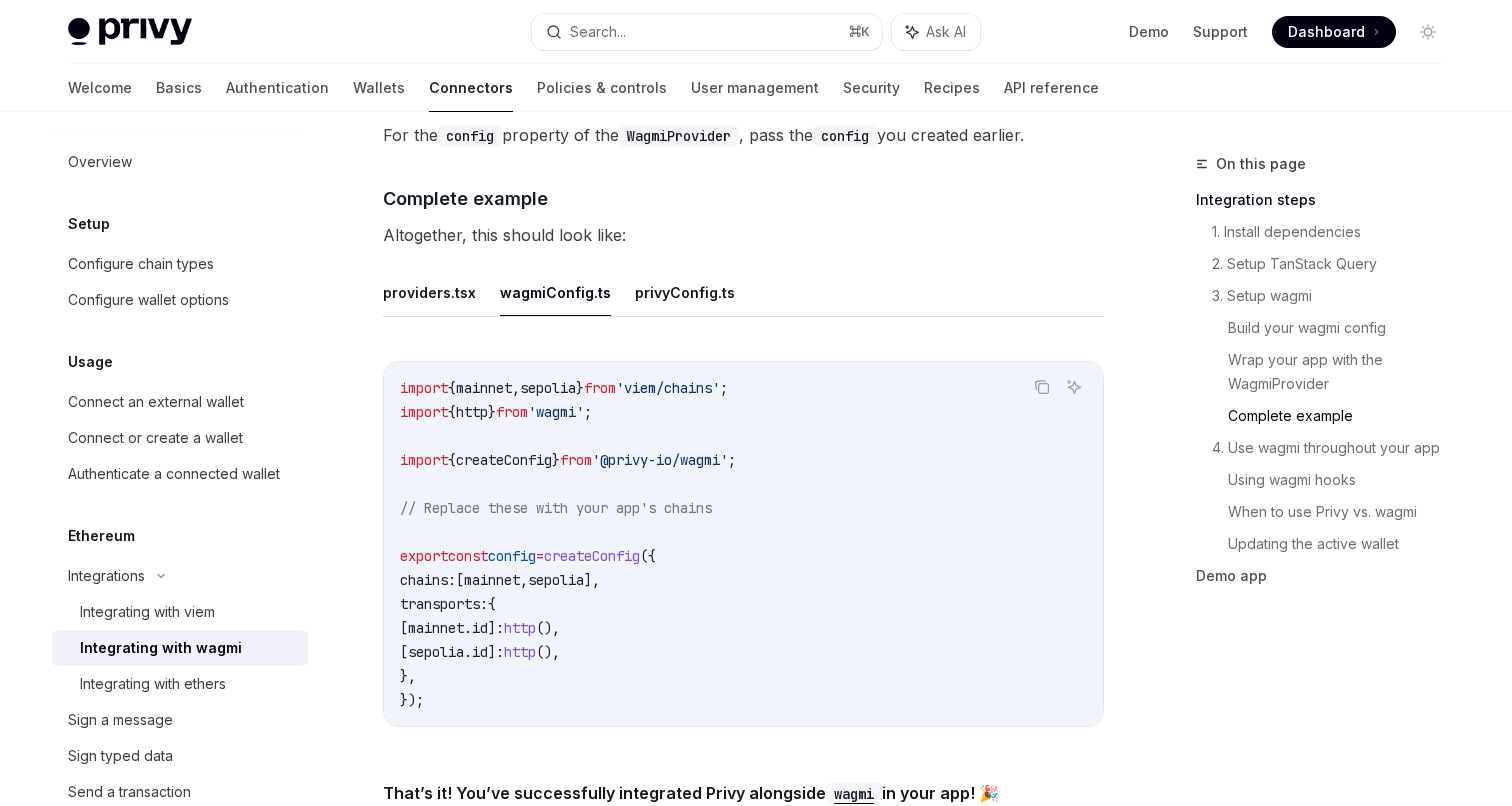 scroll, scrollTop: 3654, scrollLeft: 0, axis: vertical 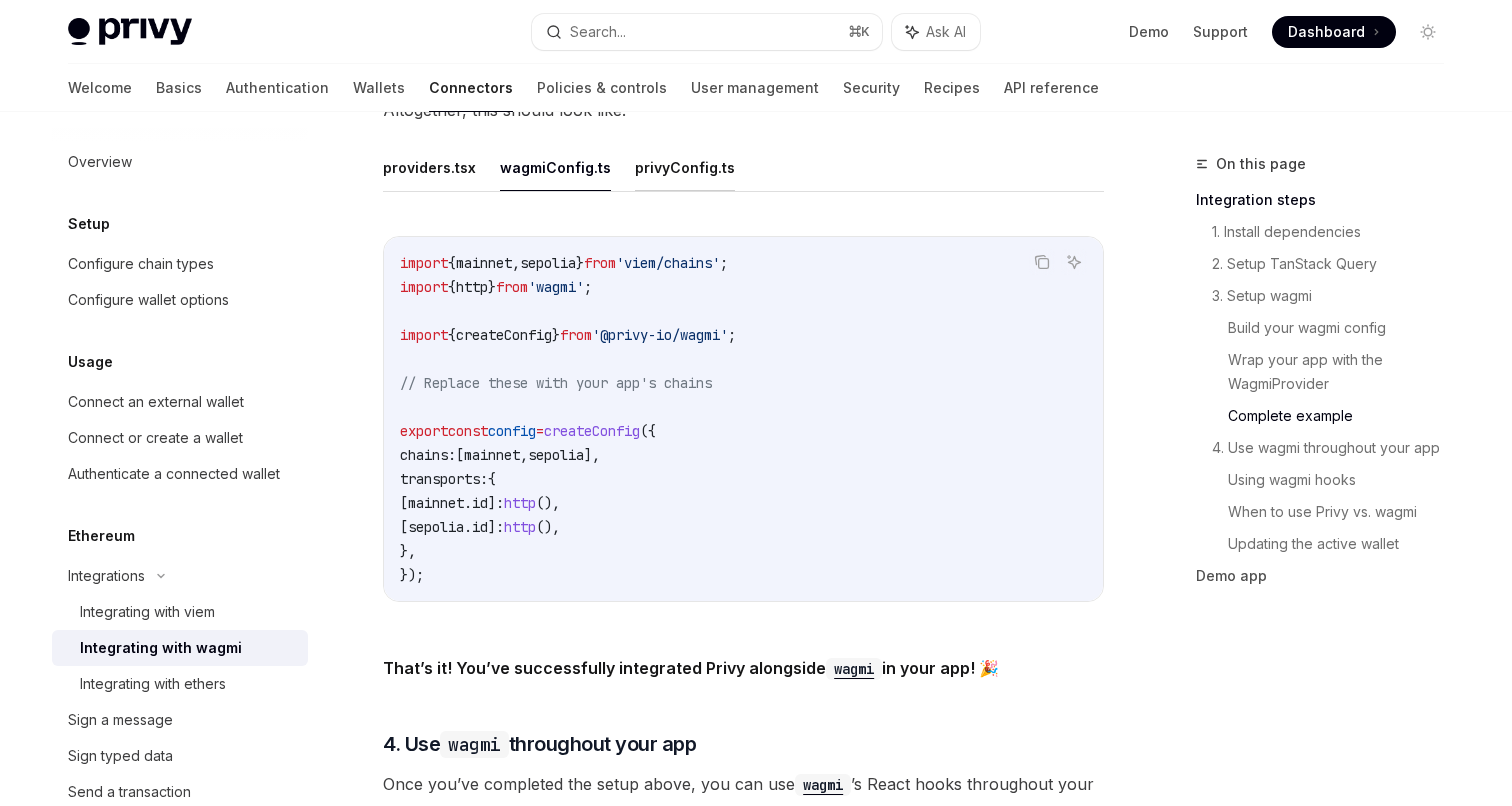 click on "privyConfig.ts" at bounding box center [685, 167] 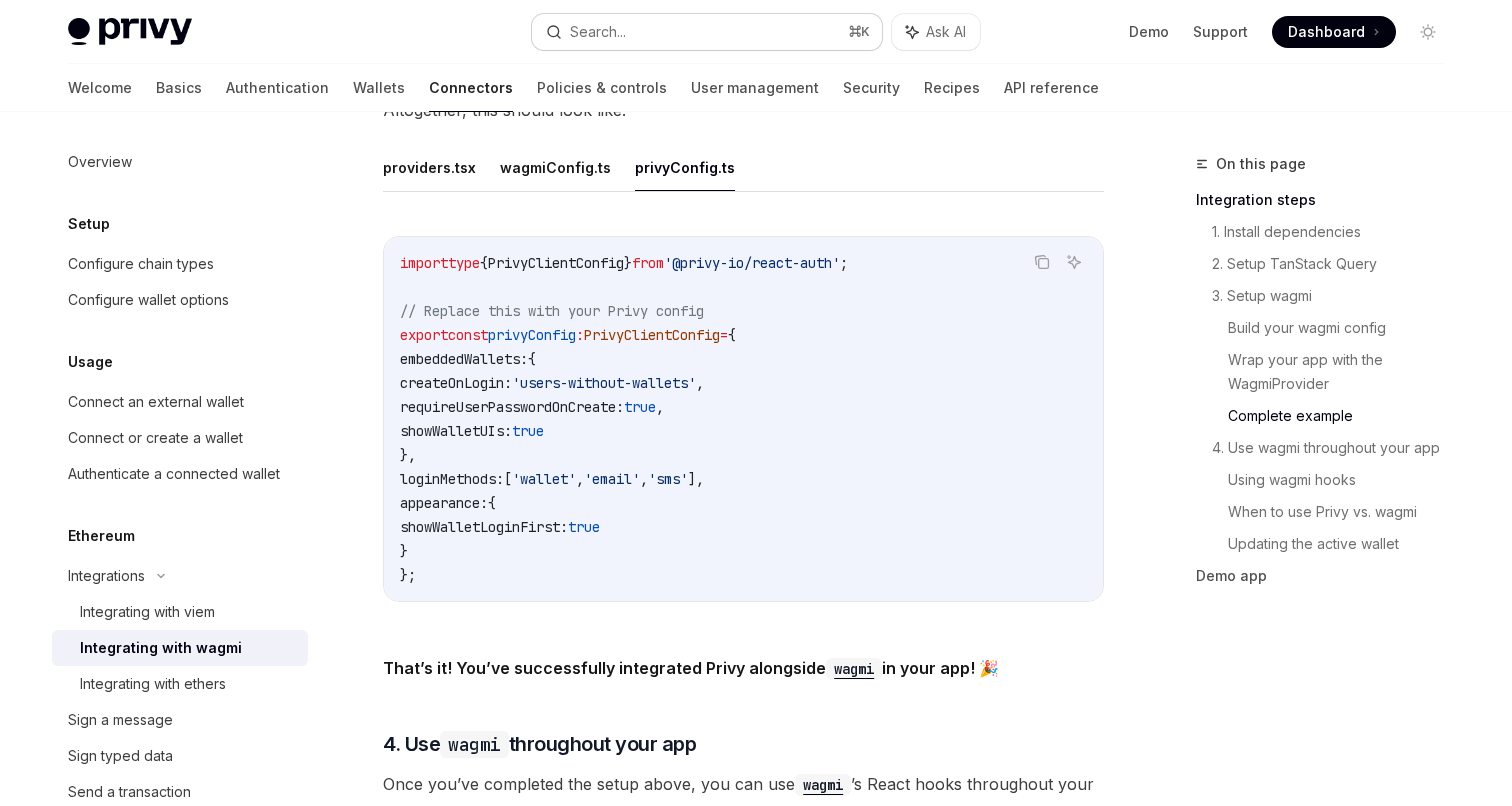 click on "Search... ⌘ K" at bounding box center [707, 32] 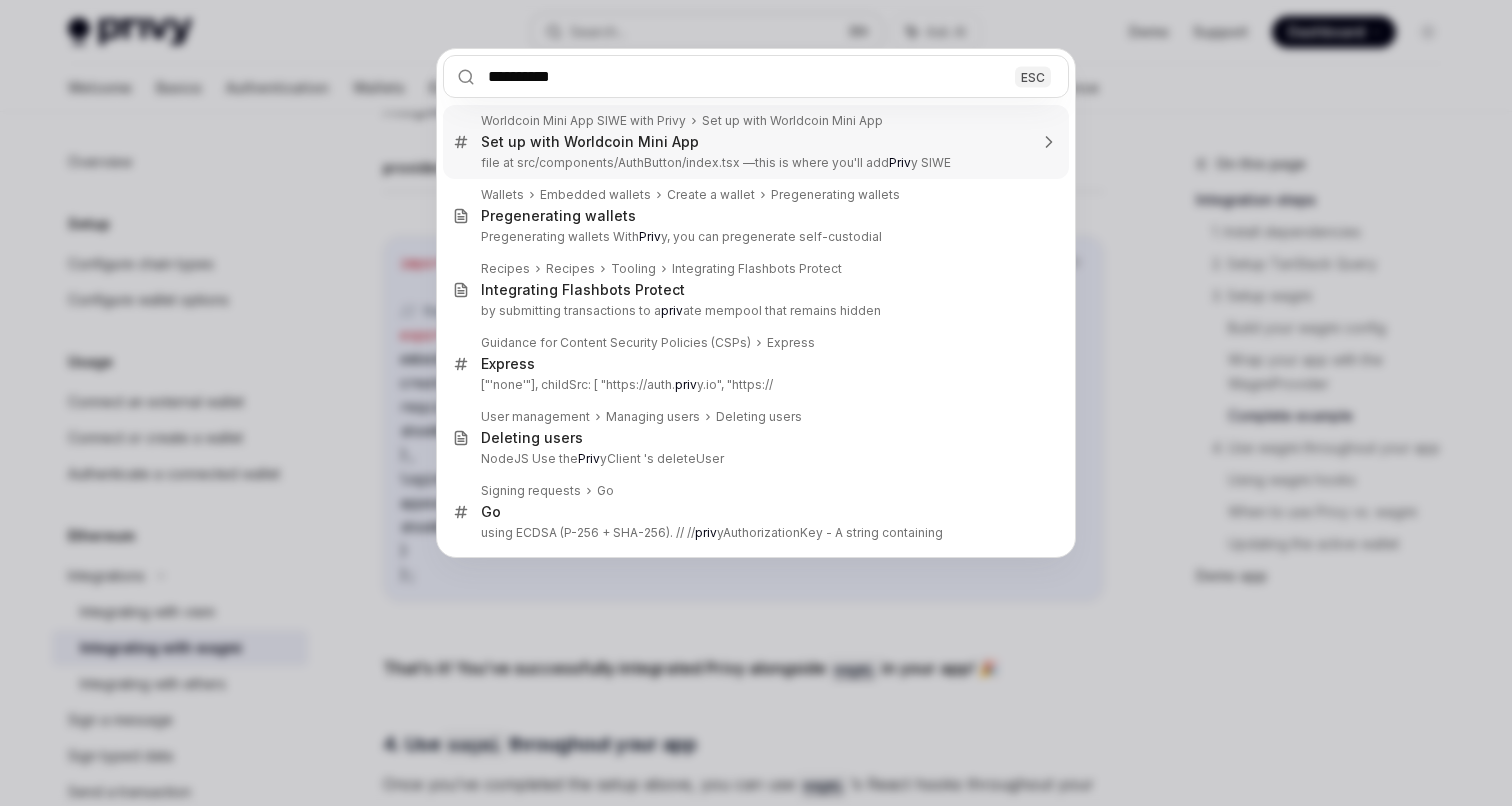 type on "**********" 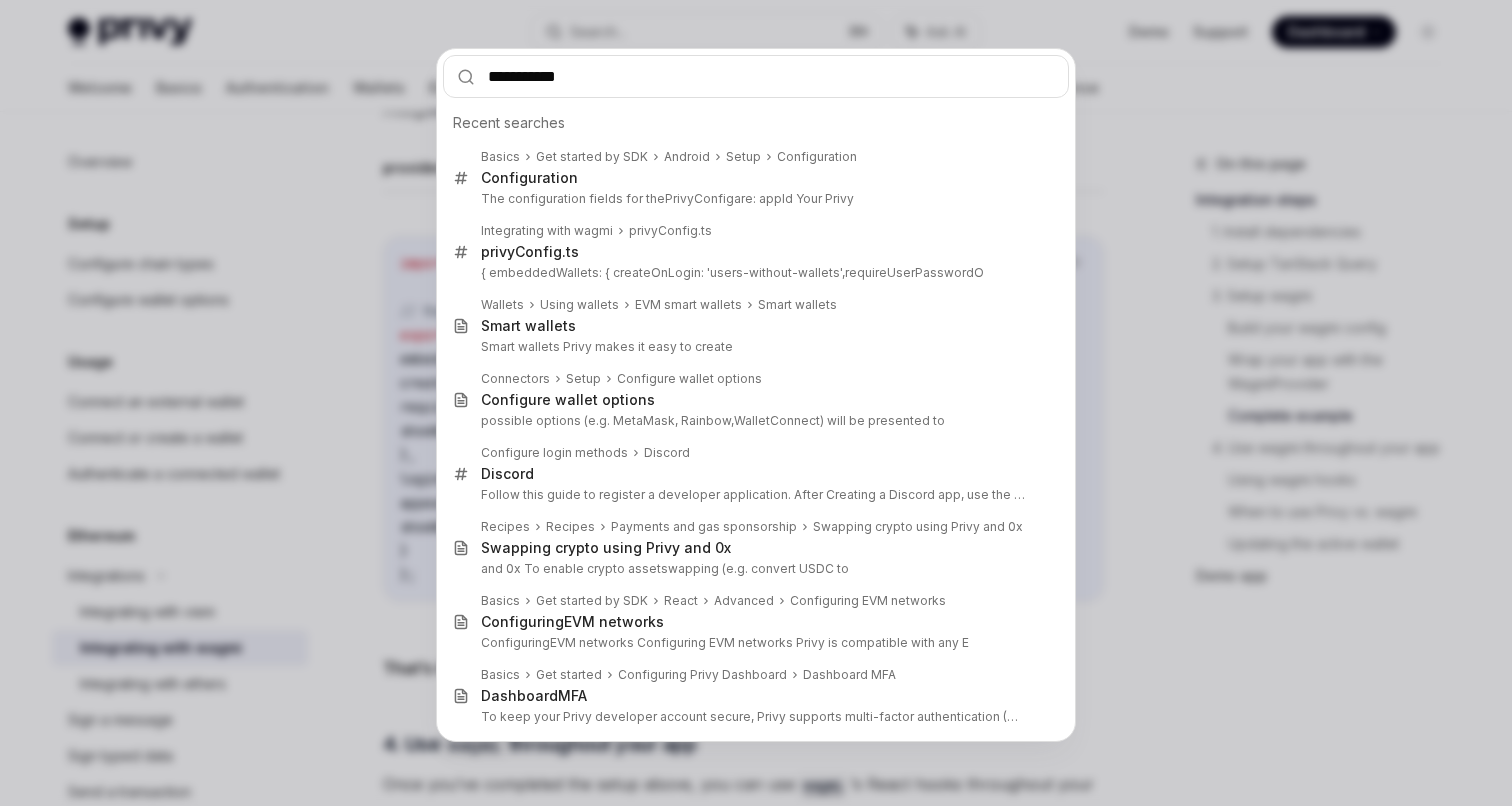 type 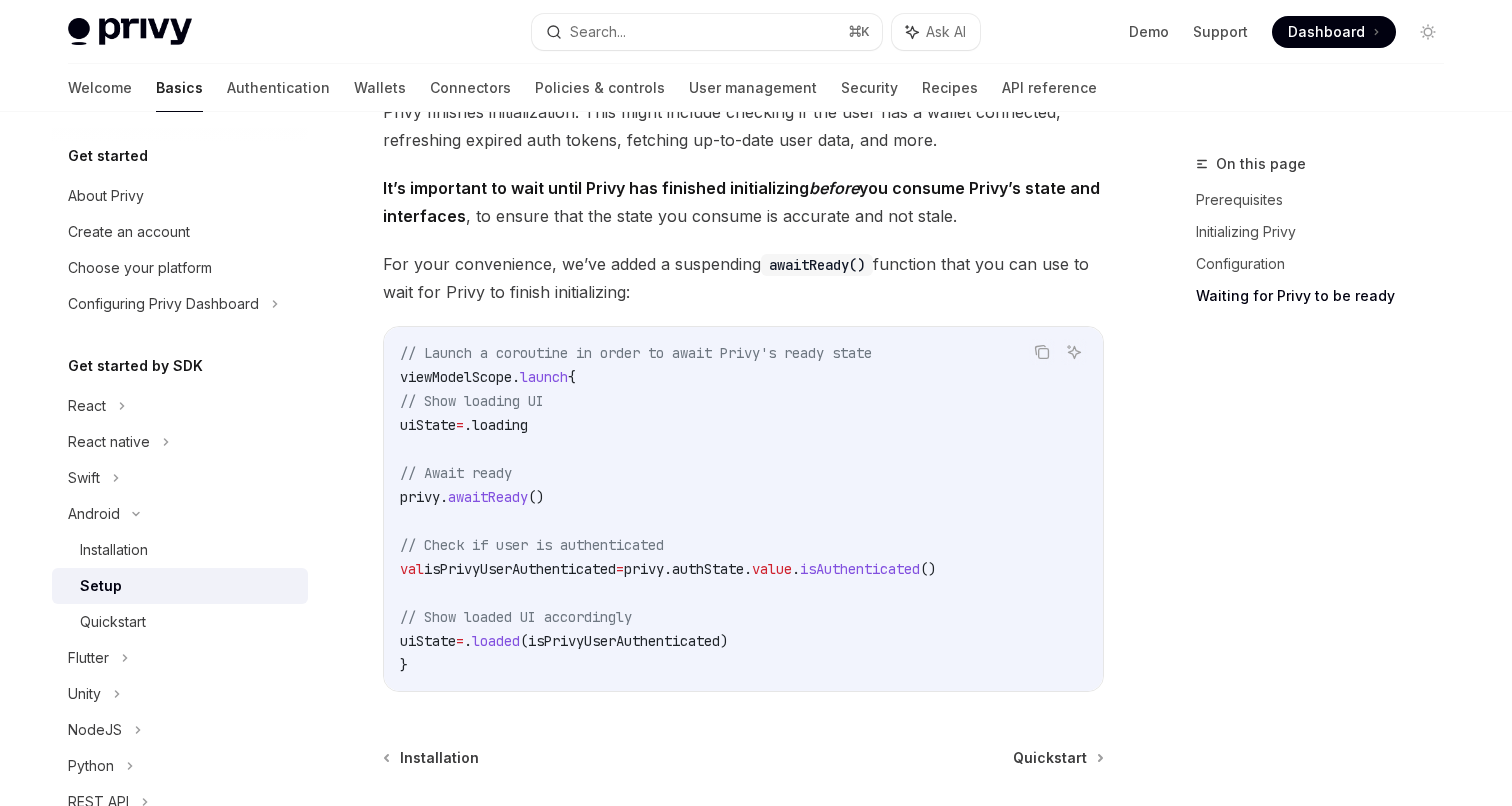 scroll, scrollTop: 1550, scrollLeft: 0, axis: vertical 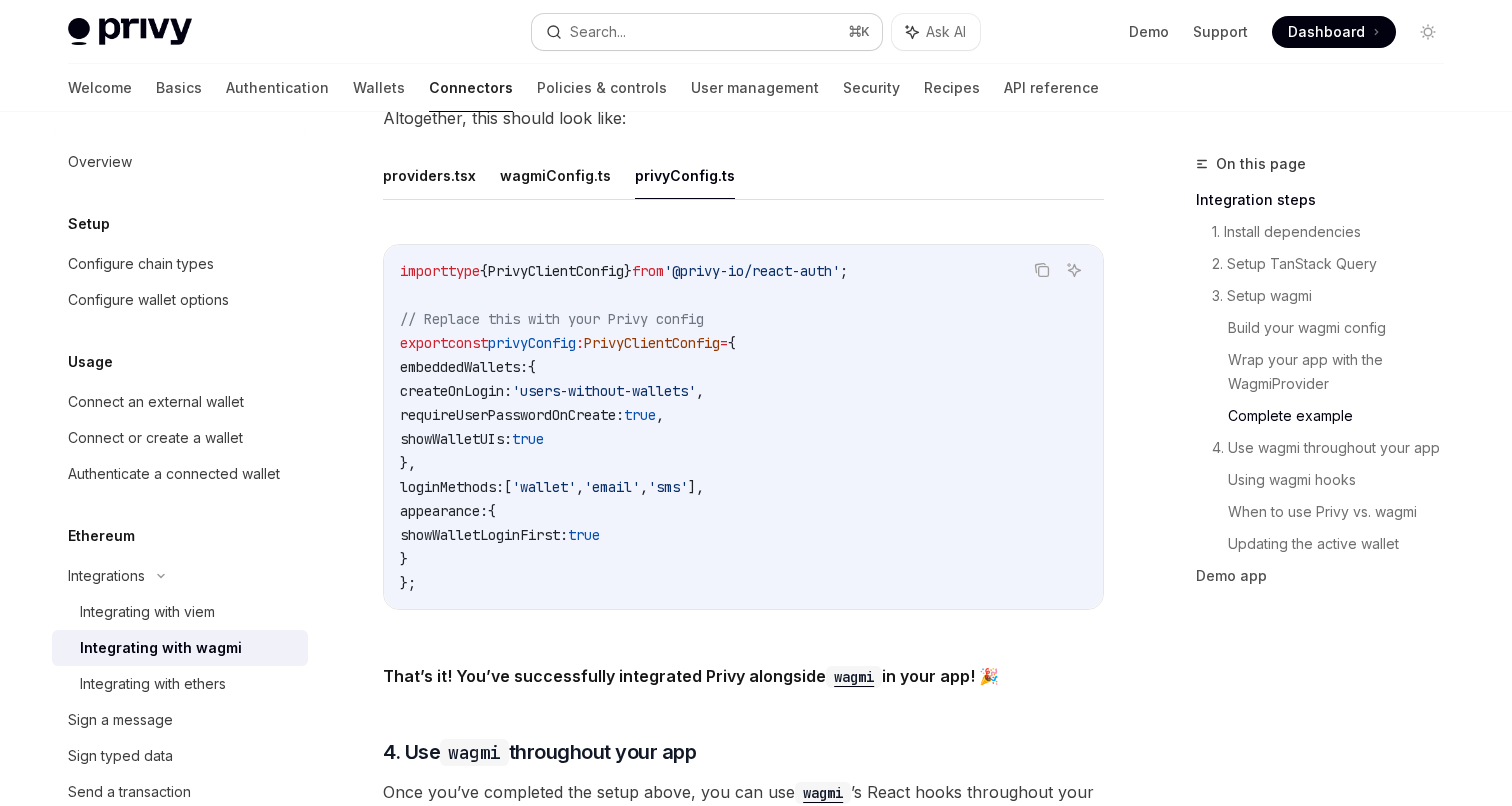 click on "Search... ⌘ K" at bounding box center [707, 32] 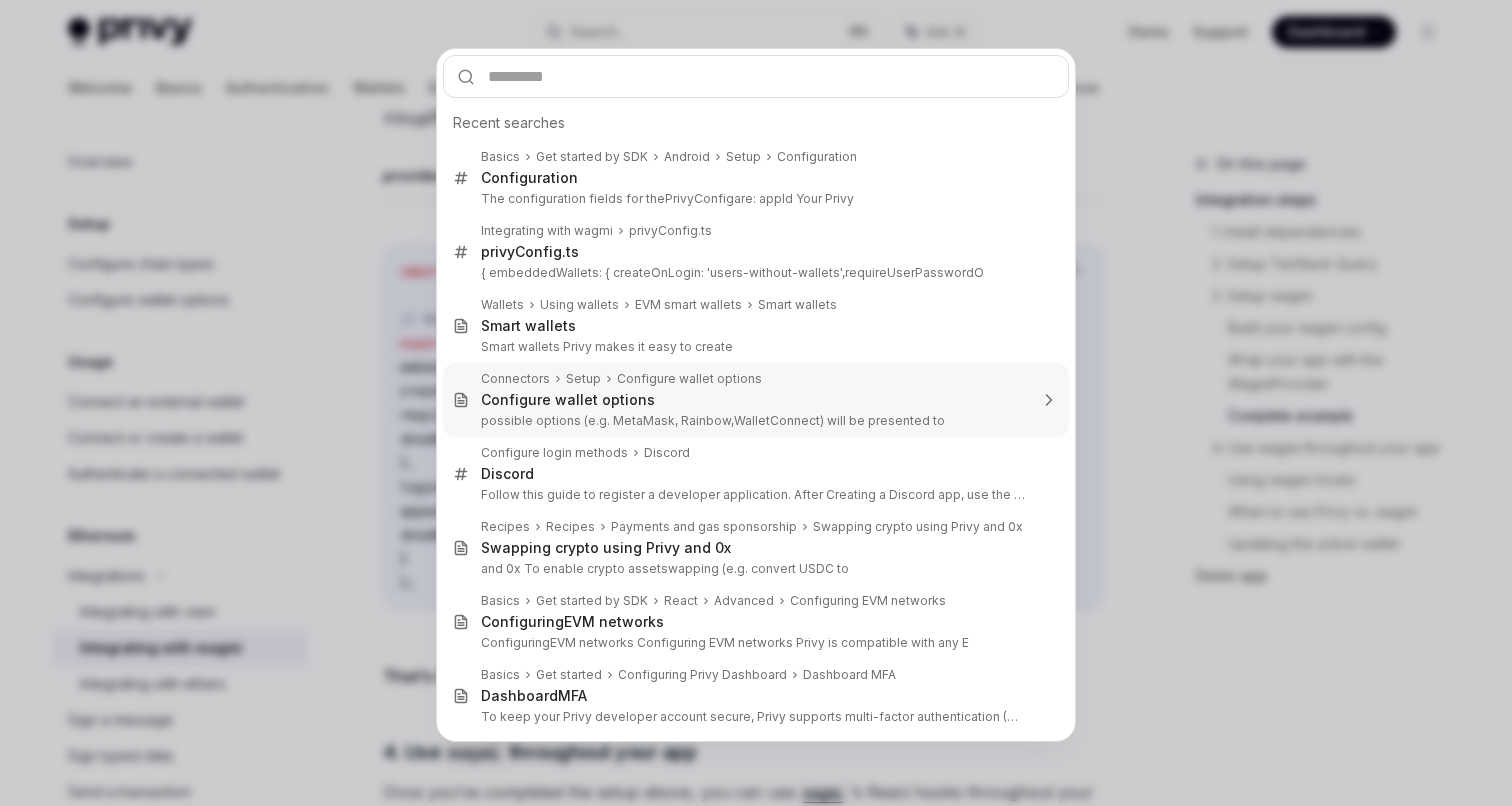 click on "Configure wallet options" at bounding box center (754, 400) 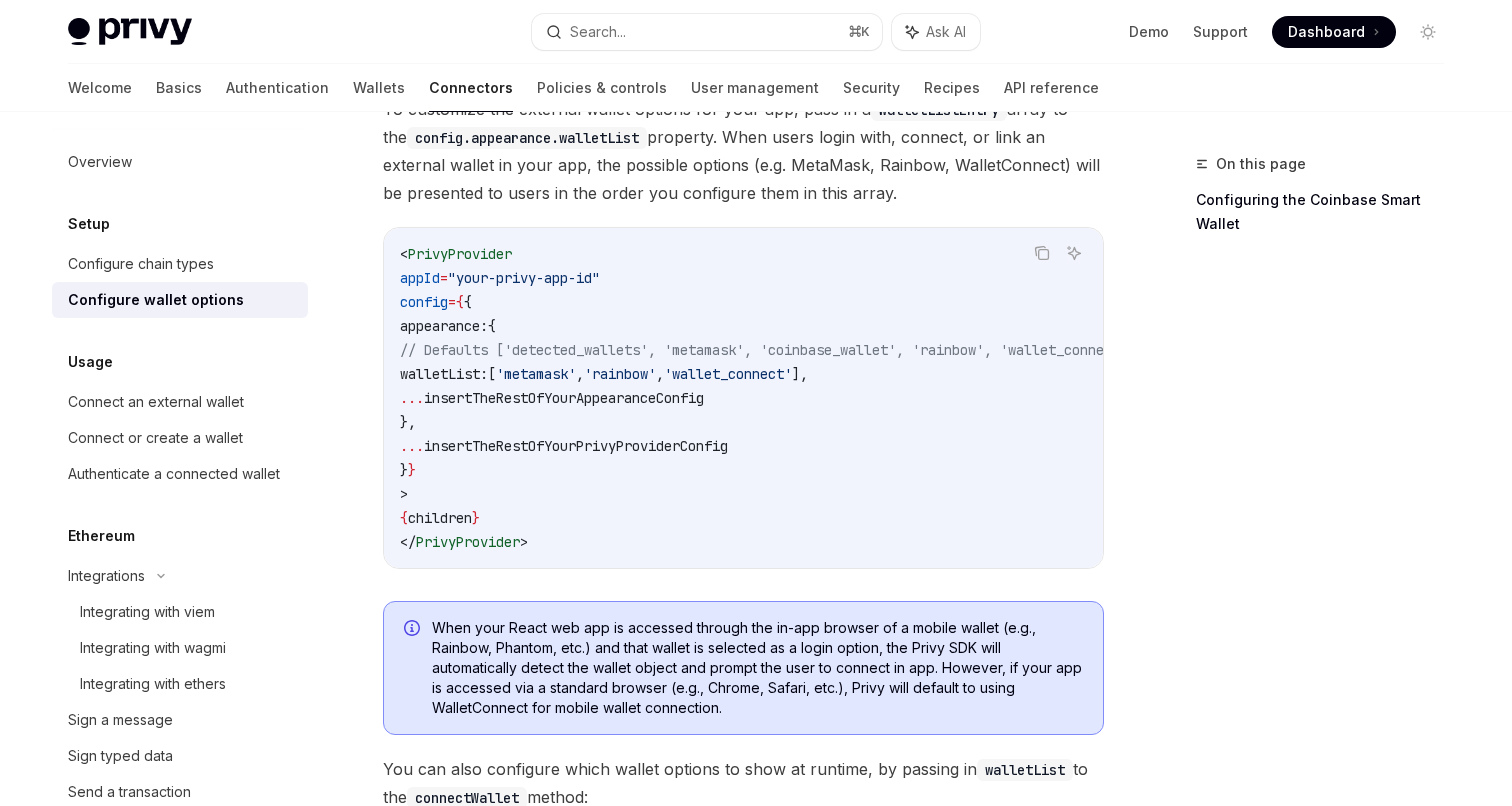 scroll, scrollTop: 0, scrollLeft: 0, axis: both 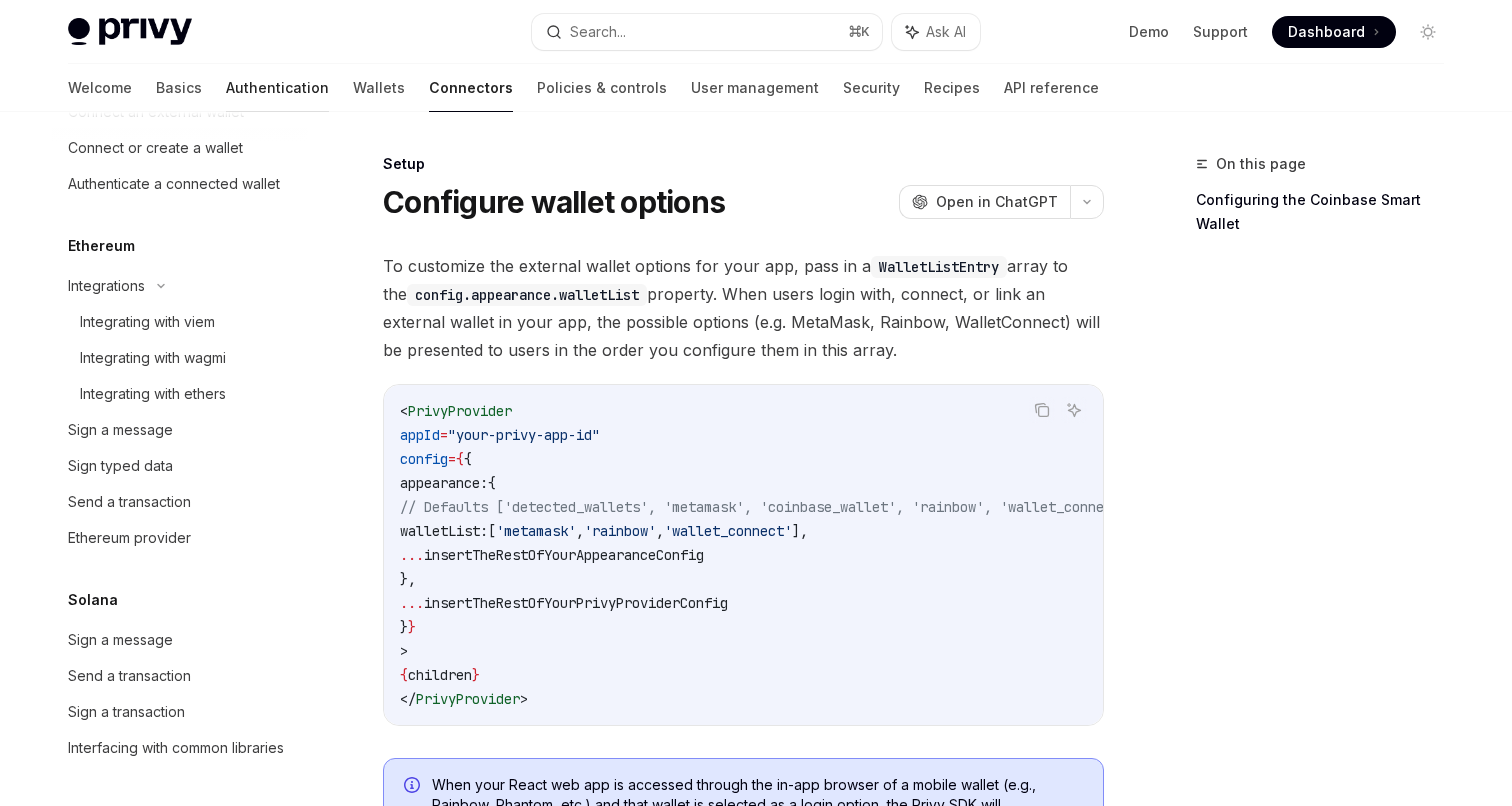 click on "Authentication" at bounding box center (277, 88) 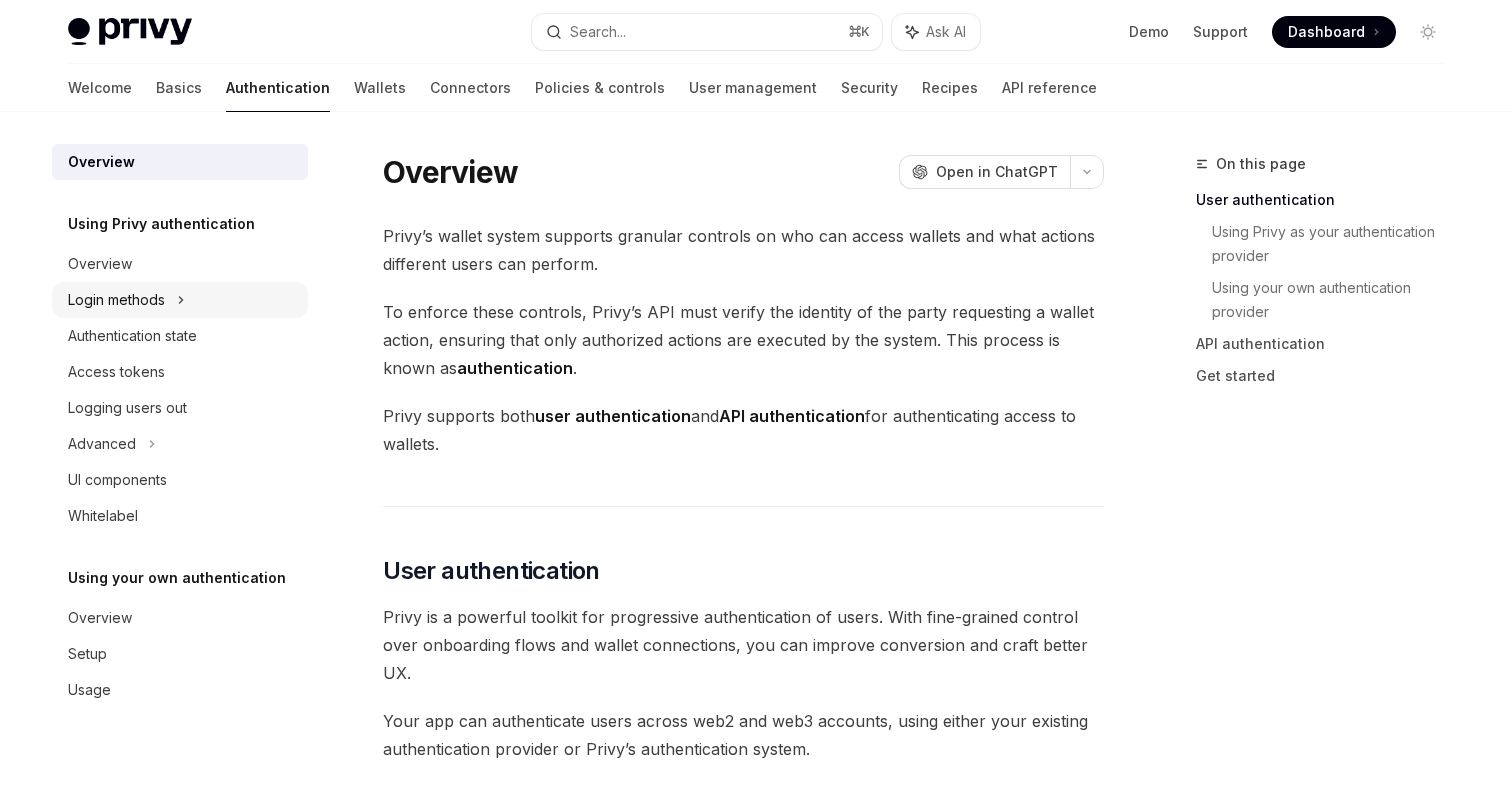 click on "Login methods" at bounding box center (180, 300) 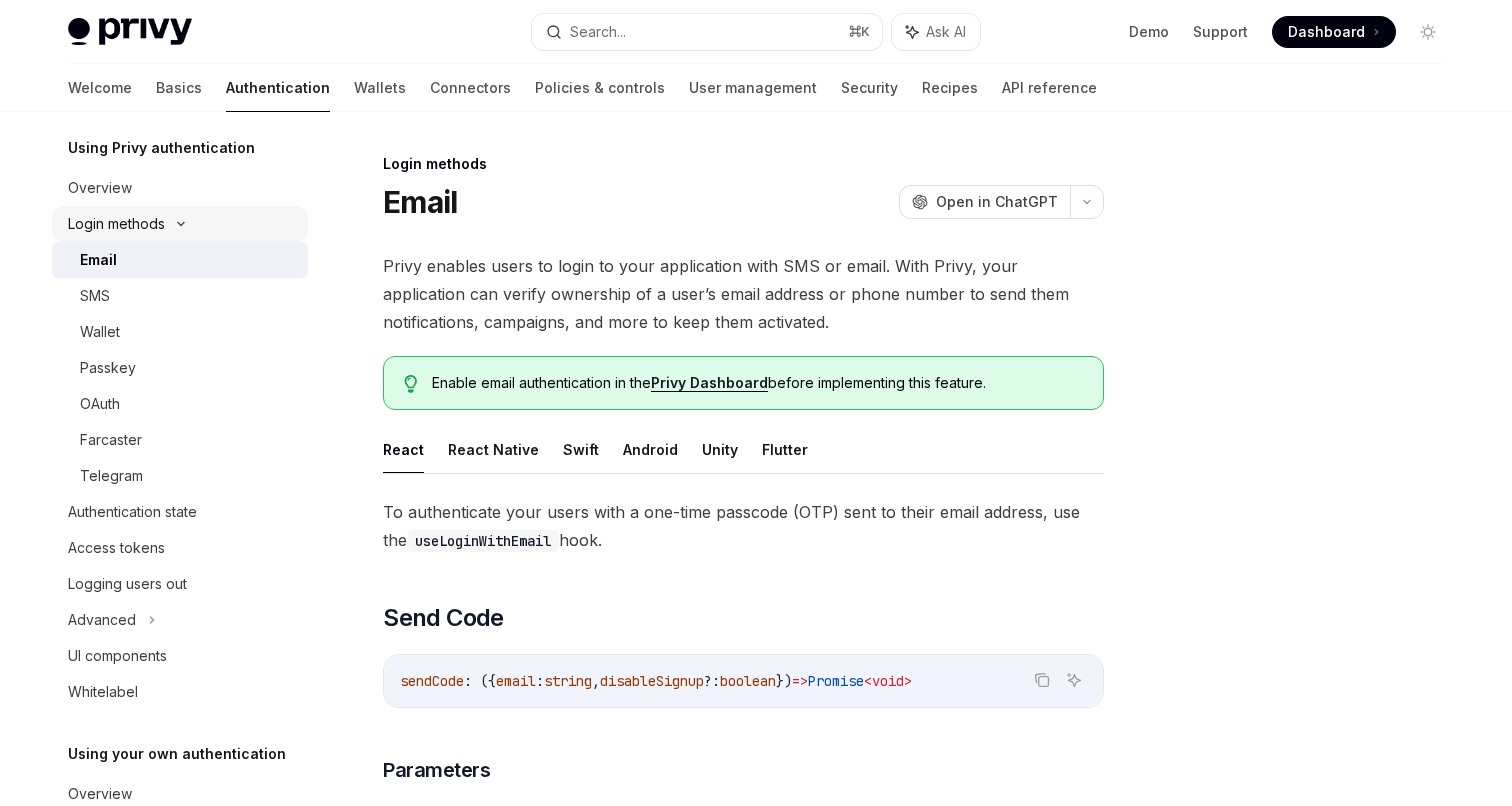 scroll, scrollTop: 65, scrollLeft: 0, axis: vertical 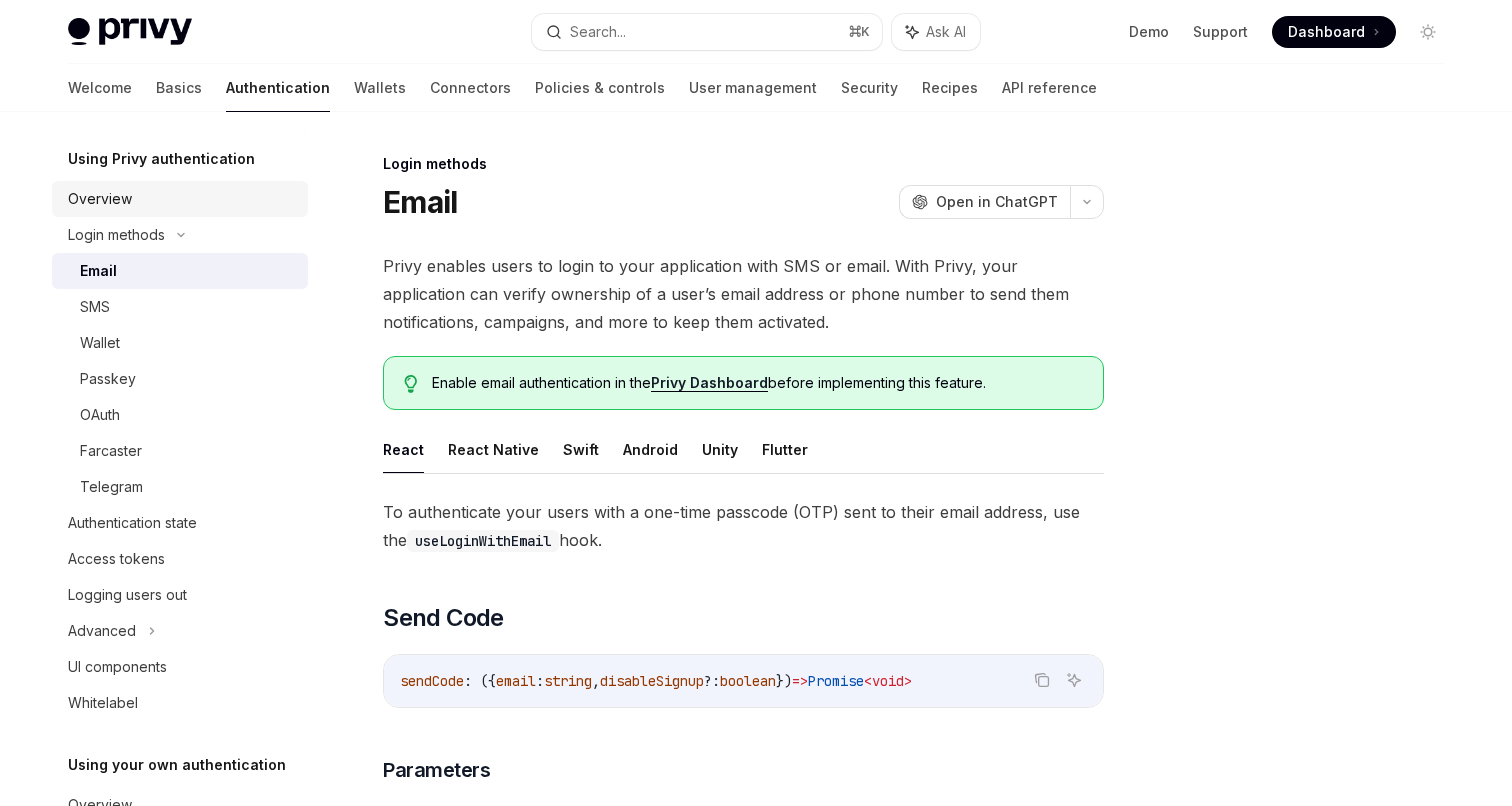 click on "Overview" at bounding box center (100, 199) 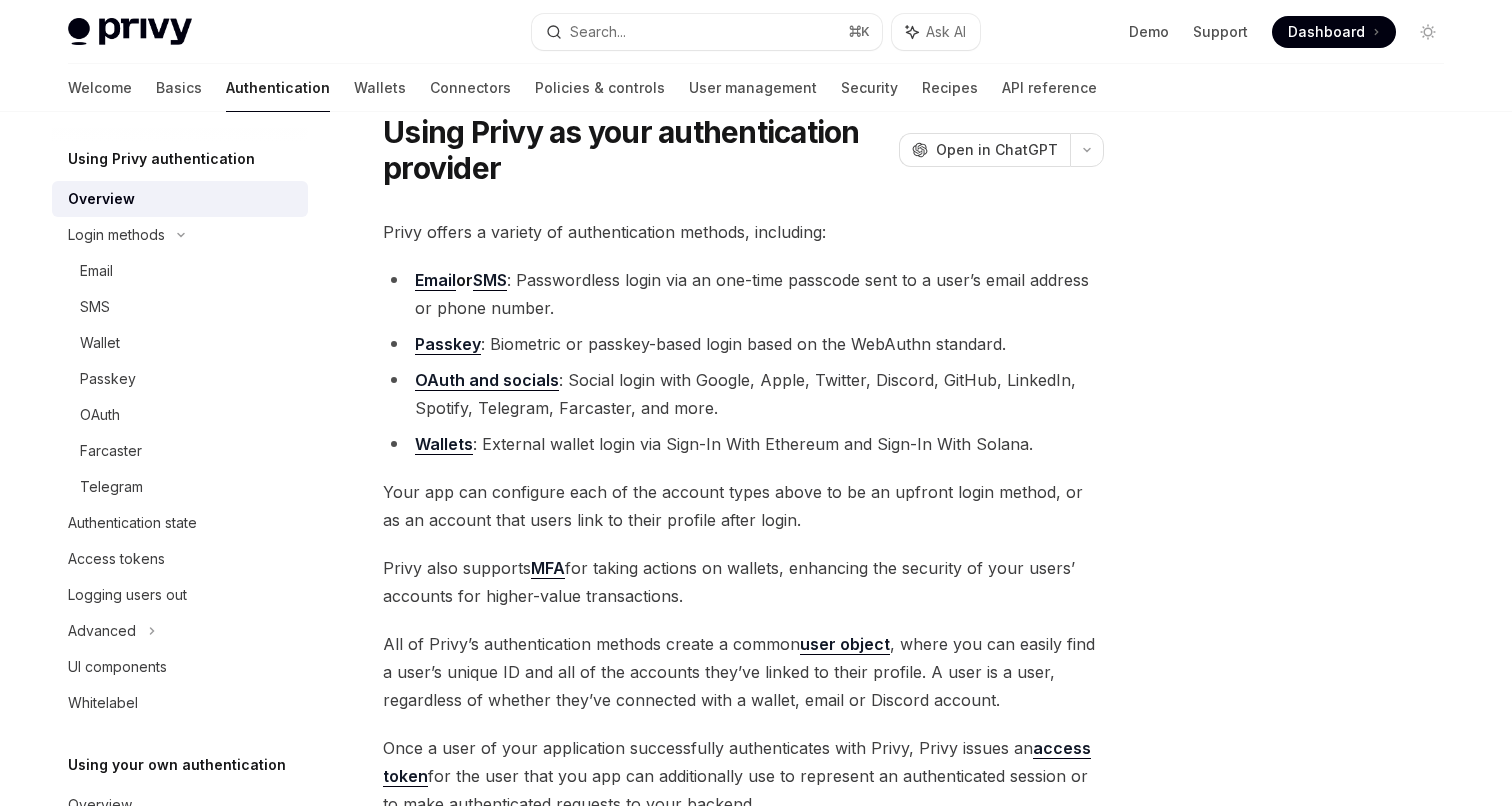 scroll, scrollTop: 379, scrollLeft: 0, axis: vertical 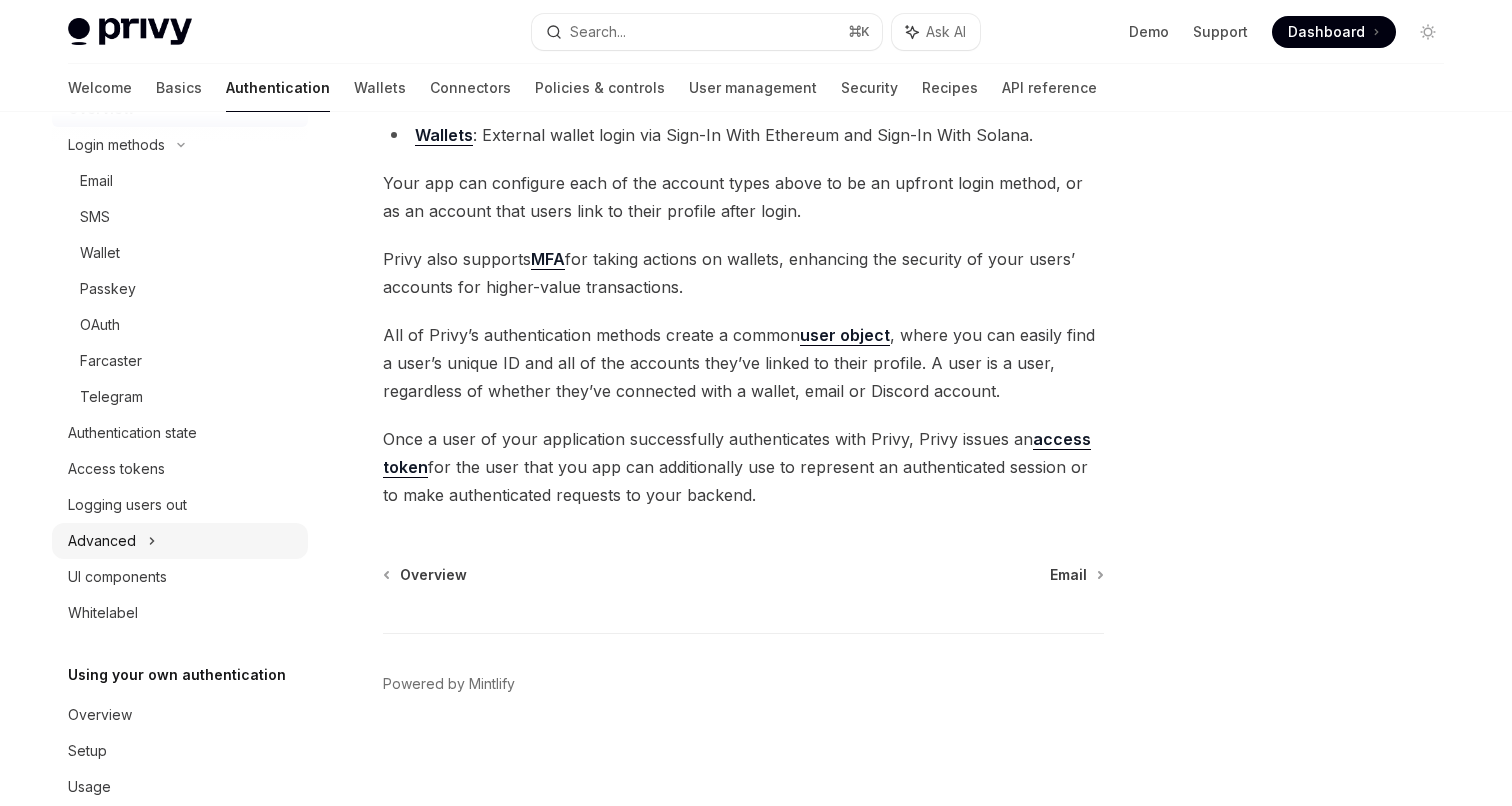 click on "Advanced" at bounding box center [180, 541] 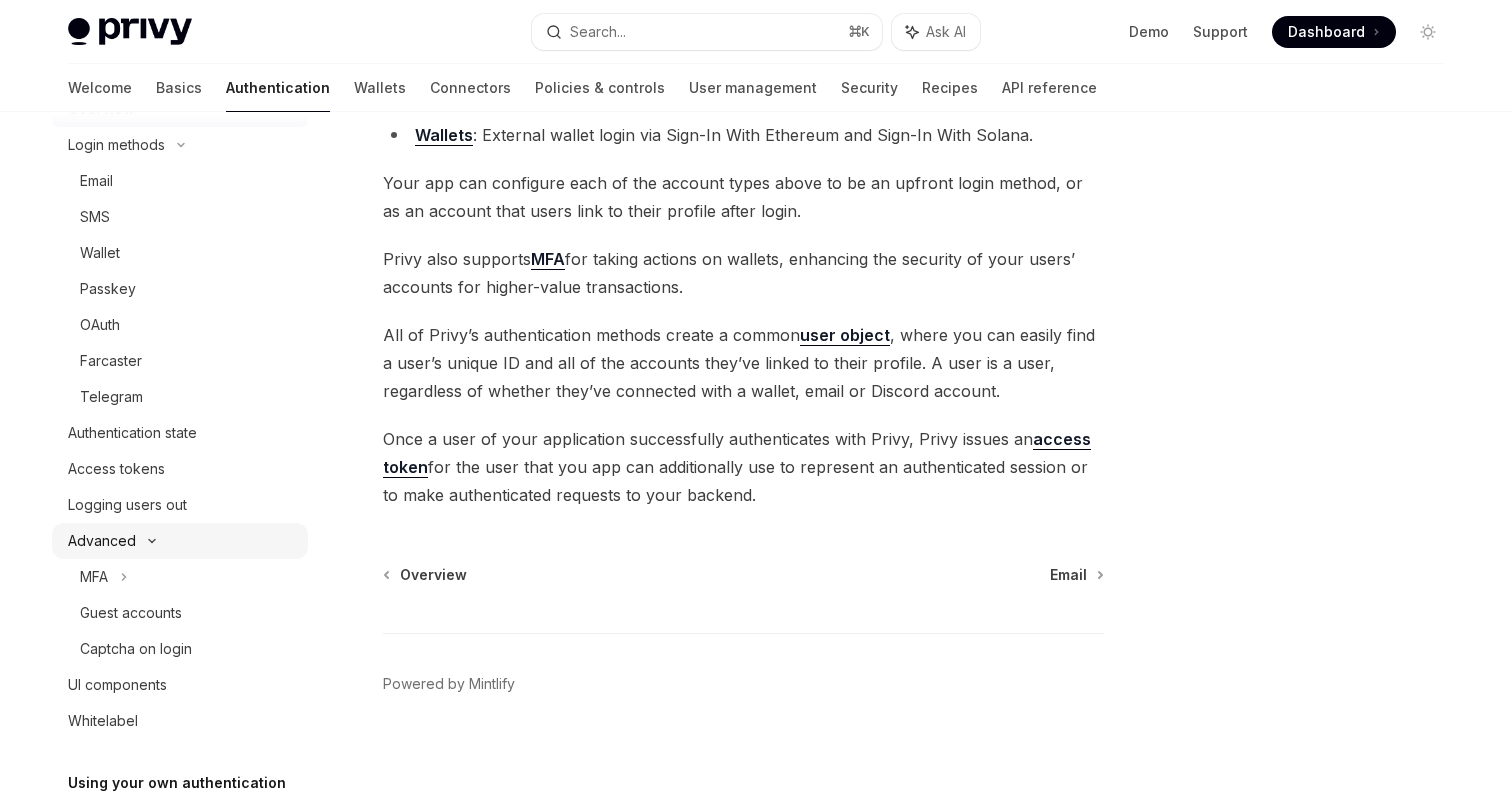 click on "Advanced" at bounding box center [180, 541] 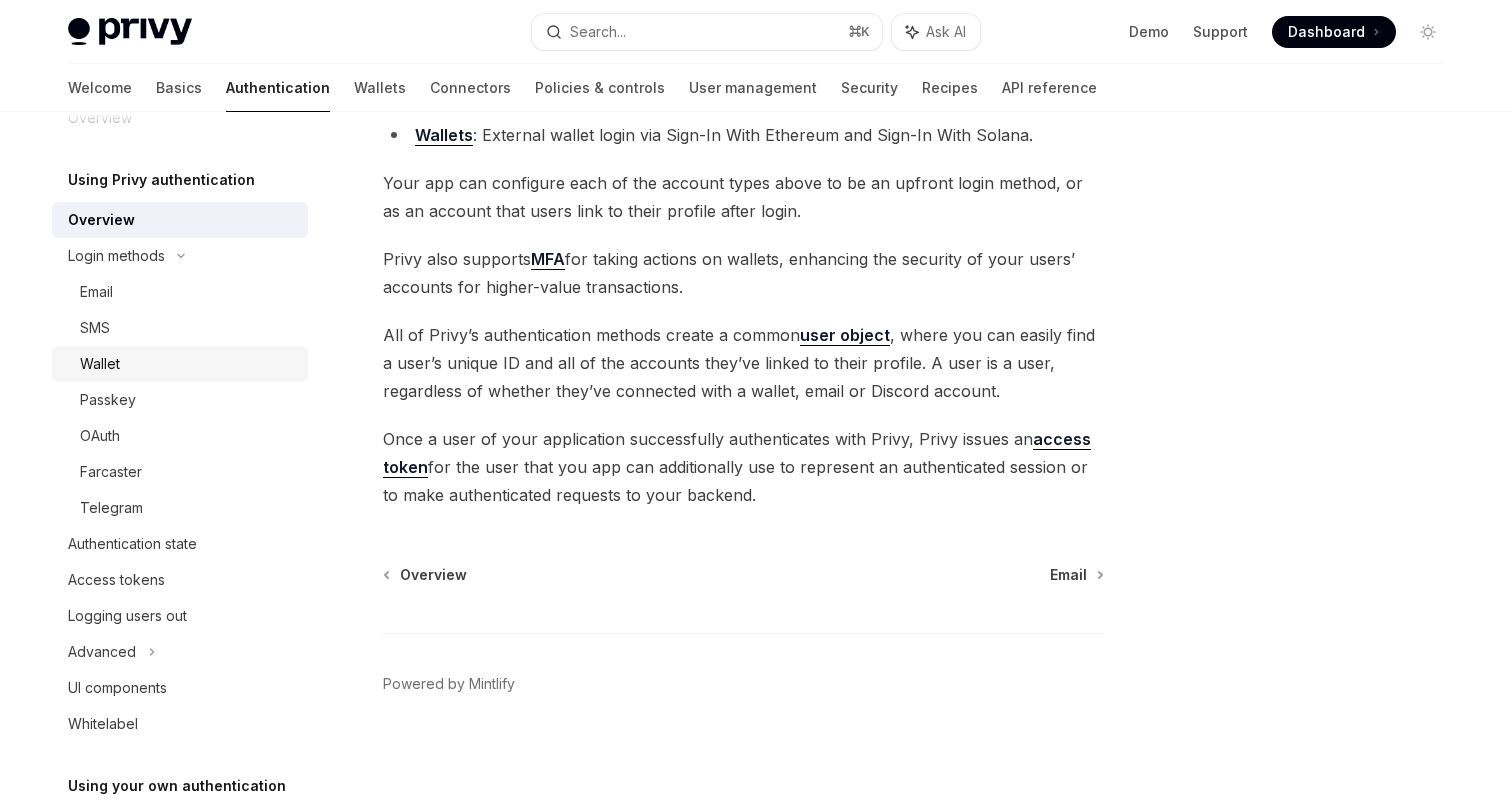 scroll, scrollTop: 34, scrollLeft: 0, axis: vertical 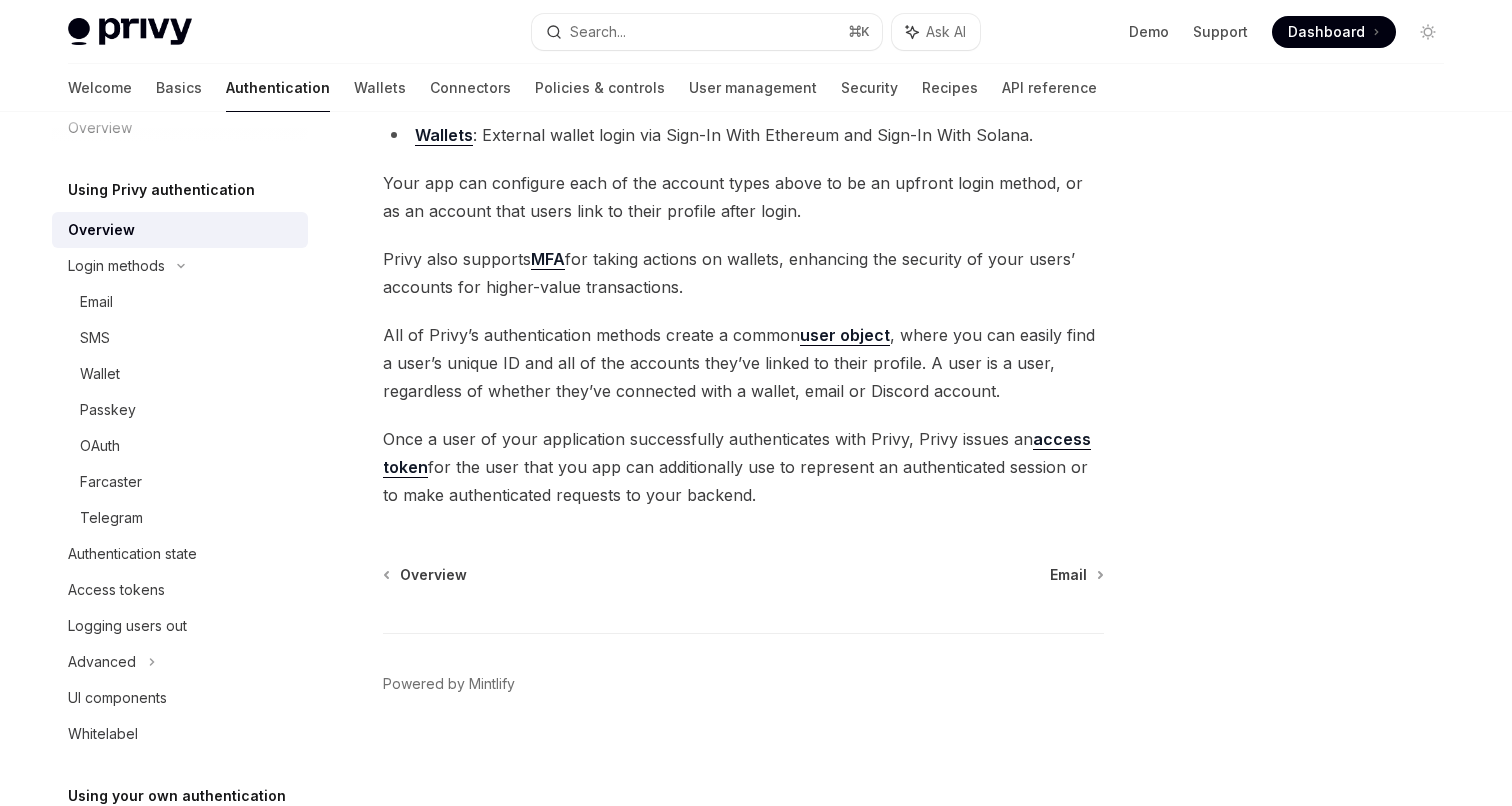 click on "Using Privy authentication" at bounding box center [161, 190] 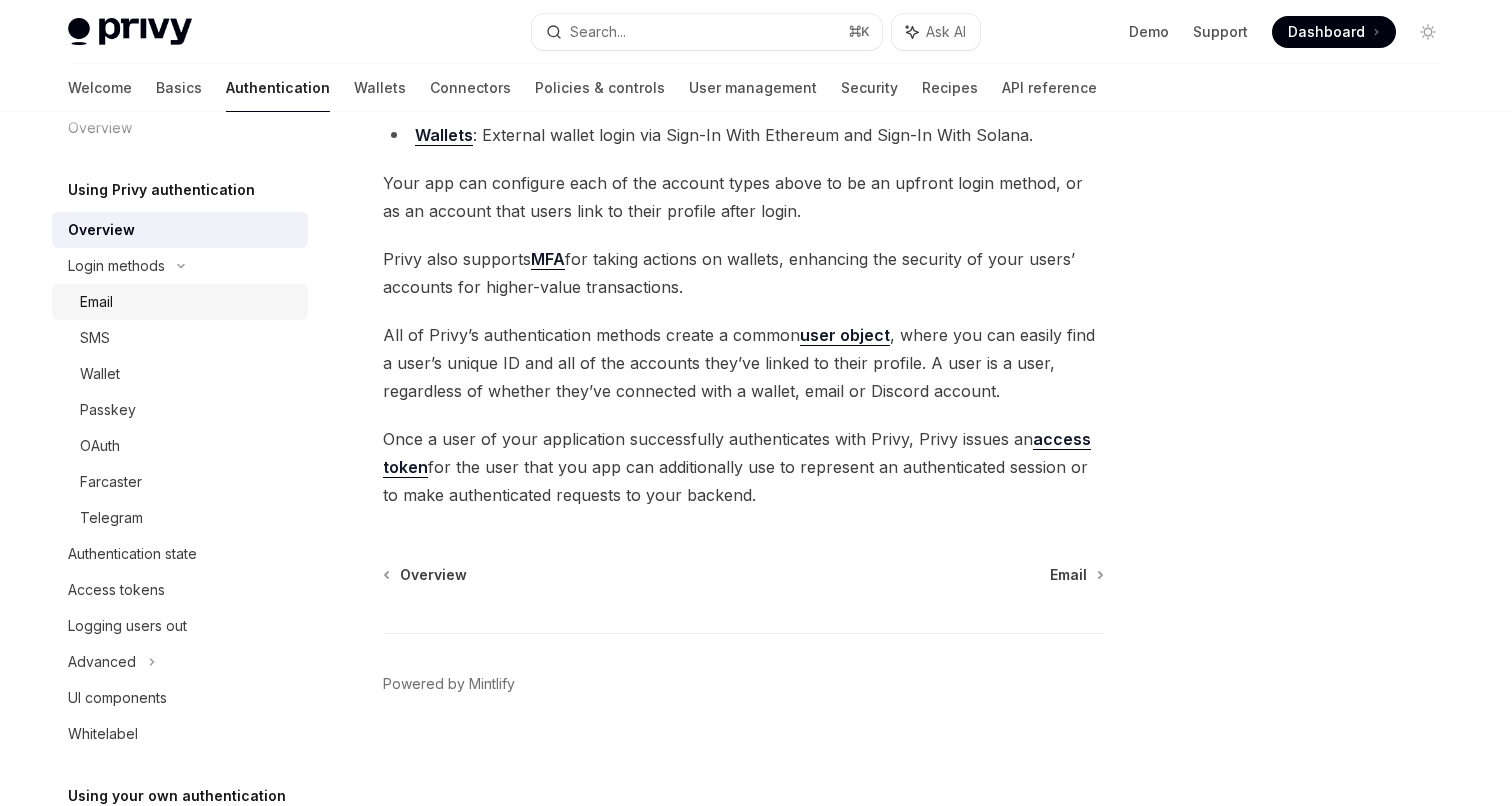 click on "Email" at bounding box center [188, 302] 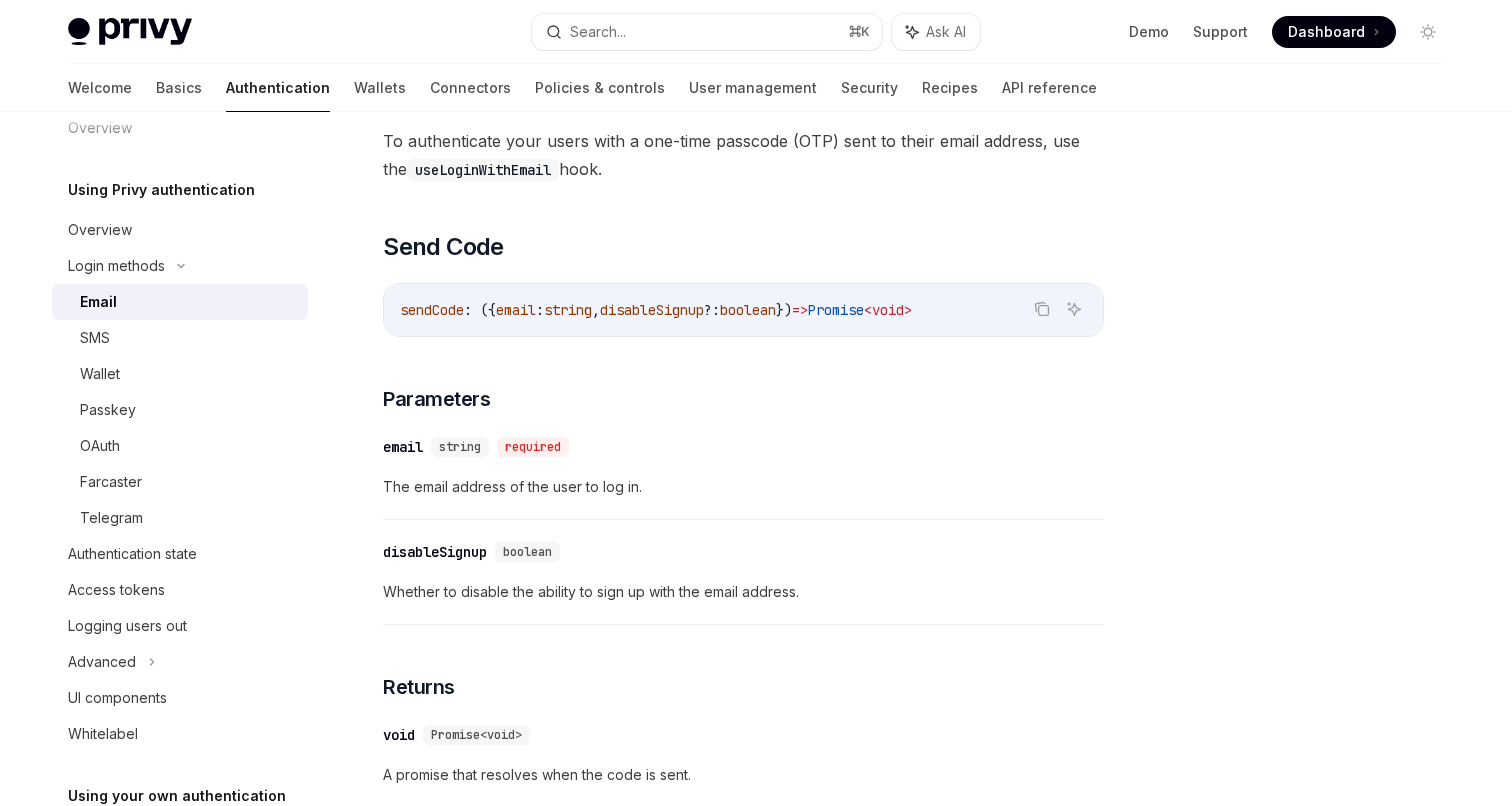 scroll, scrollTop: 0, scrollLeft: 0, axis: both 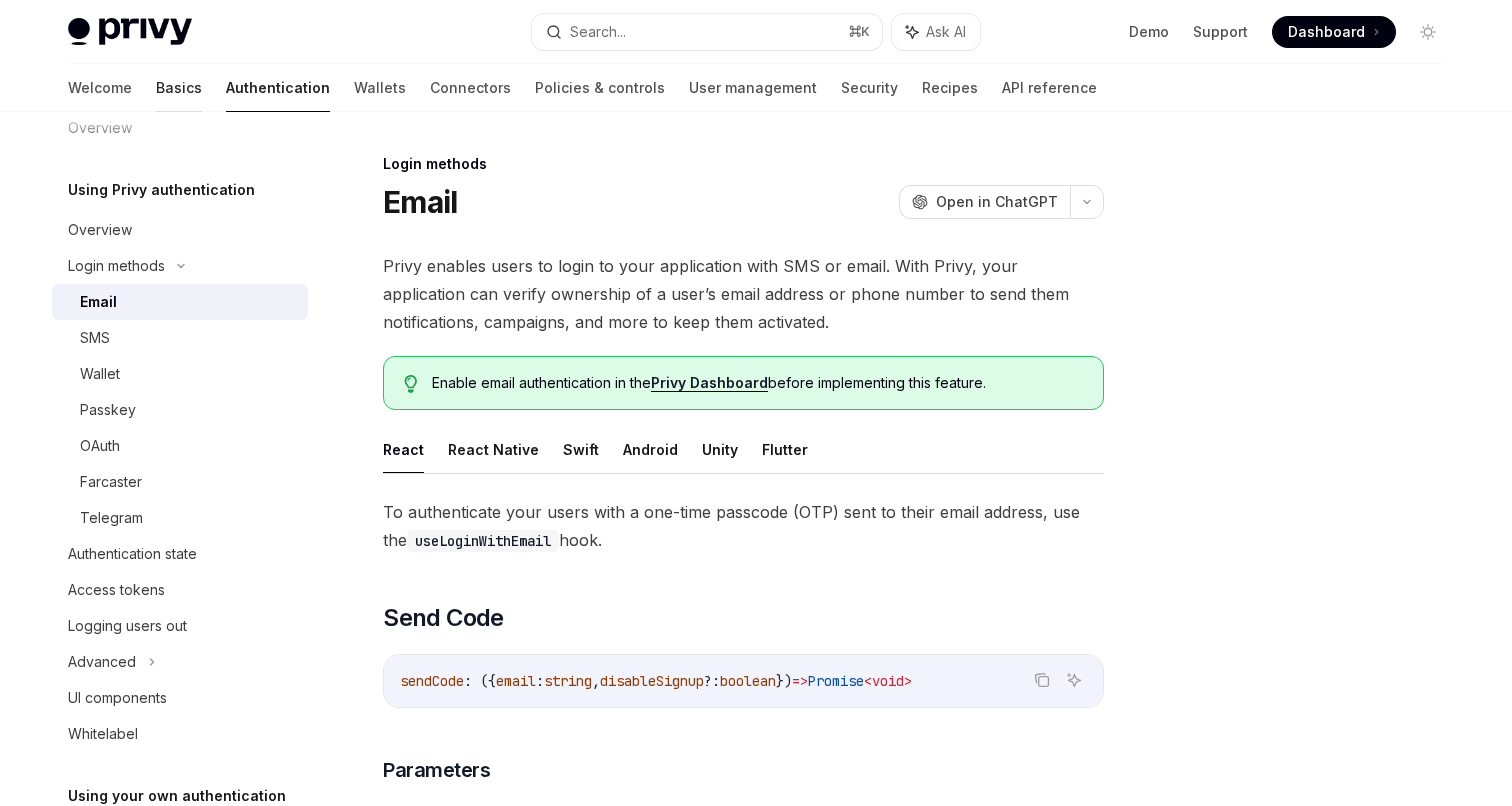 click on "Basics" at bounding box center [179, 88] 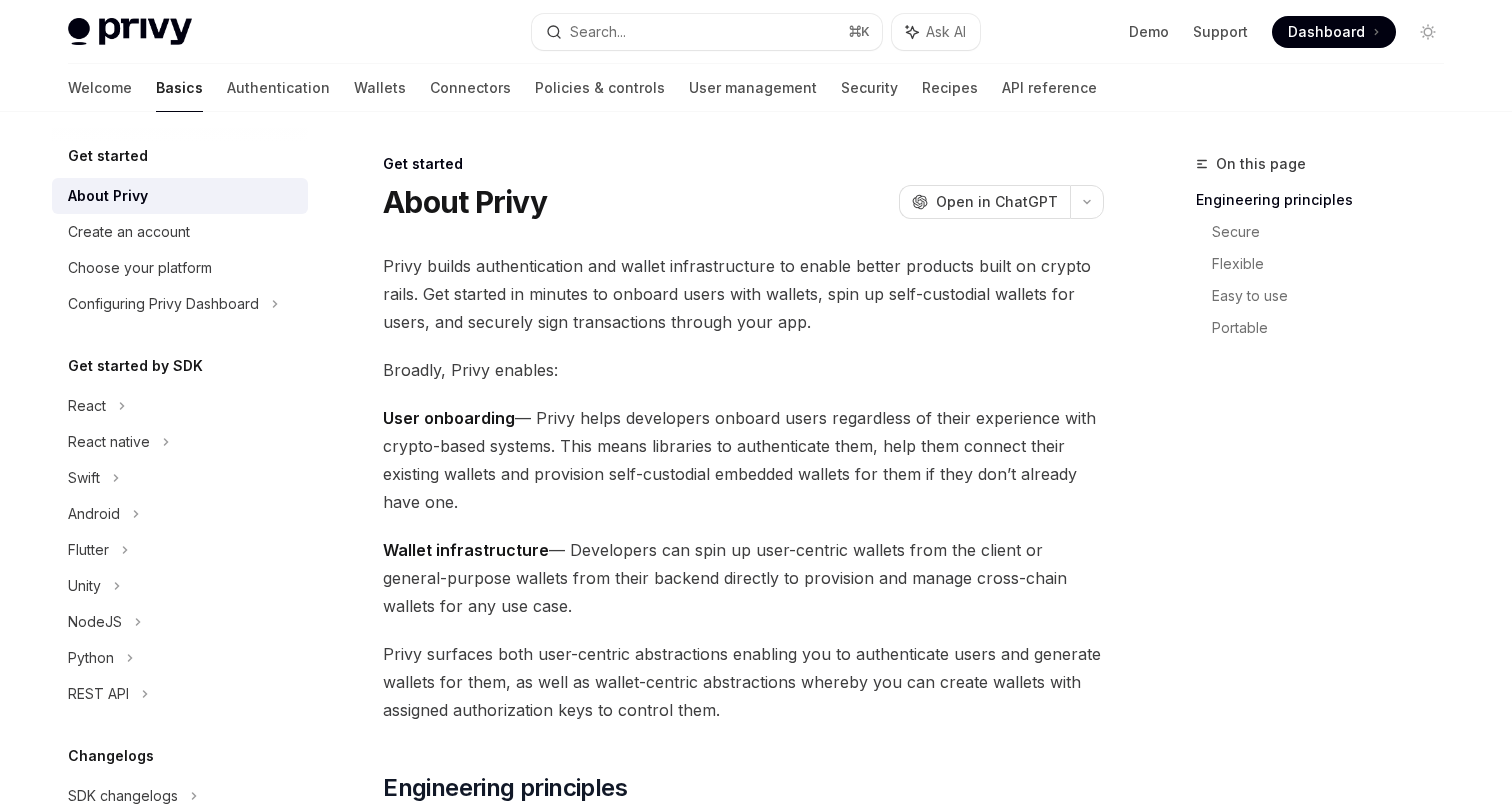 scroll, scrollTop: 0, scrollLeft: 0, axis: both 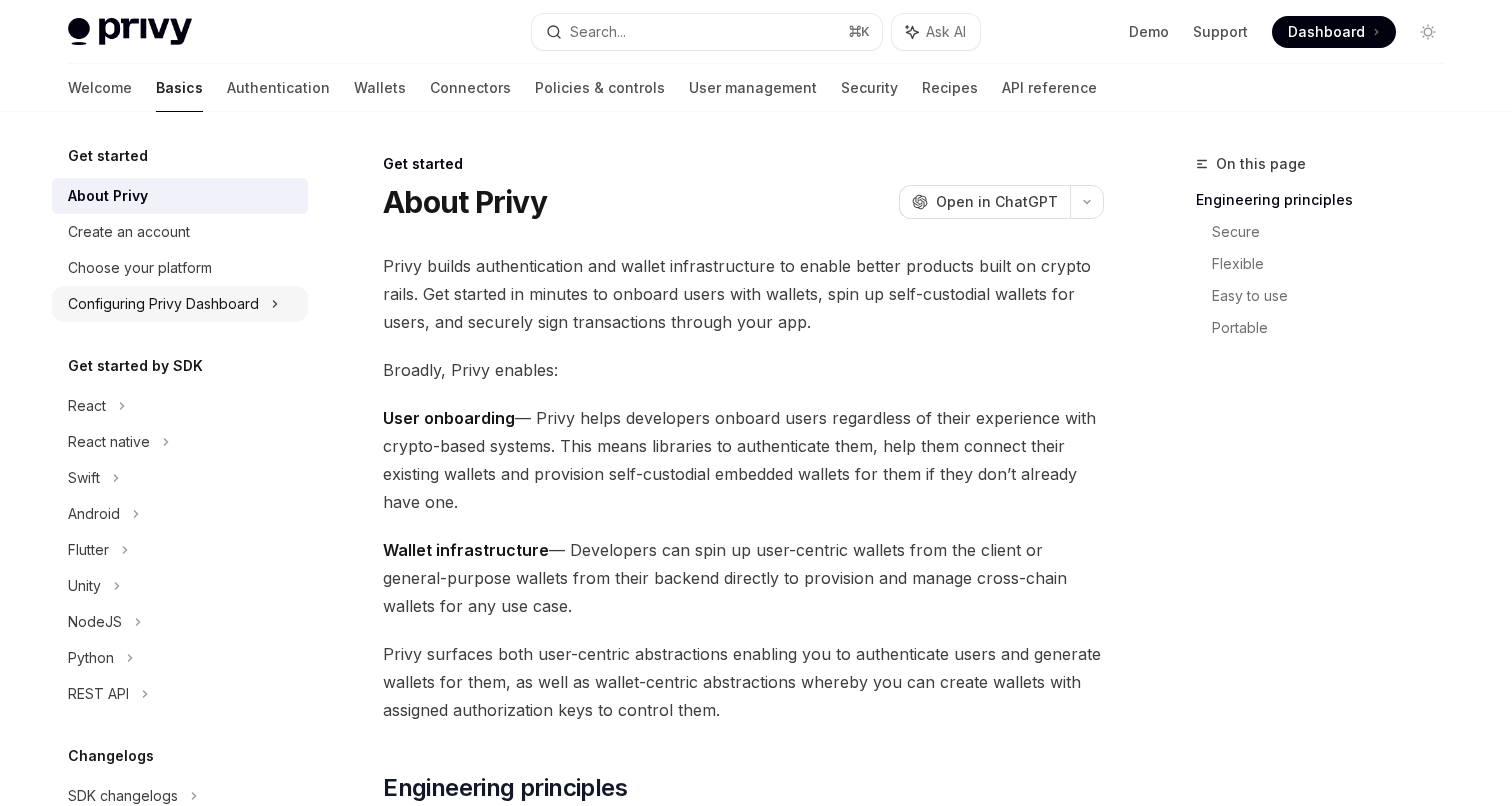 click on "Configuring Privy Dashboard" at bounding box center (163, 304) 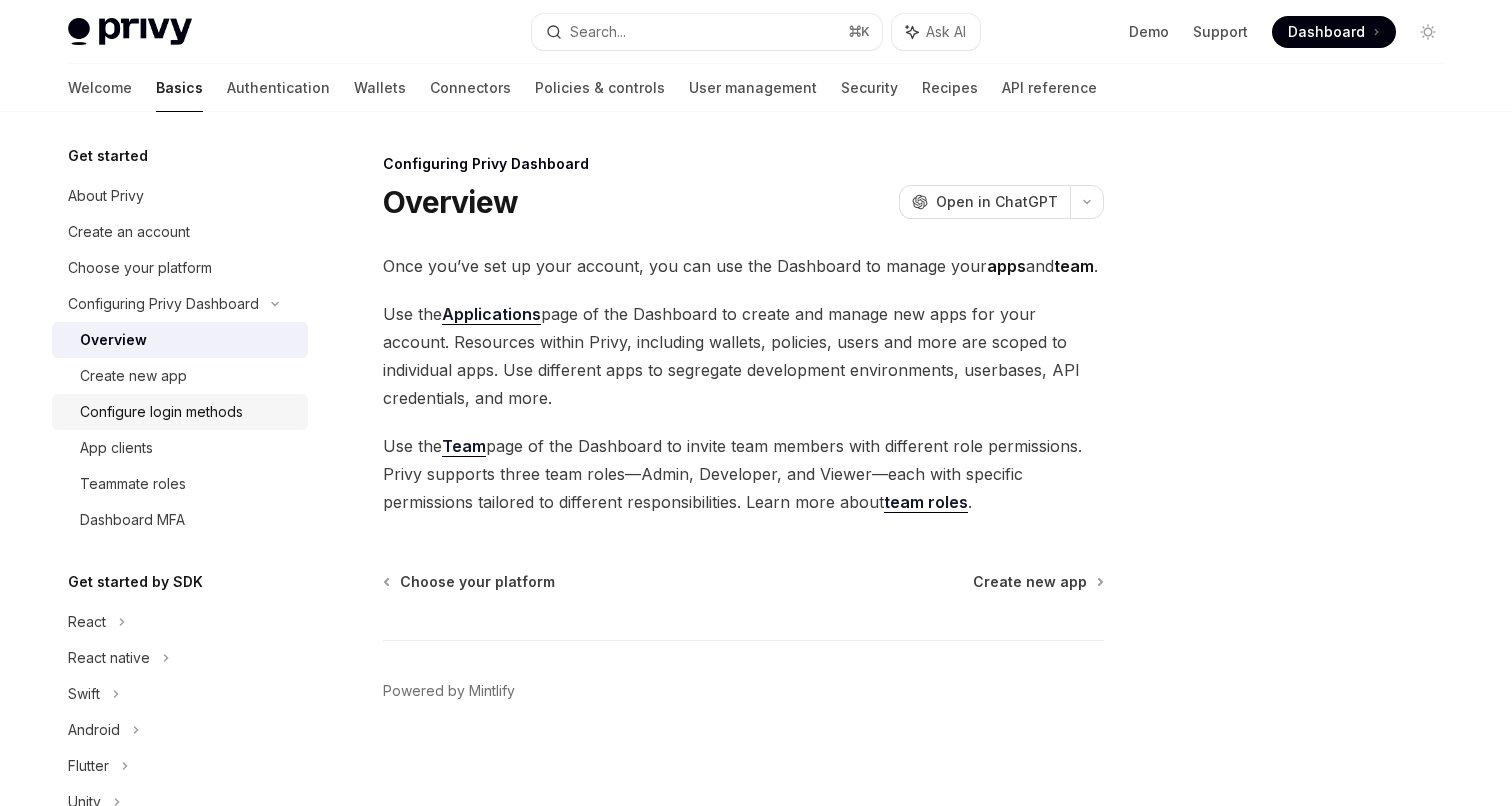 click on "Configure login methods" at bounding box center (161, 412) 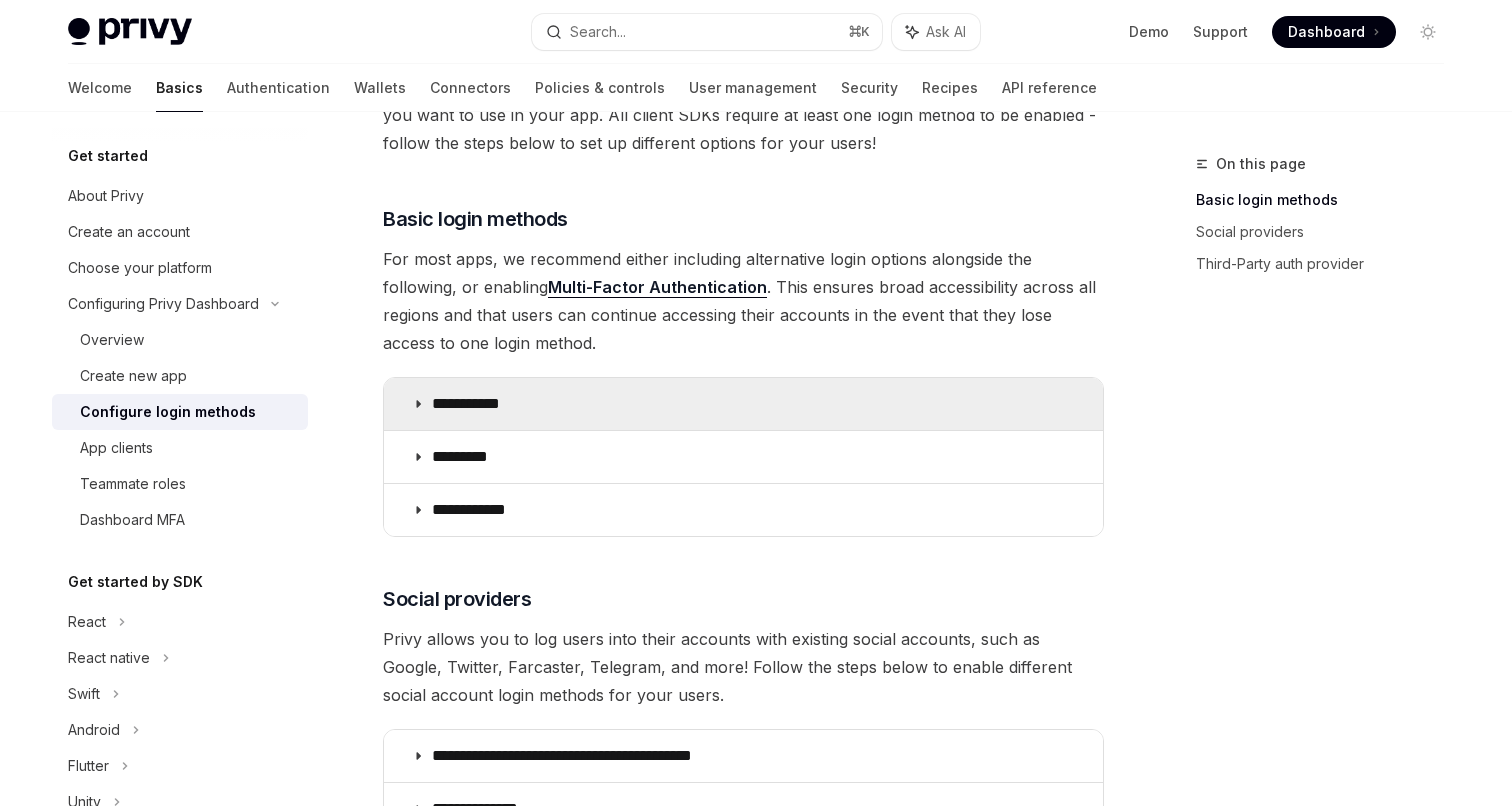 click on "**********" at bounding box center (743, 404) 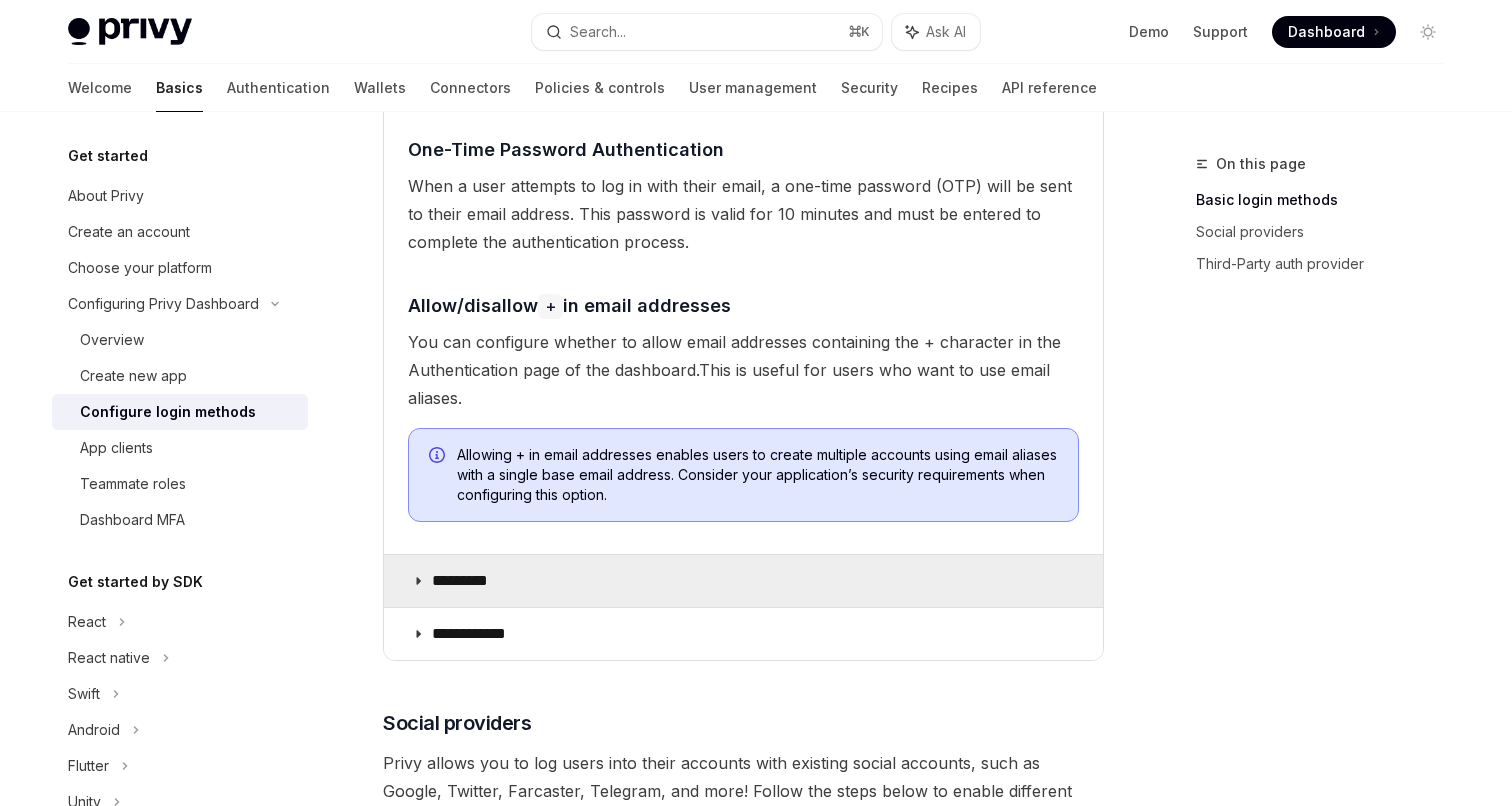 scroll, scrollTop: 1507, scrollLeft: 0, axis: vertical 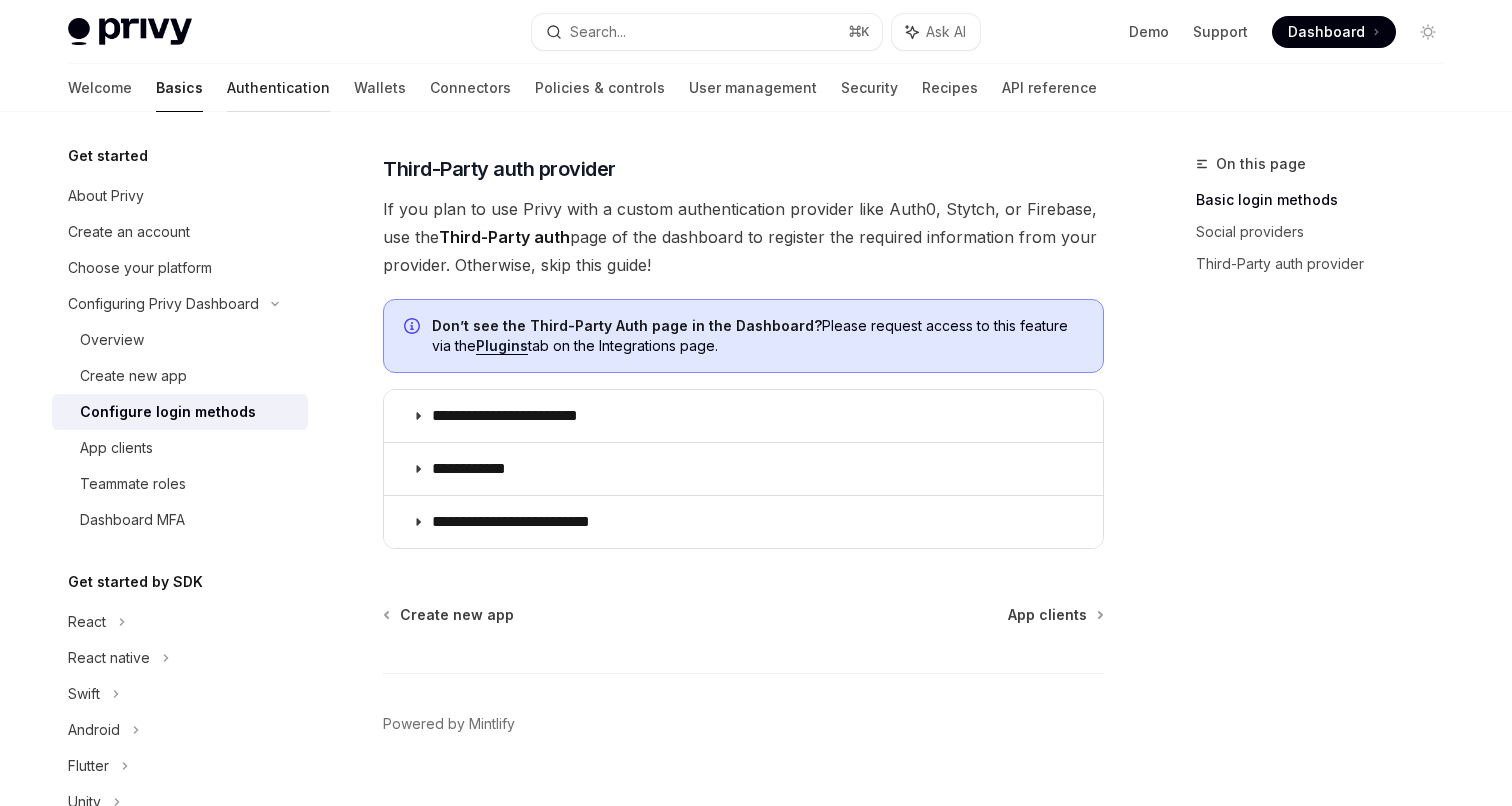 click on "Authentication" at bounding box center [278, 88] 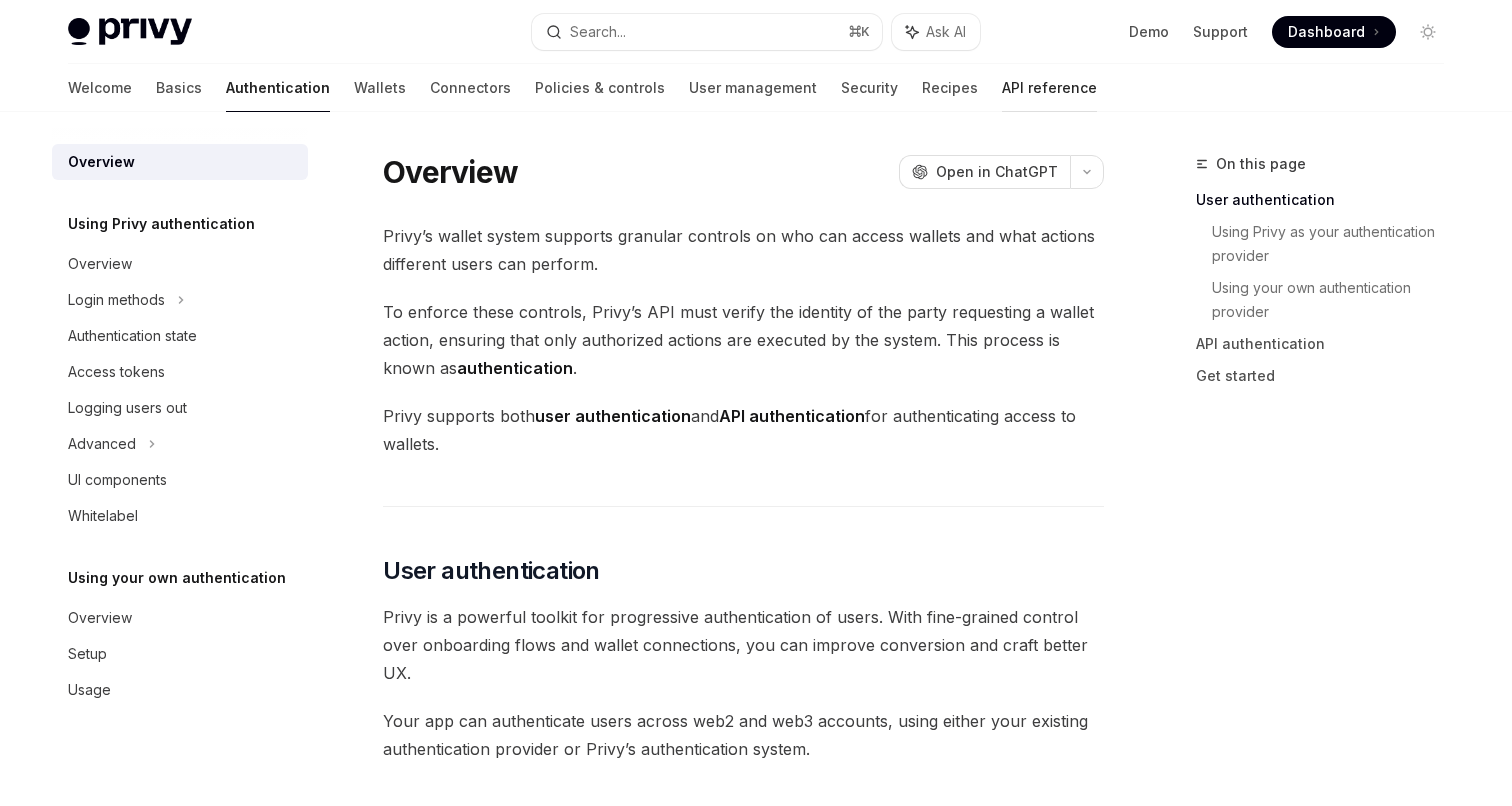 click on "API reference" at bounding box center [1049, 88] 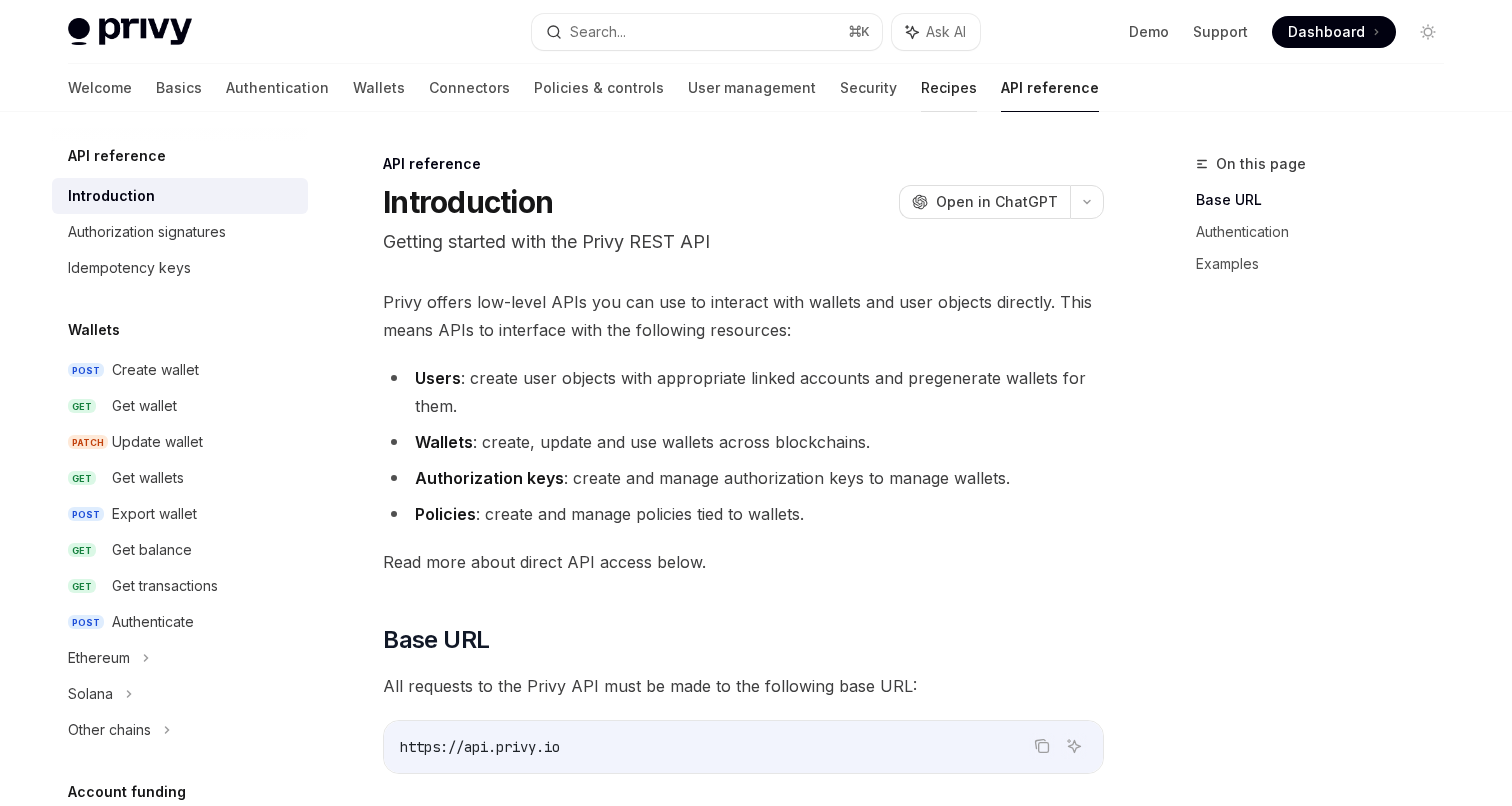 click on "Recipes" at bounding box center (949, 88) 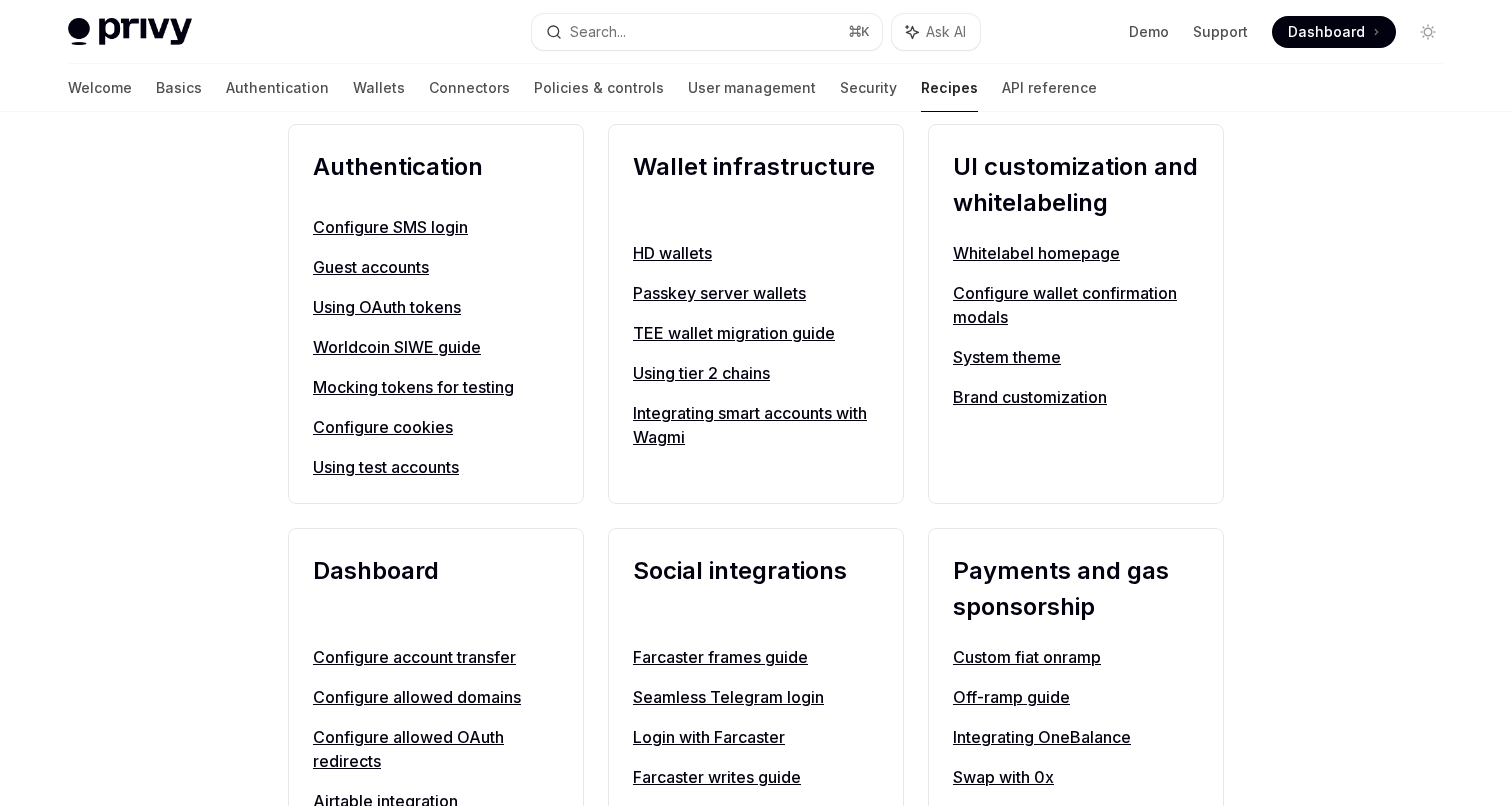 scroll, scrollTop: 778, scrollLeft: 0, axis: vertical 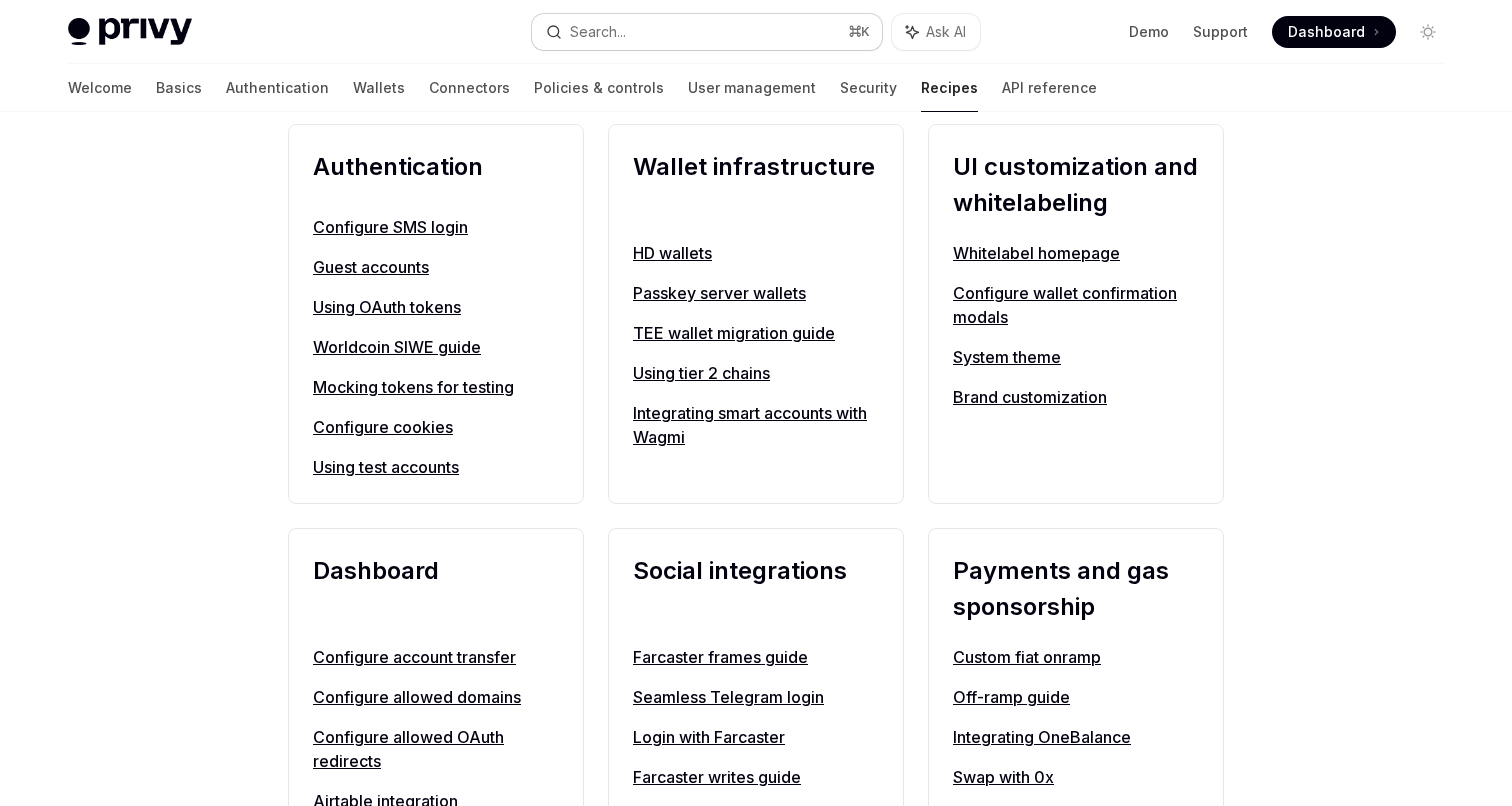 click on "Search... ⌘ K" at bounding box center [707, 32] 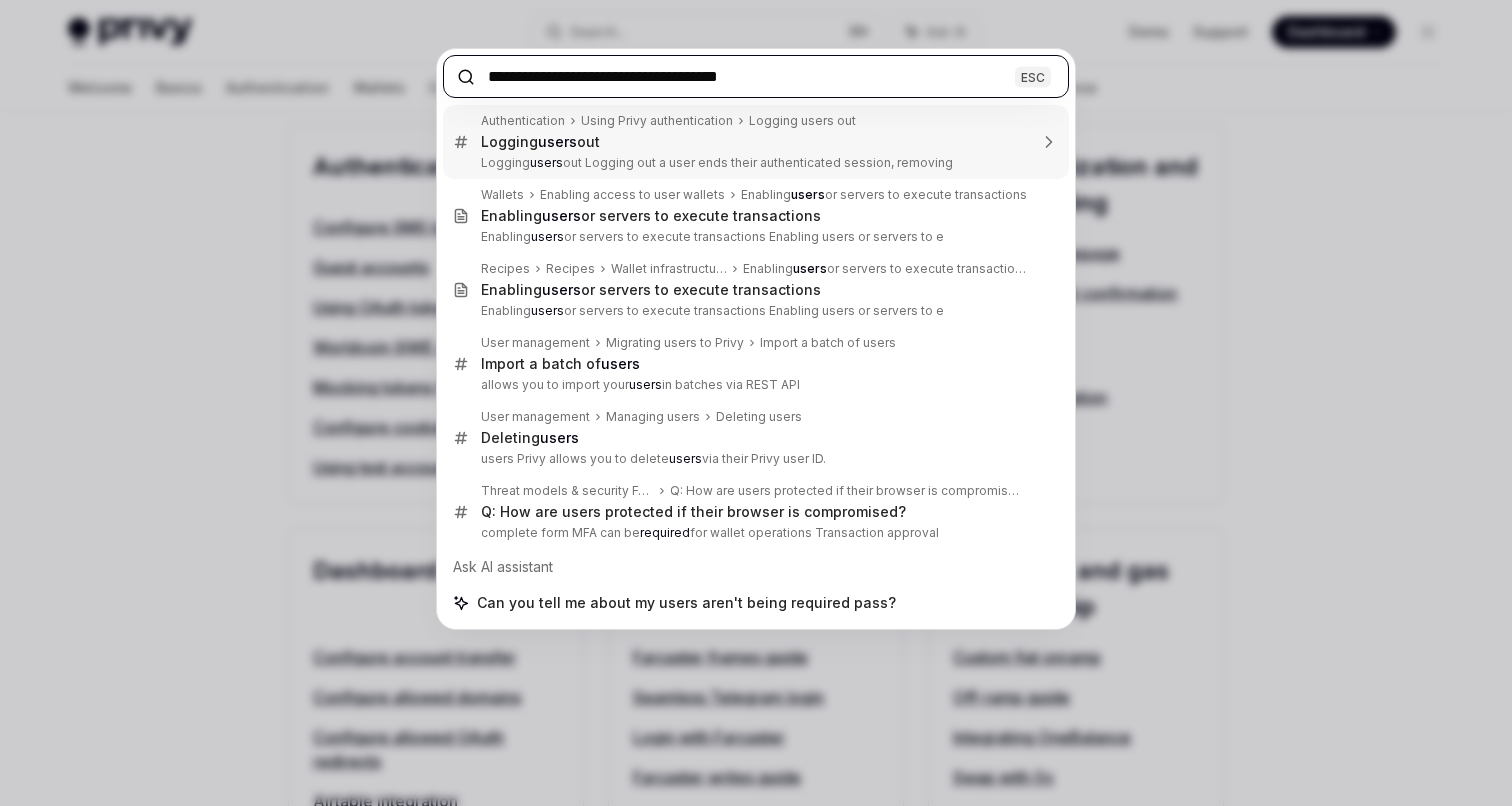 type on "**********" 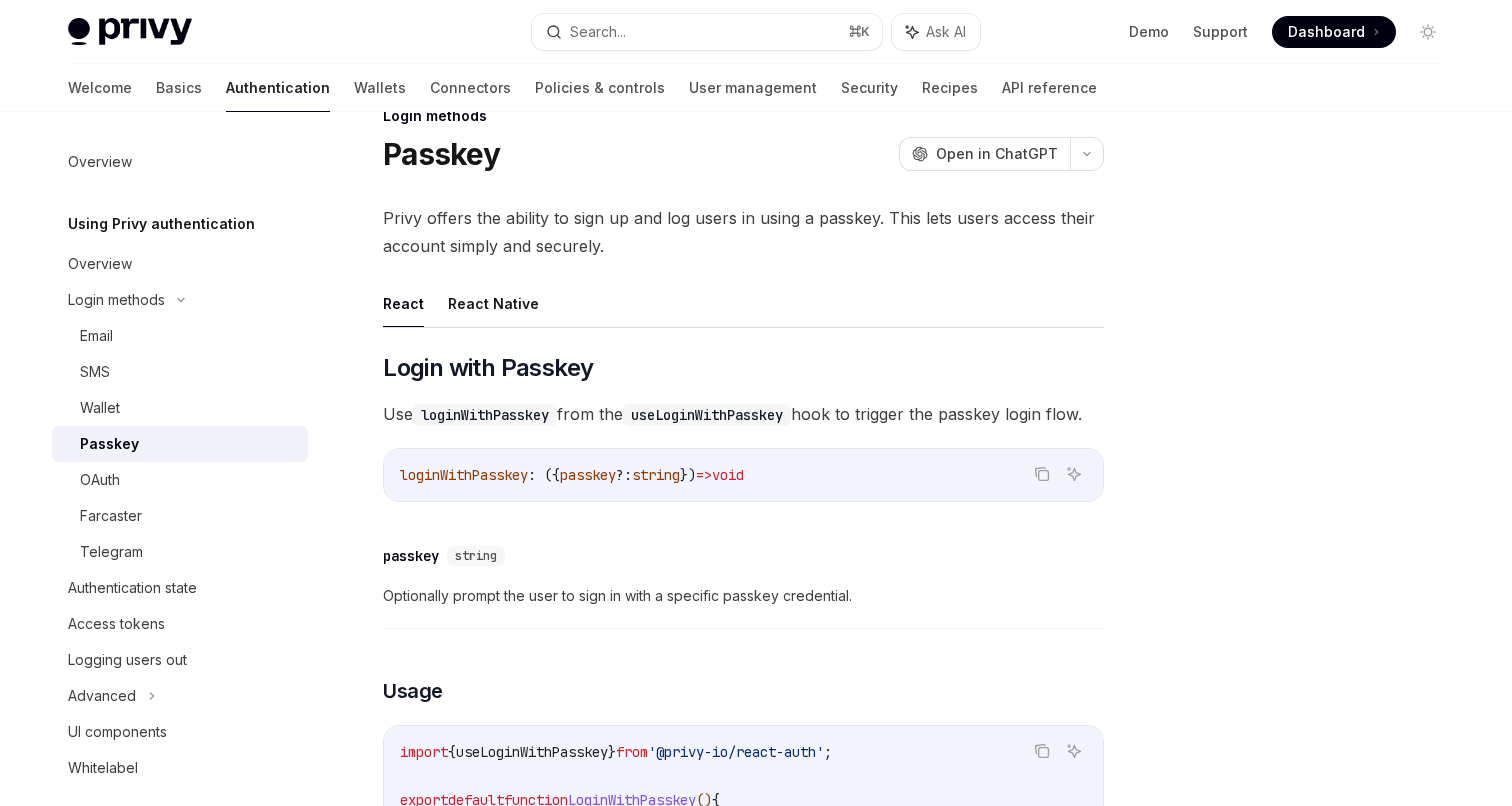 scroll, scrollTop: 46, scrollLeft: 0, axis: vertical 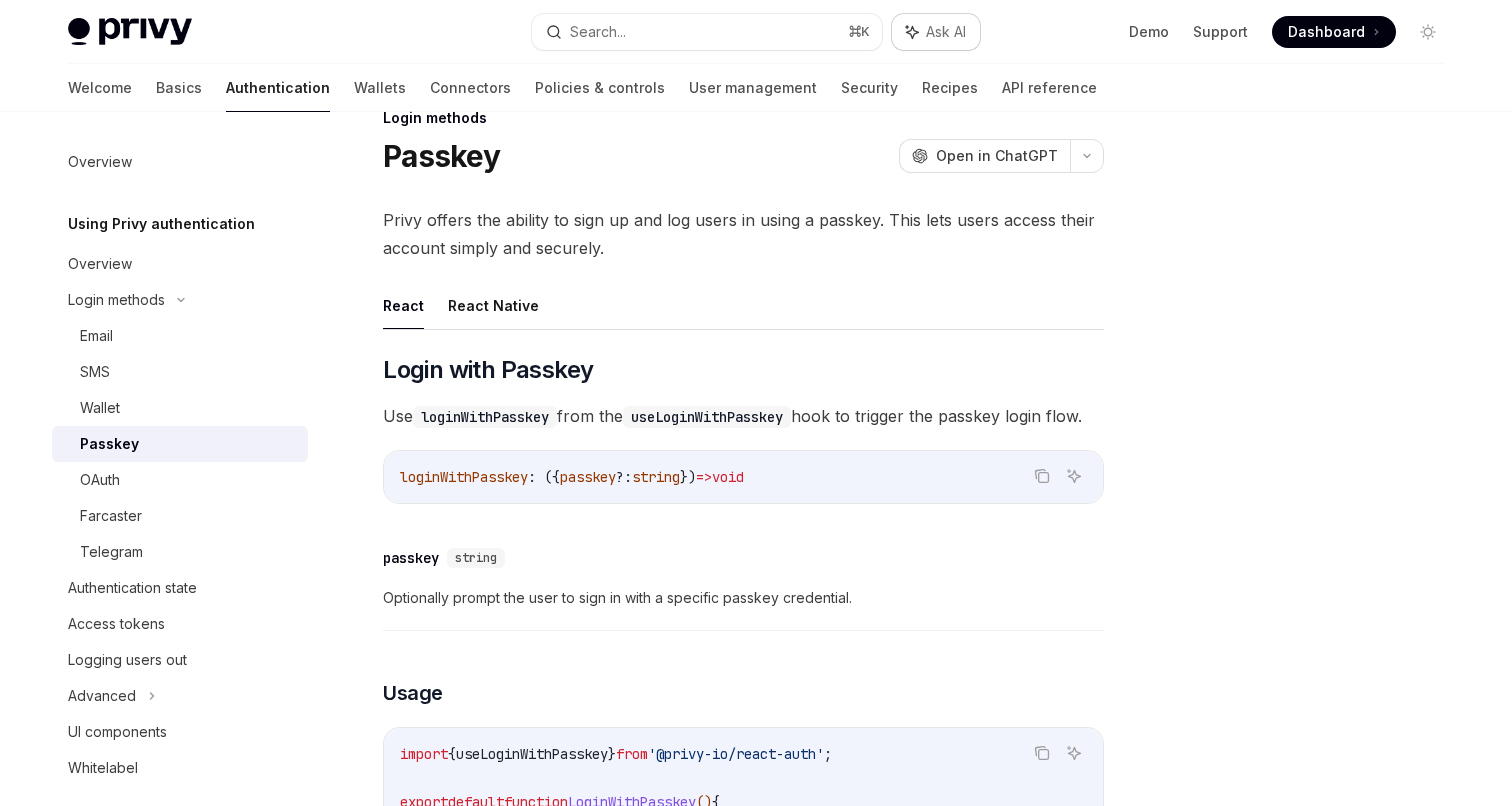 click on "Ask AI" at bounding box center (946, 32) 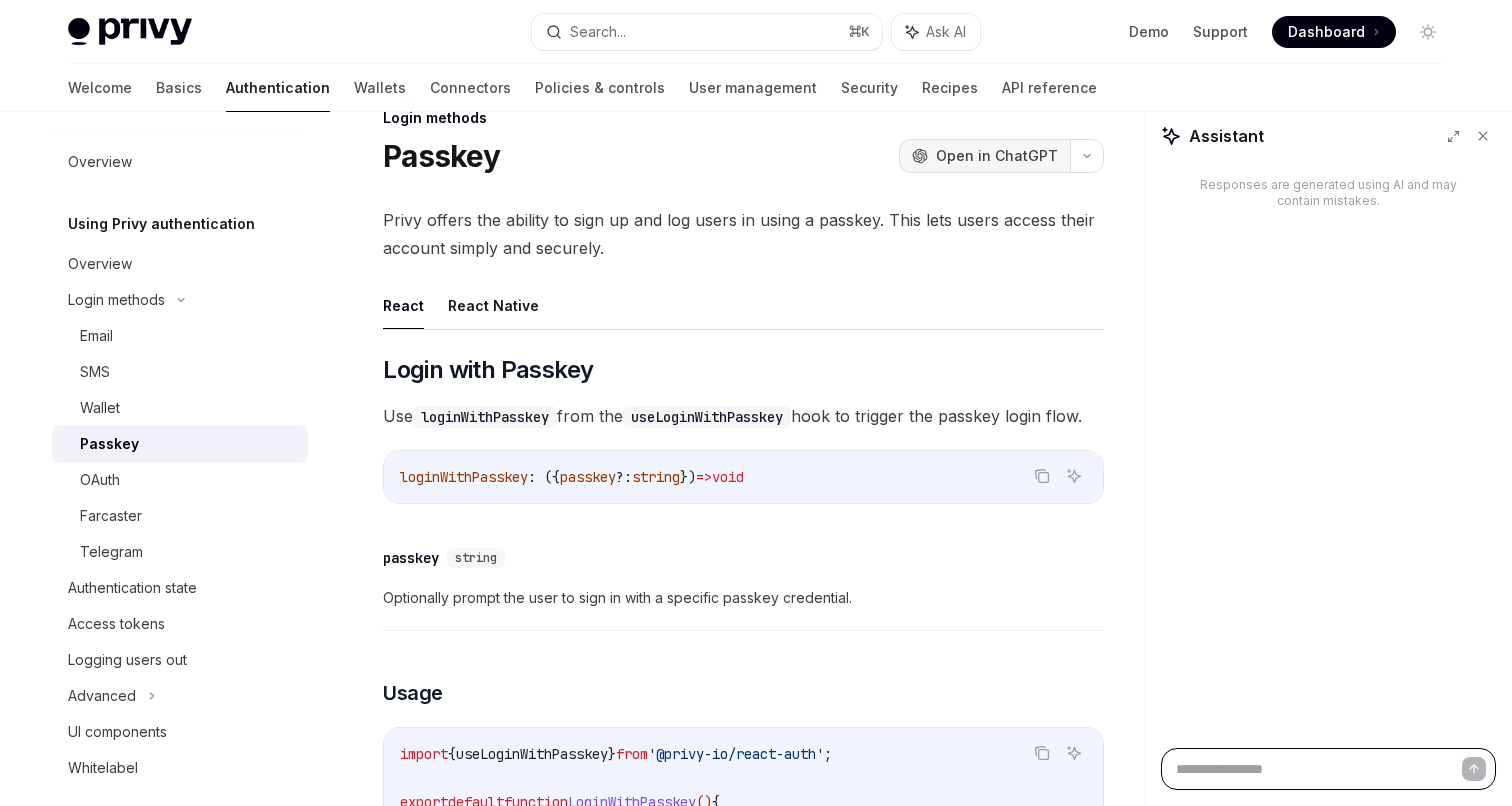 type on "*" 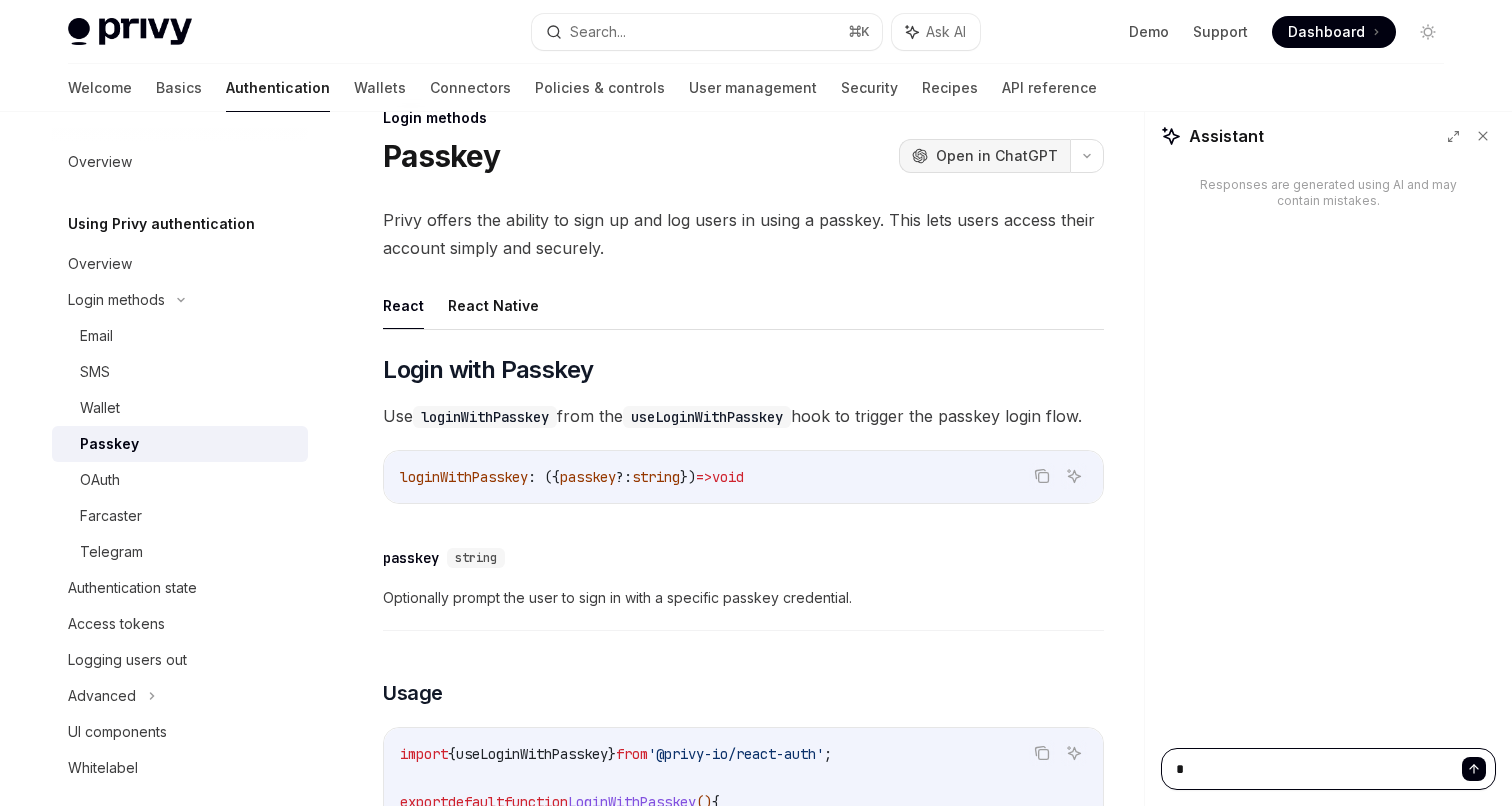 type on "**" 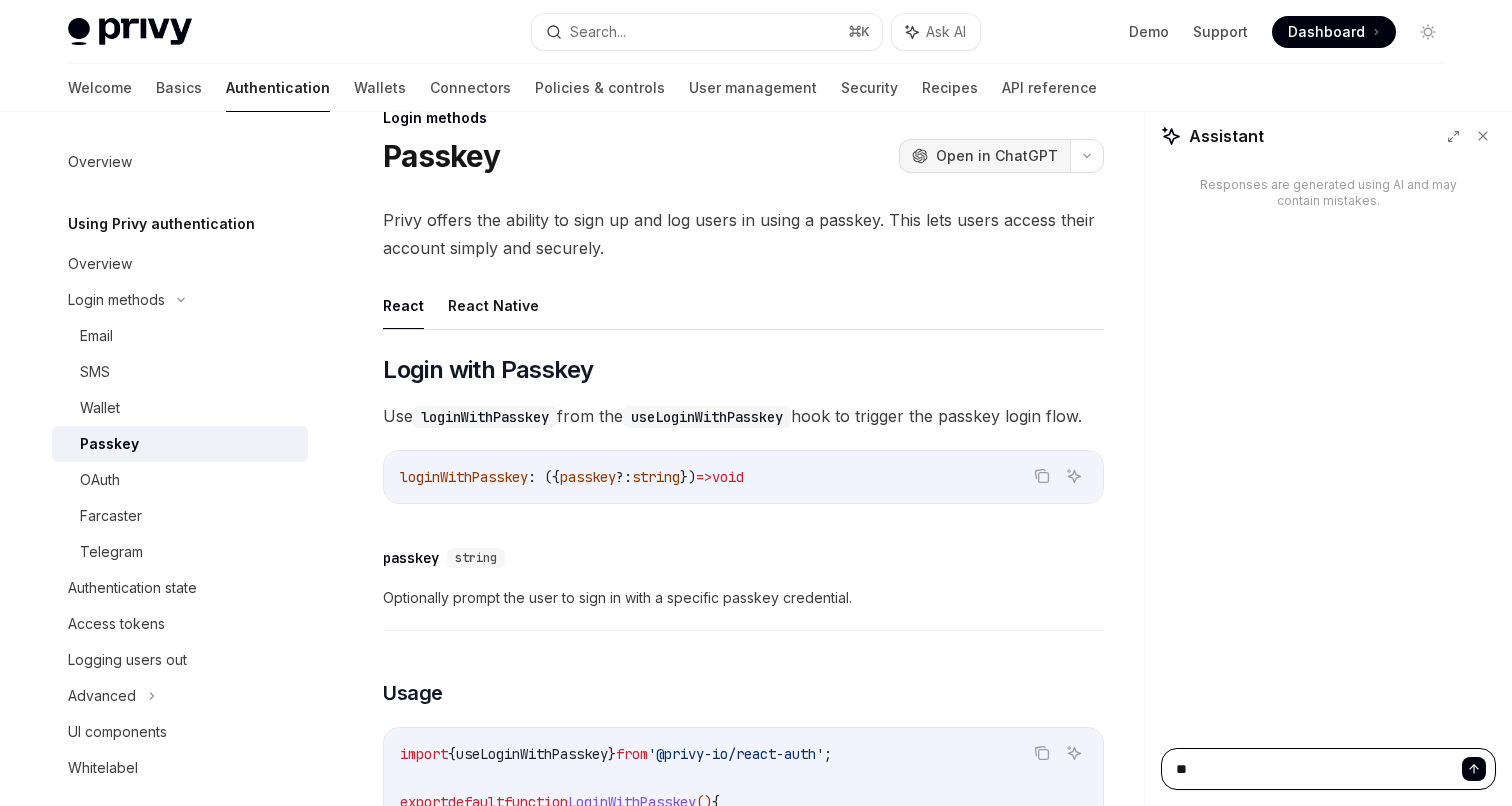 type on "**" 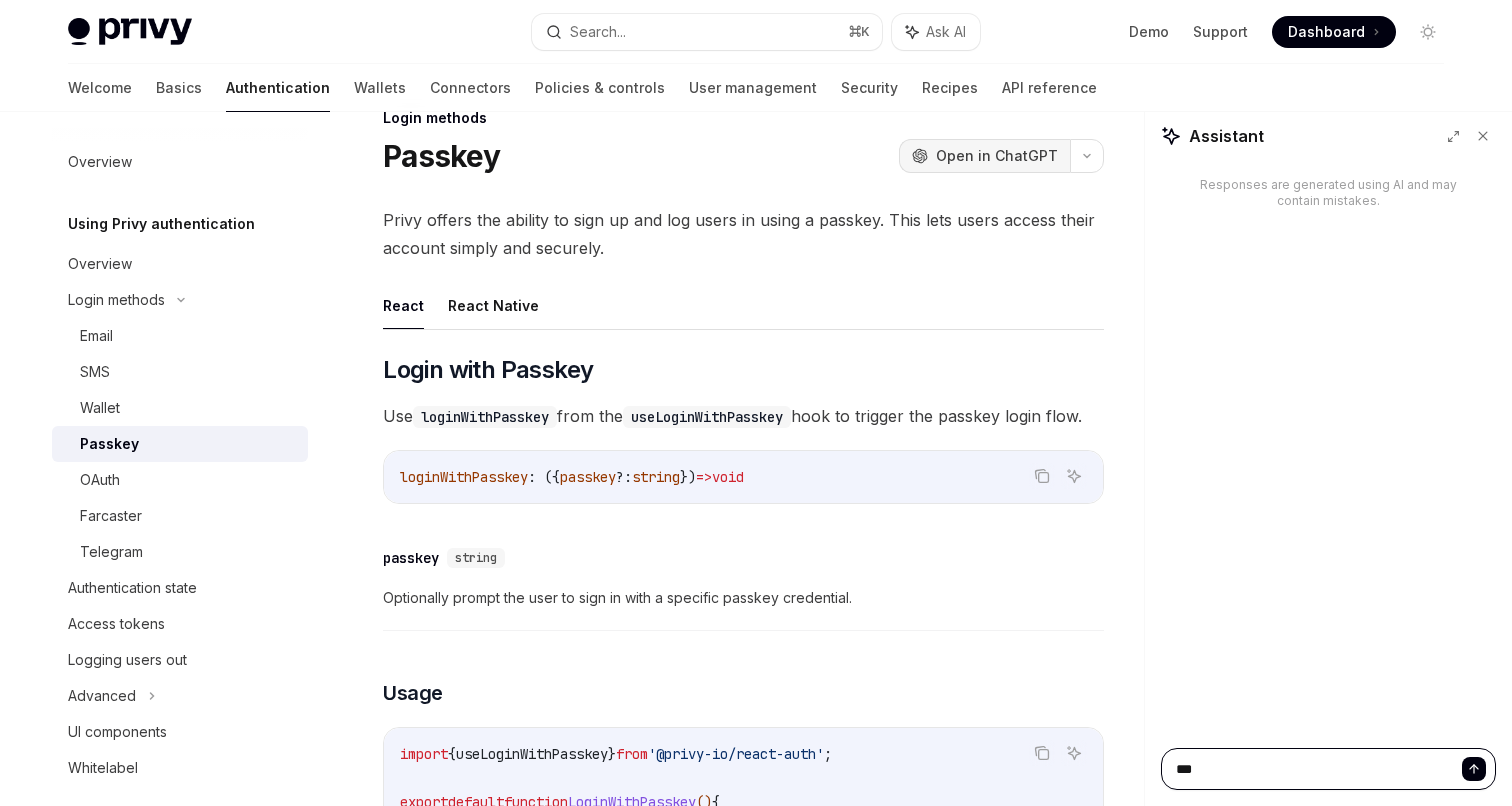 type on "****" 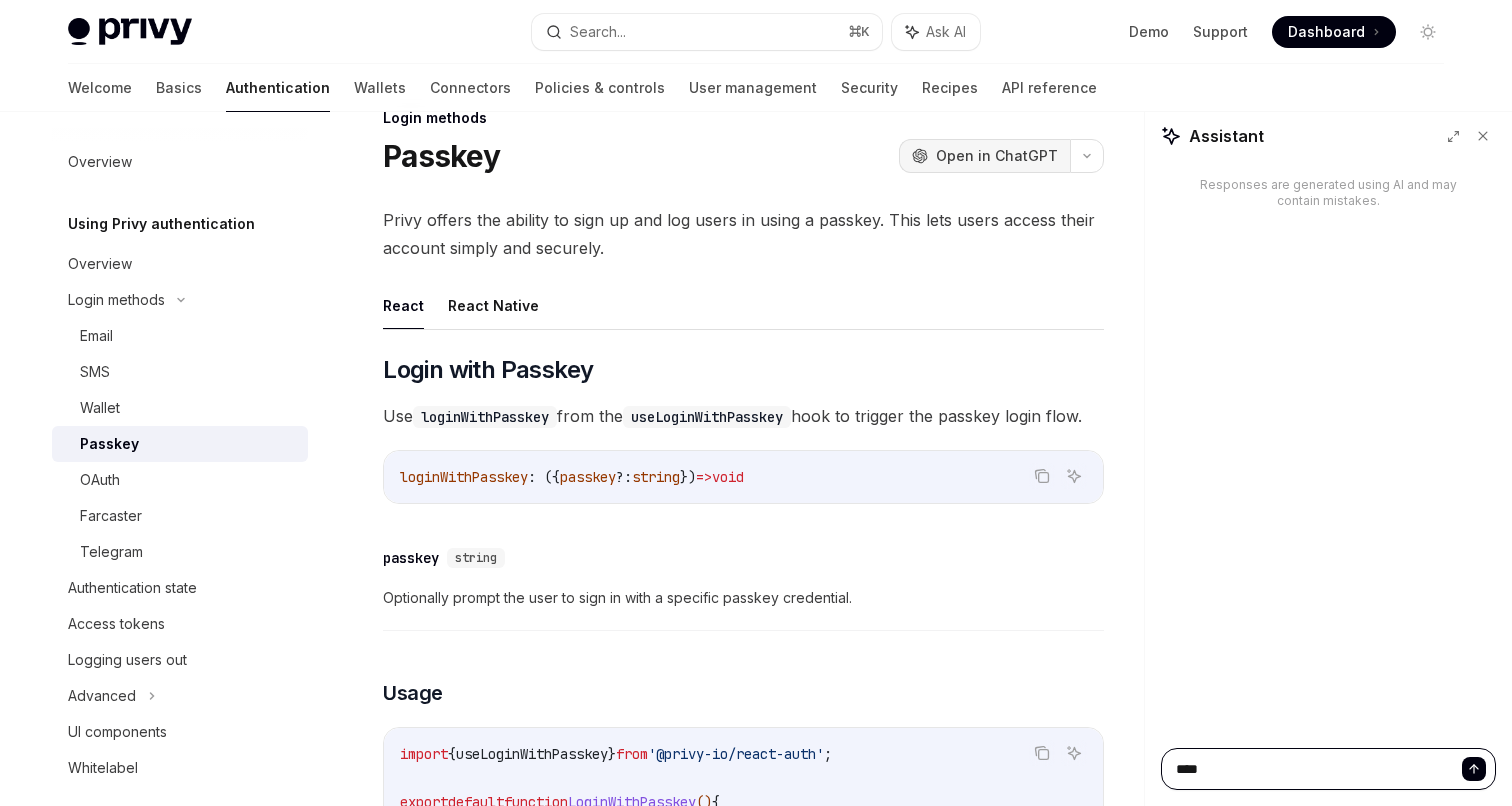 type on "*****" 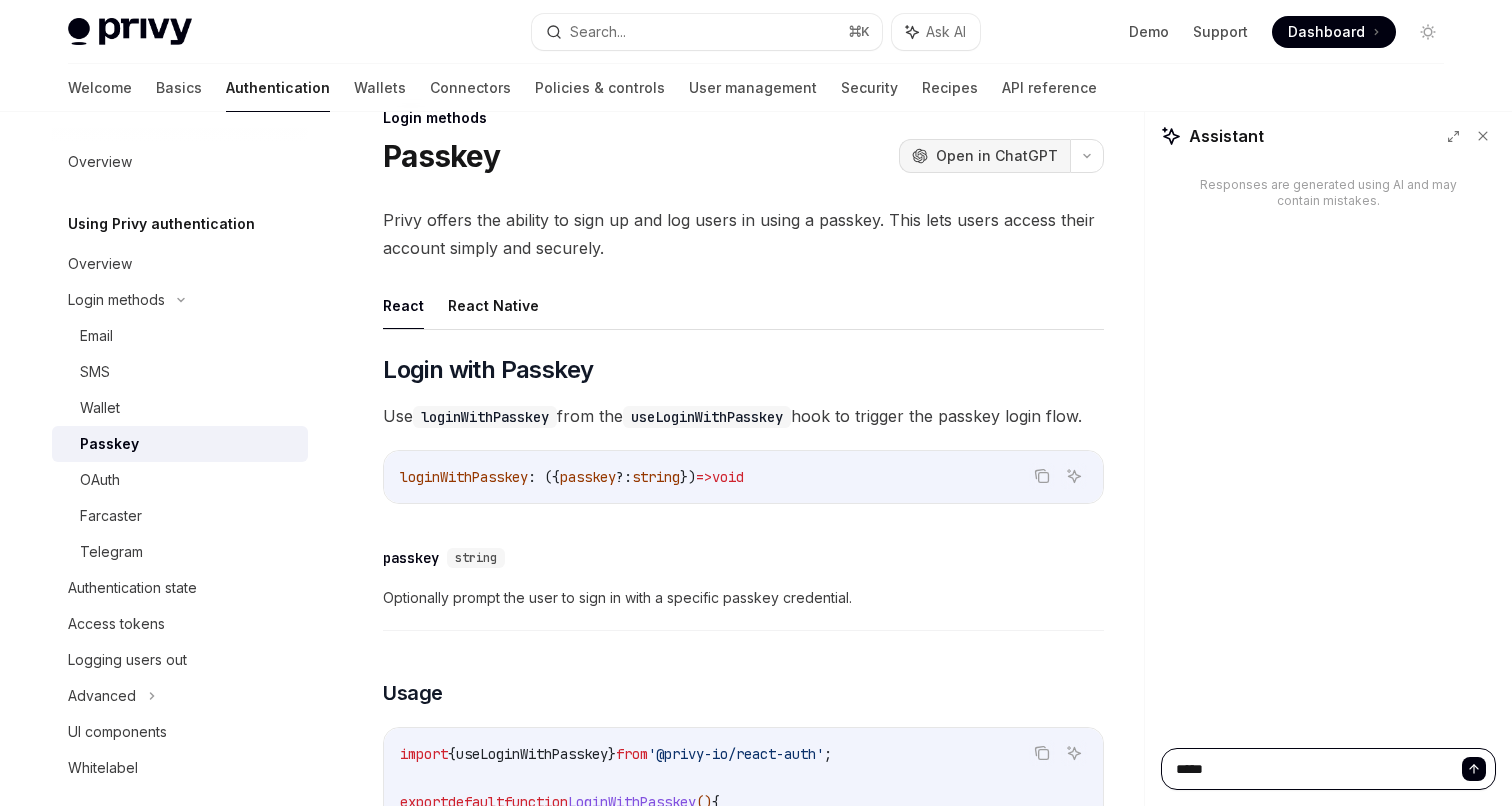 type on "******" 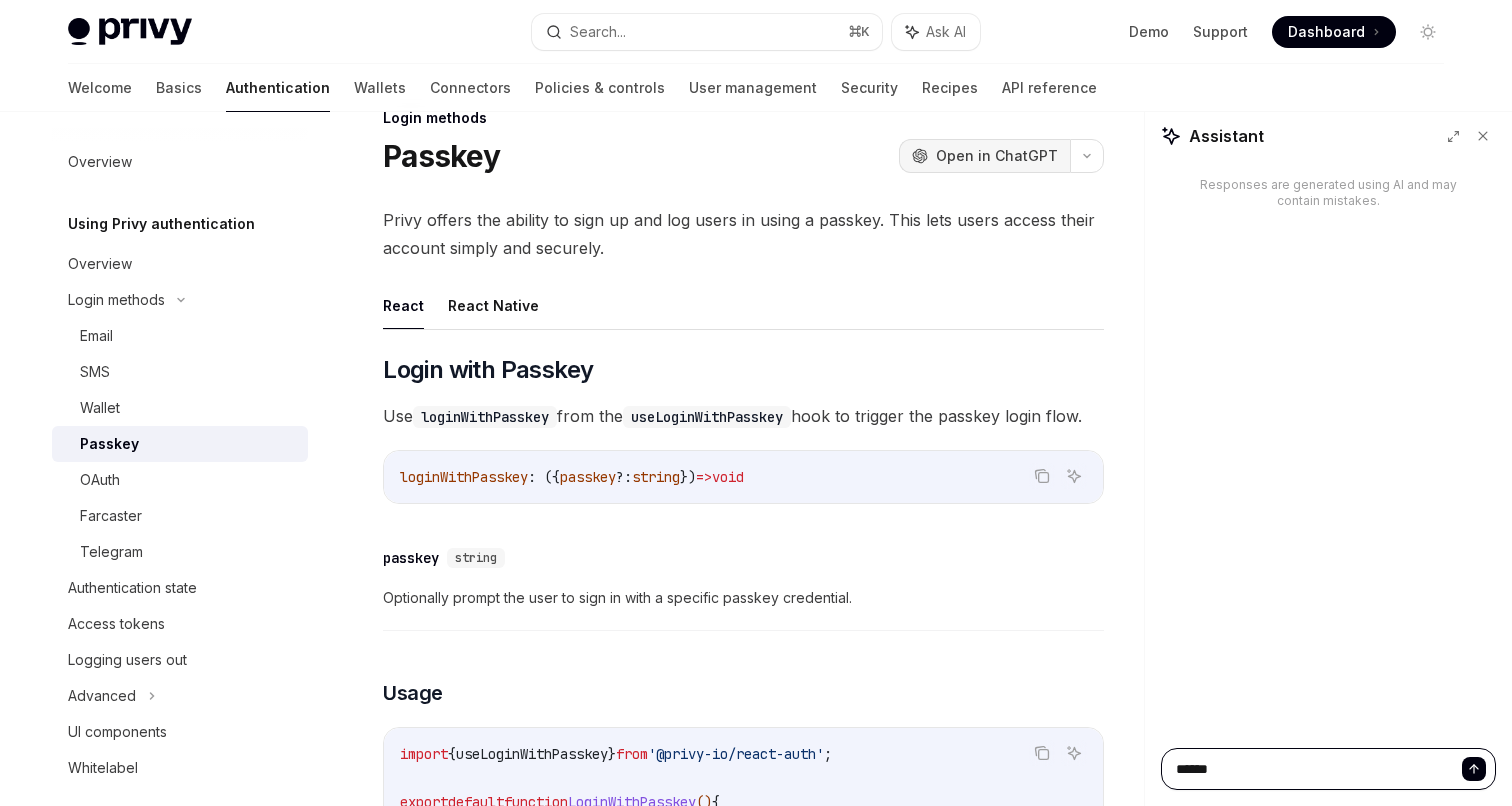 type on "*******" 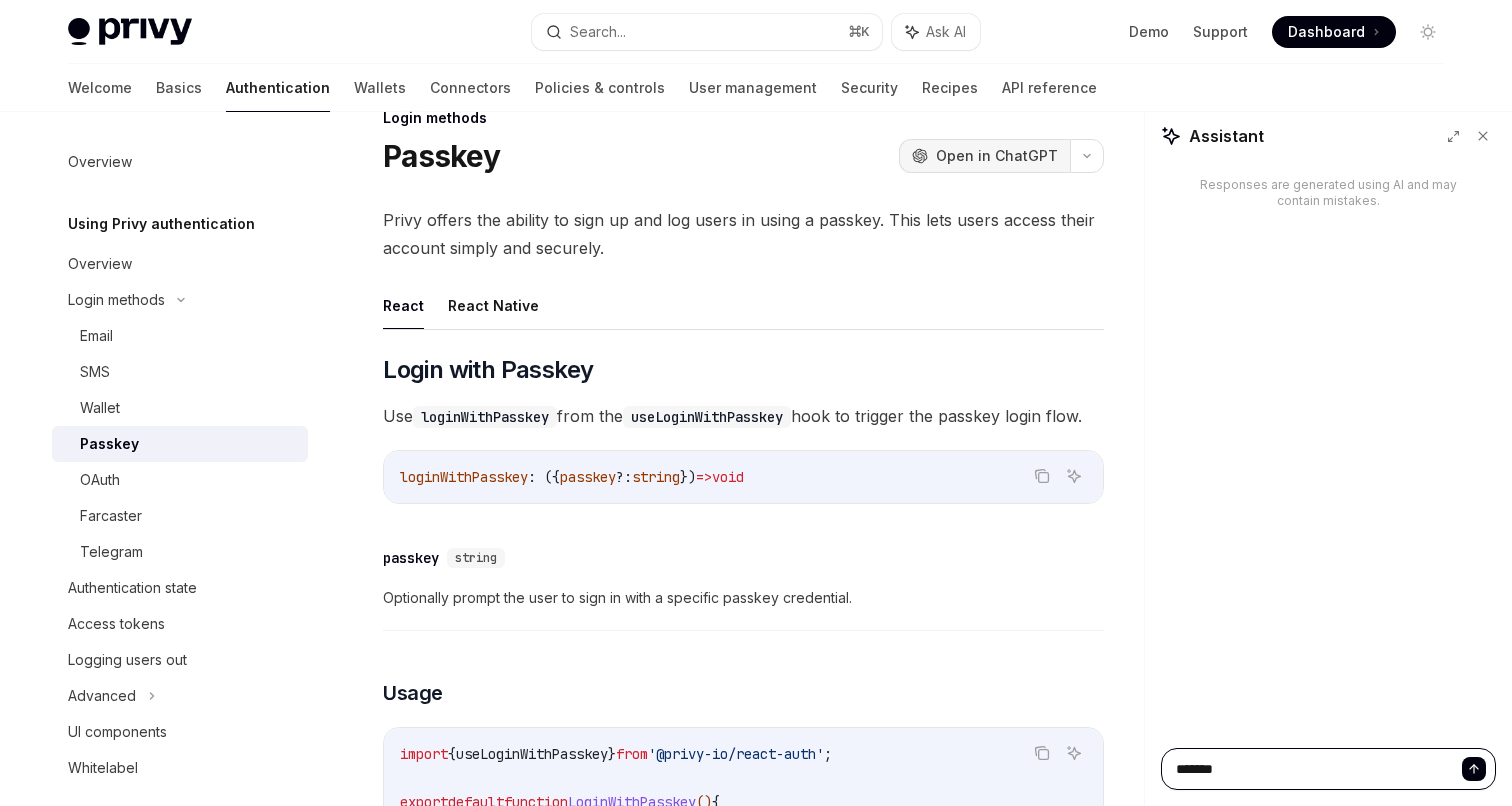 type on "********" 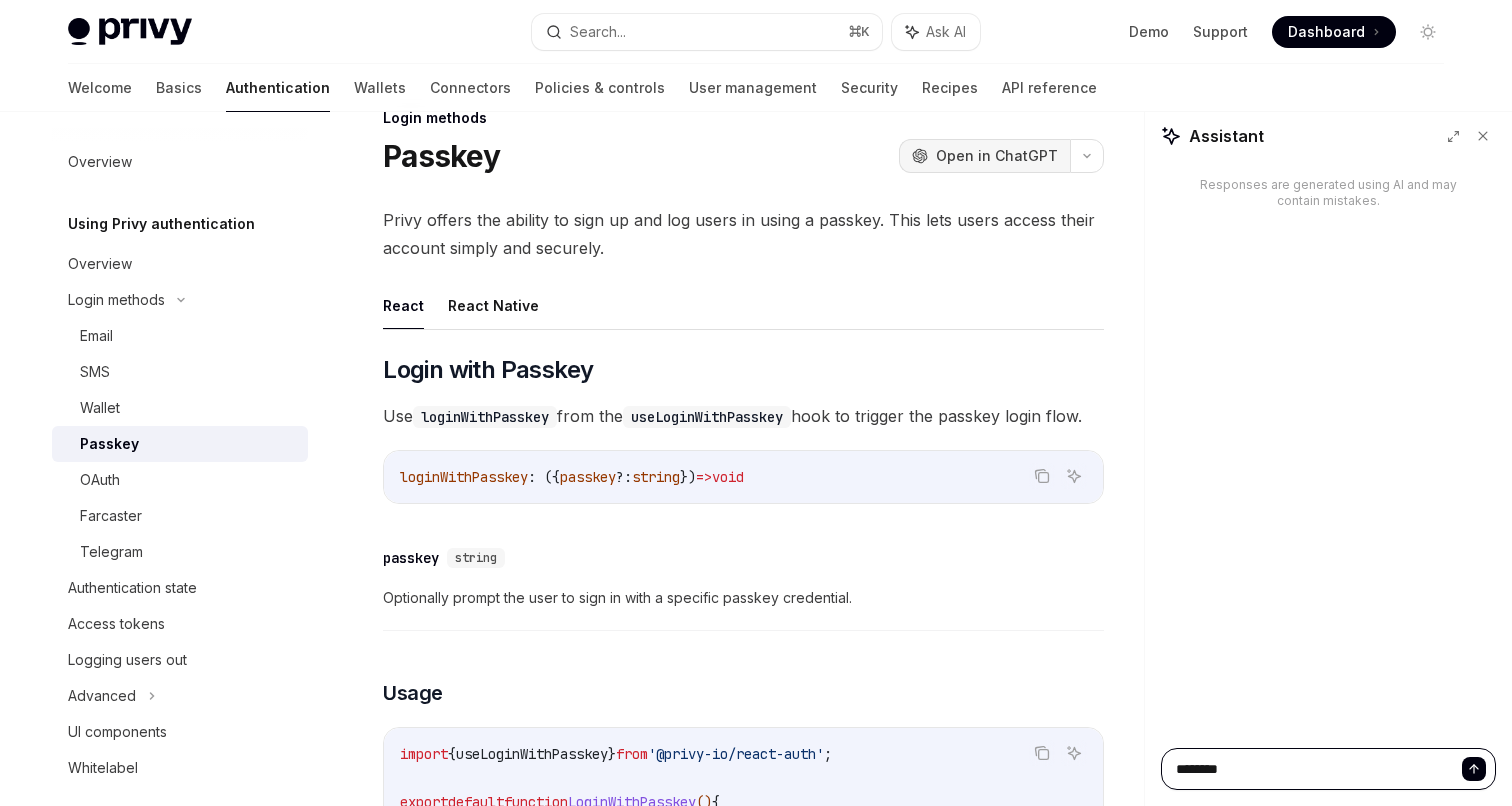 type on "********" 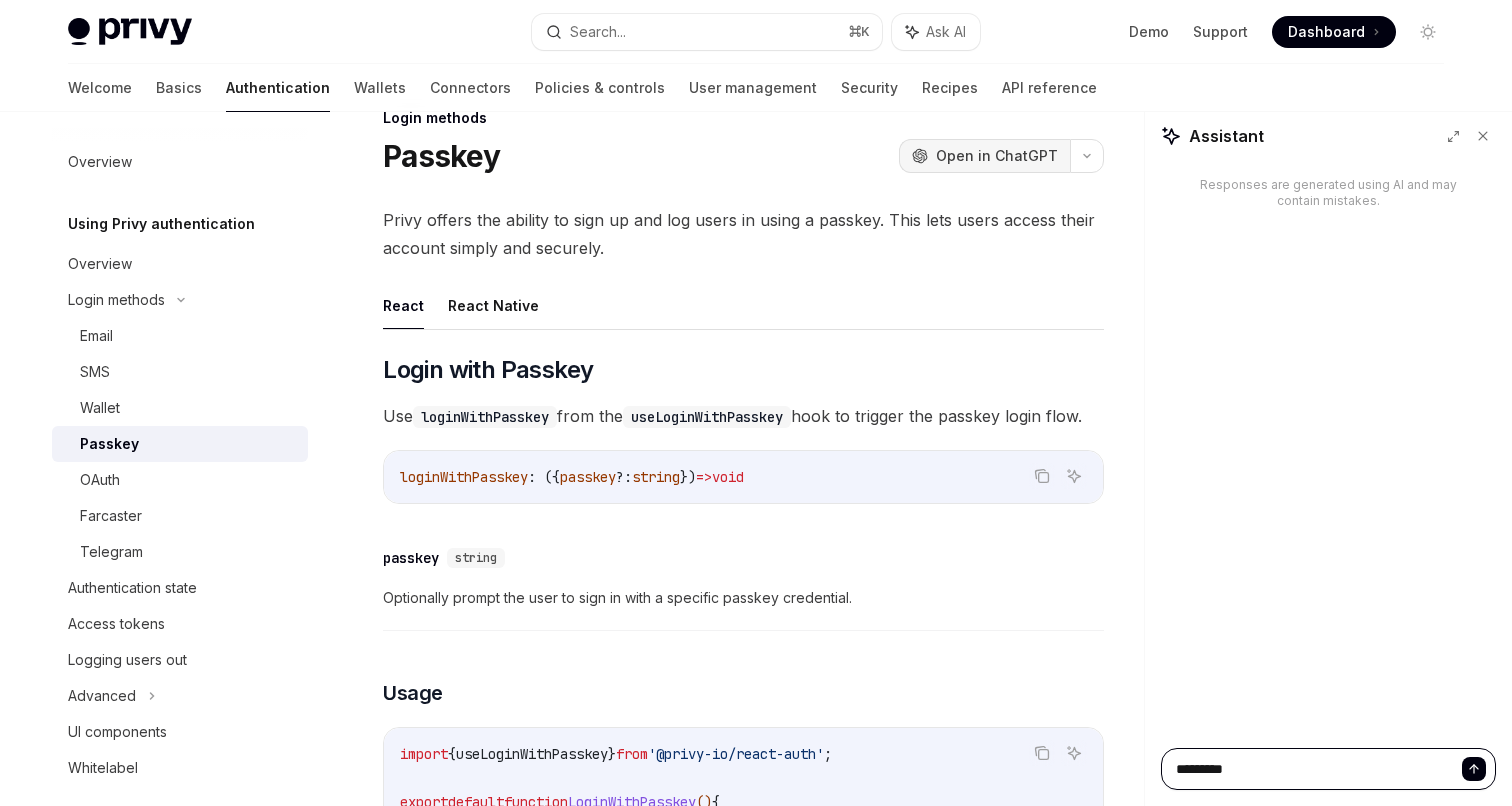 type on "*" 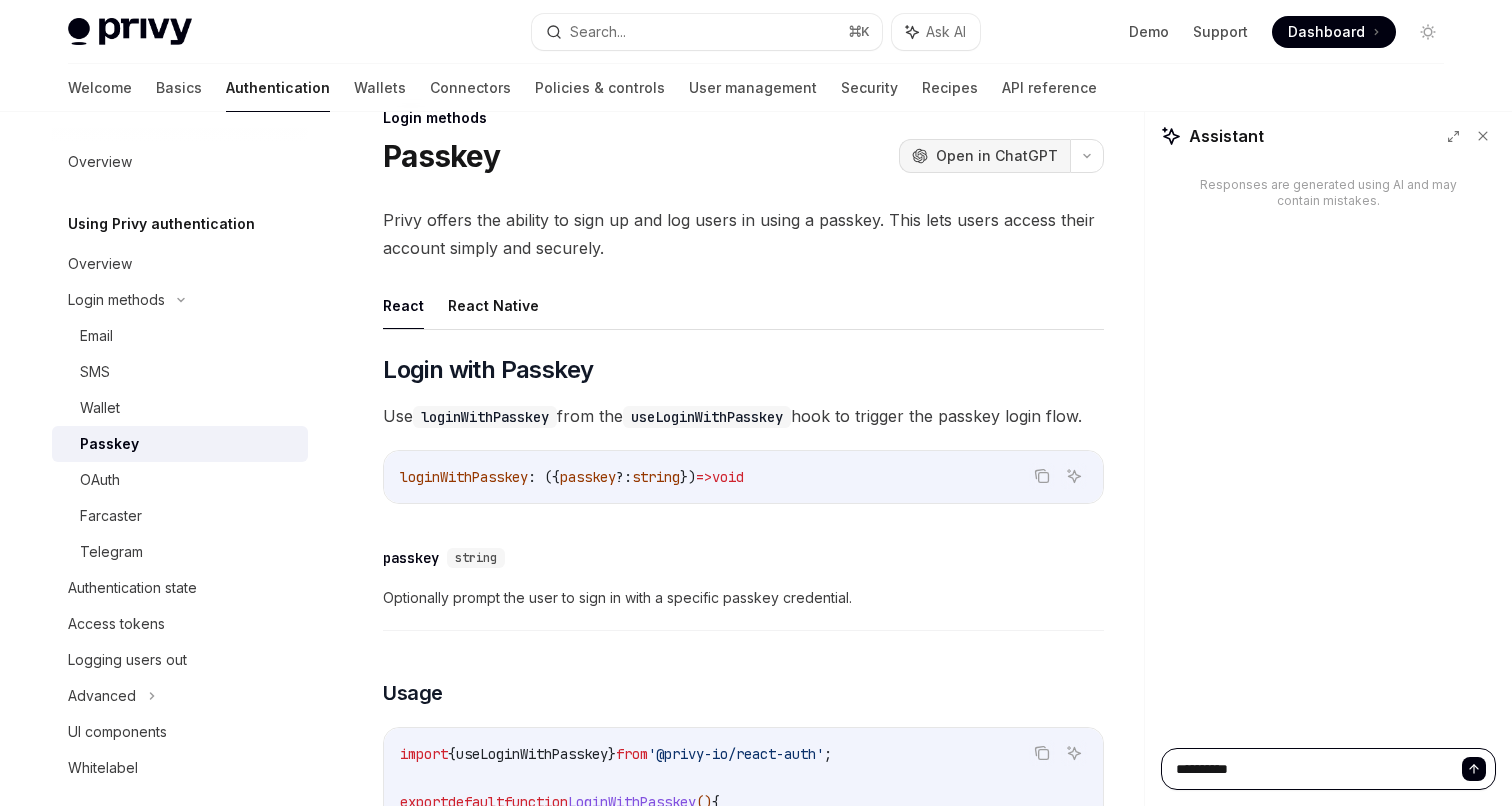 type on "**********" 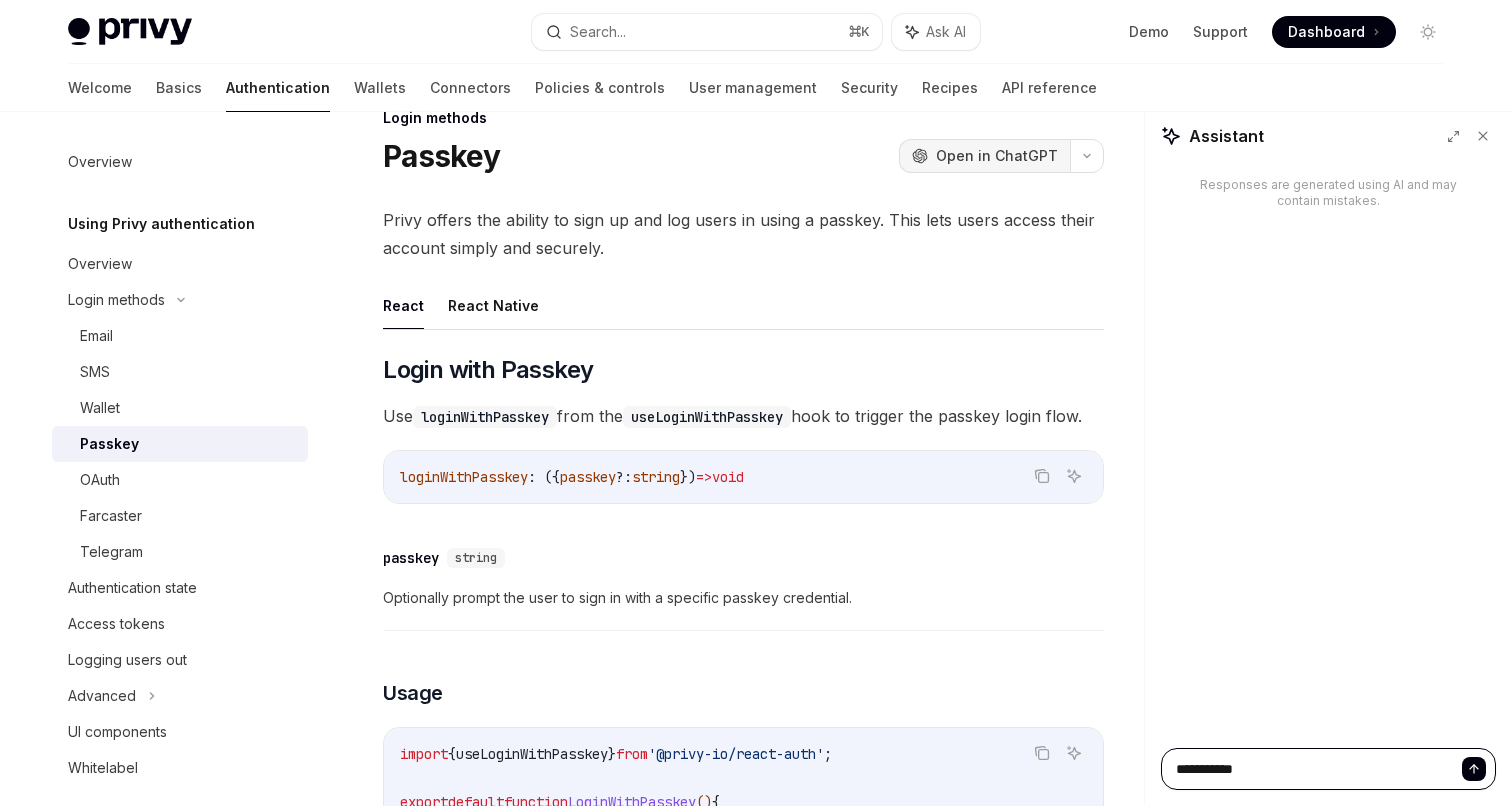 type on "**********" 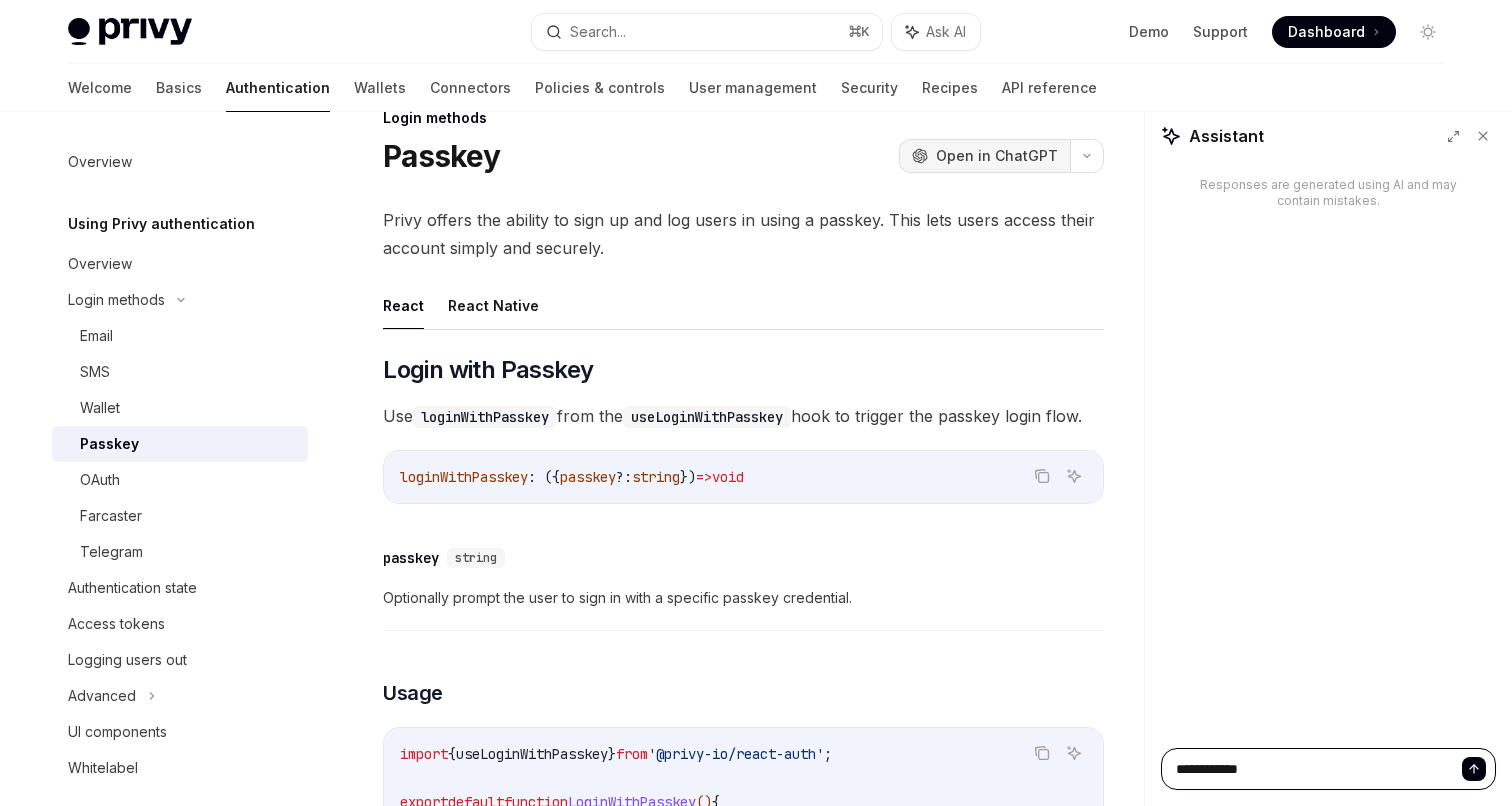 type on "**********" 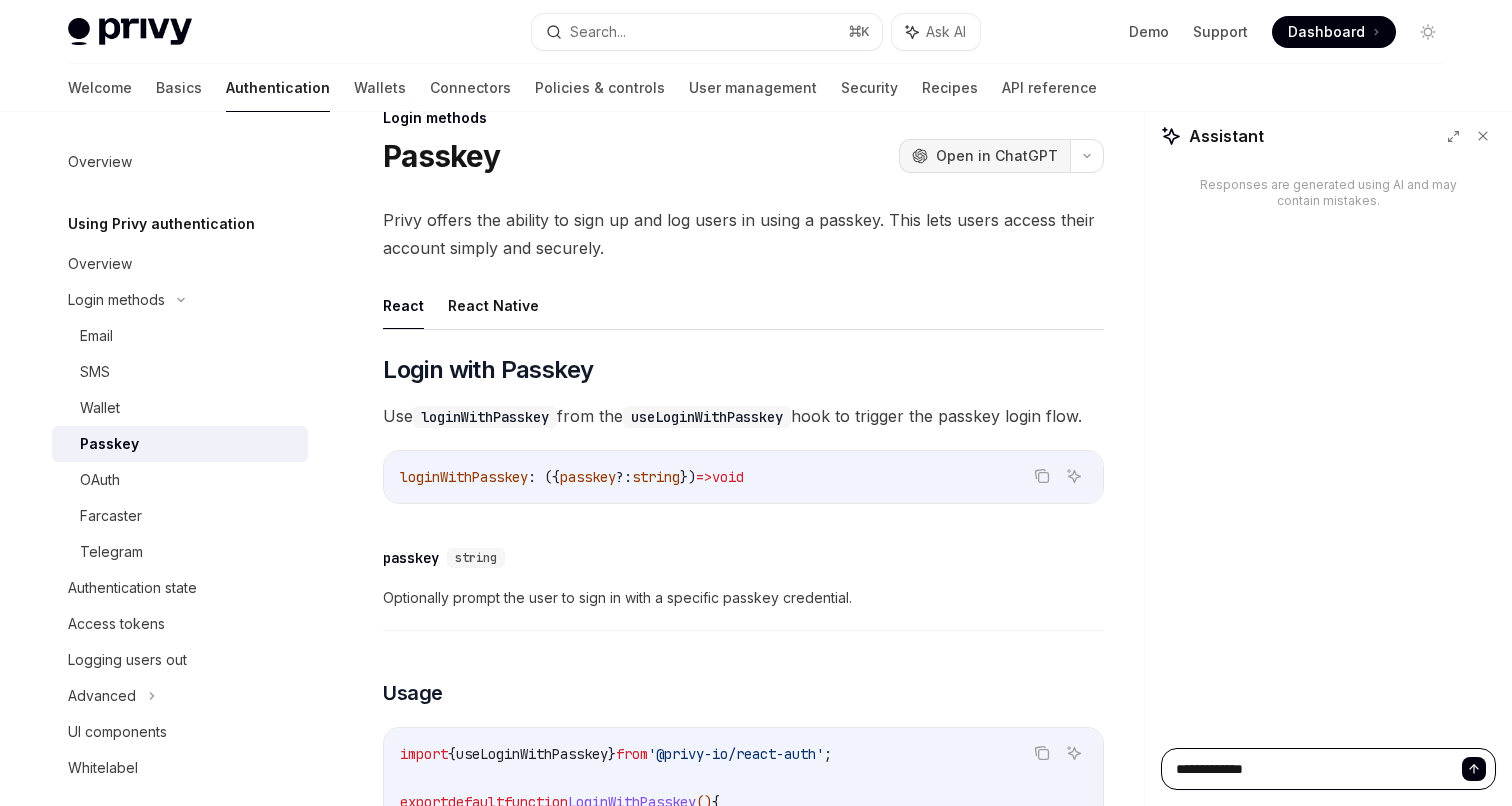 type on "**********" 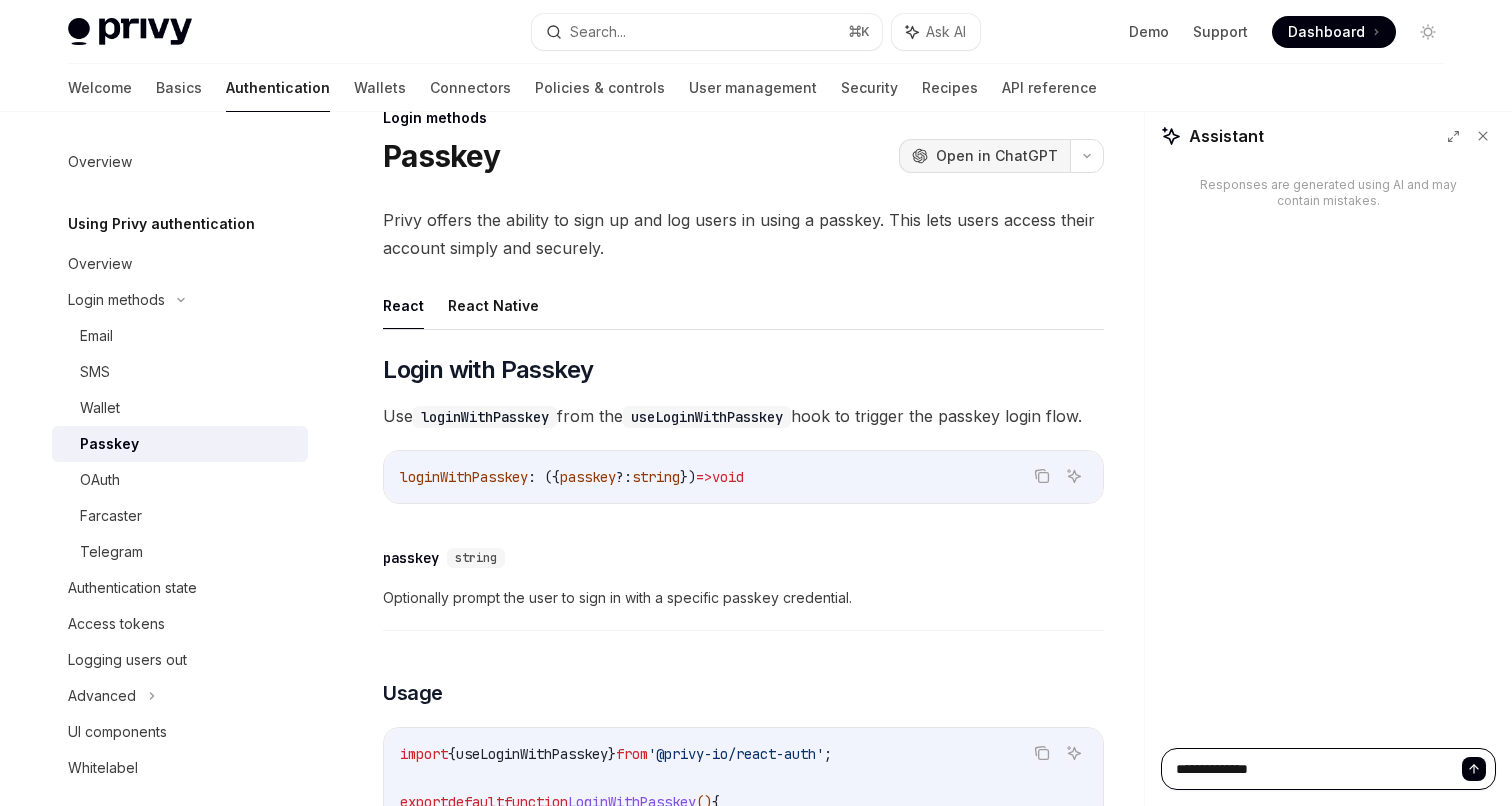 type on "**********" 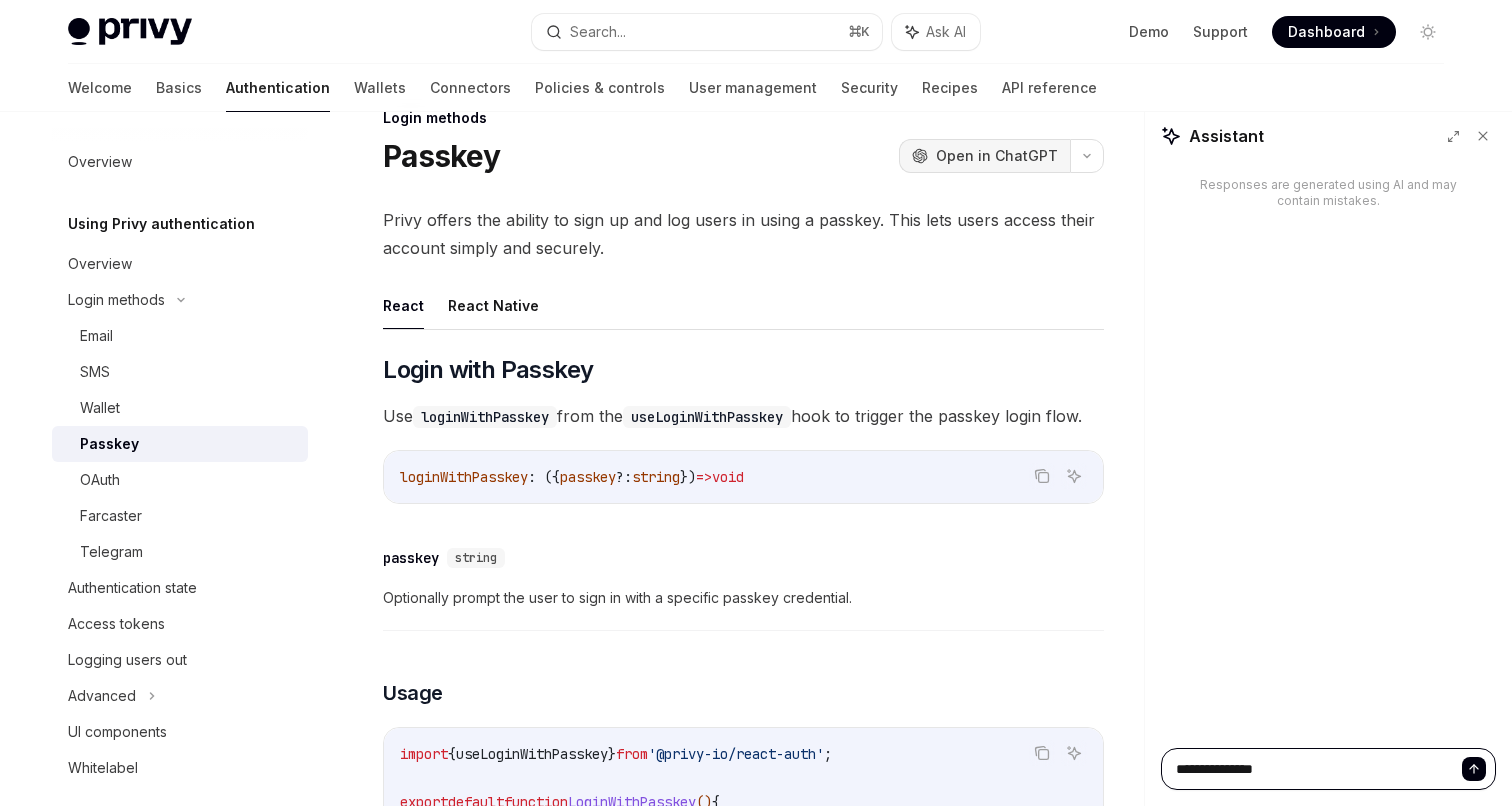 type on "**********" 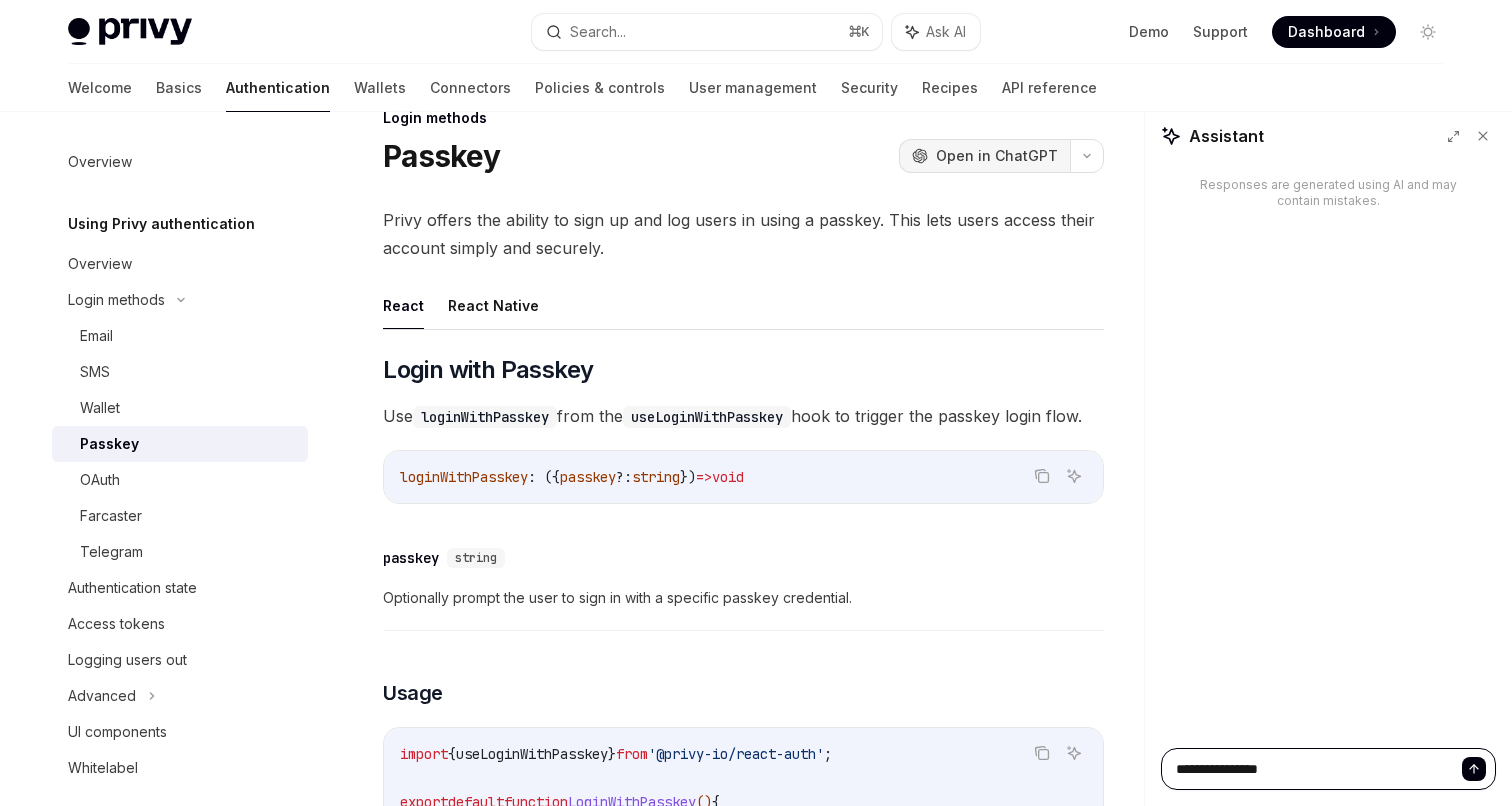 type on "**********" 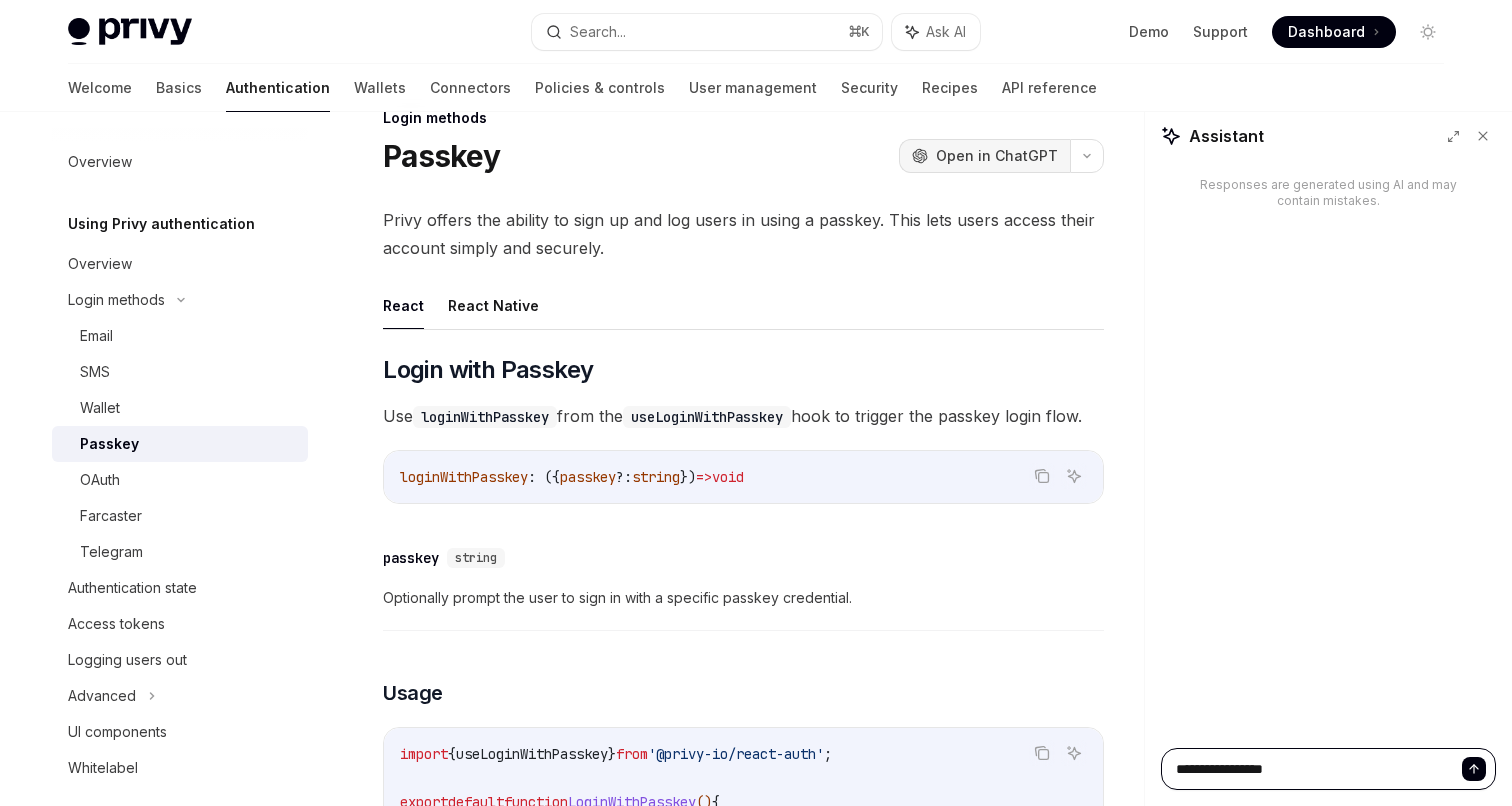 type on "**********" 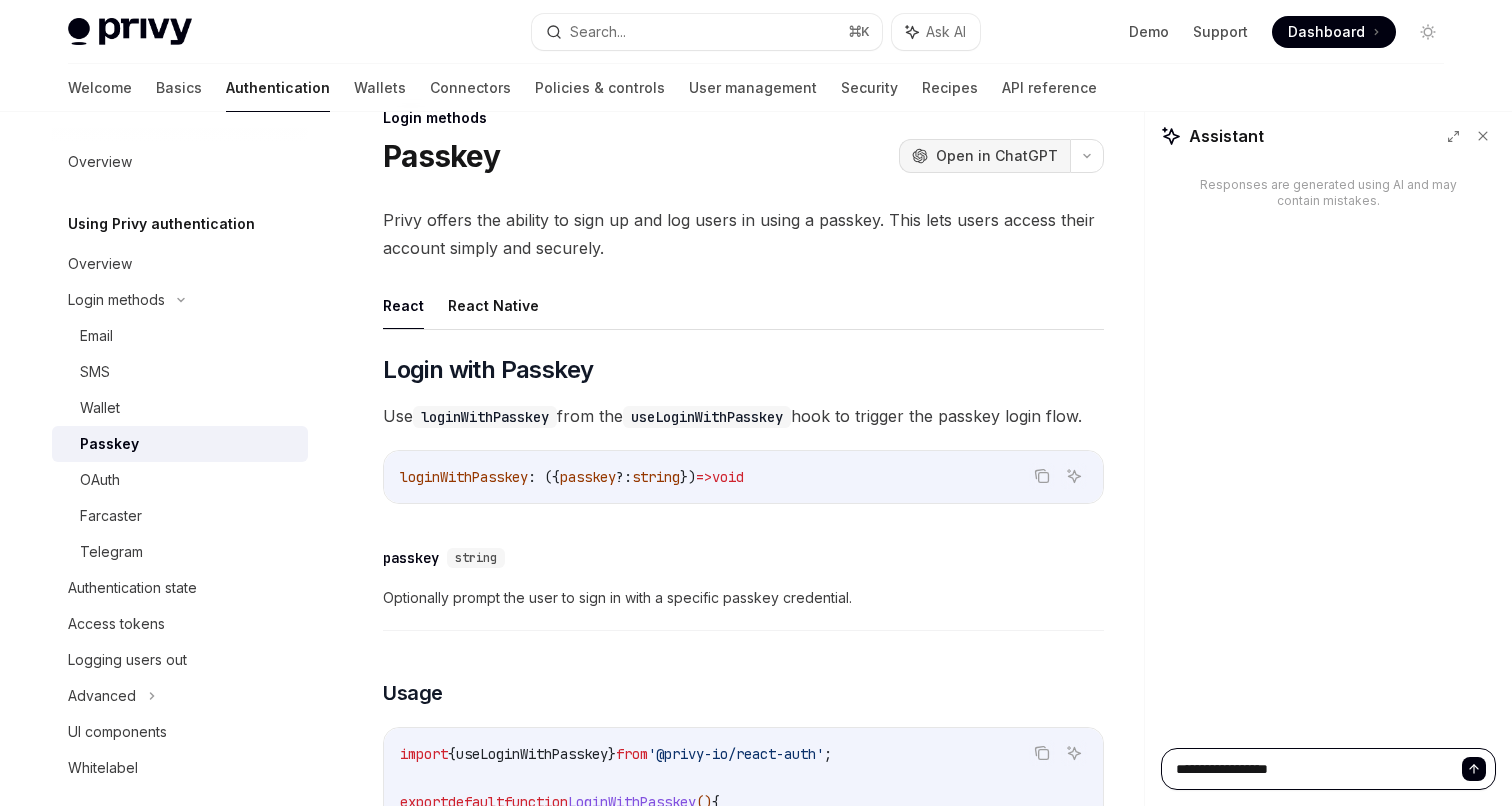 type on "**********" 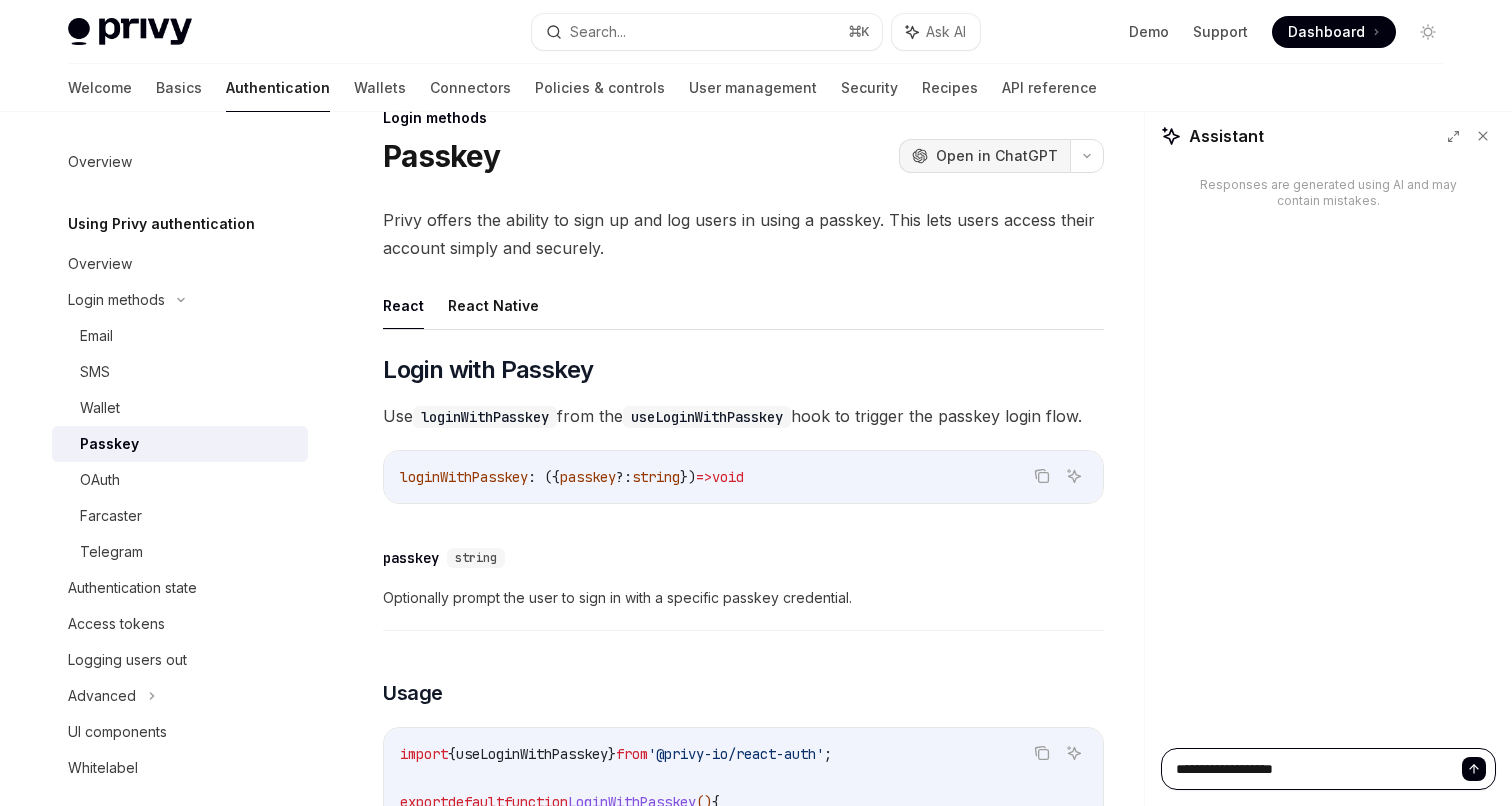 type on "**********" 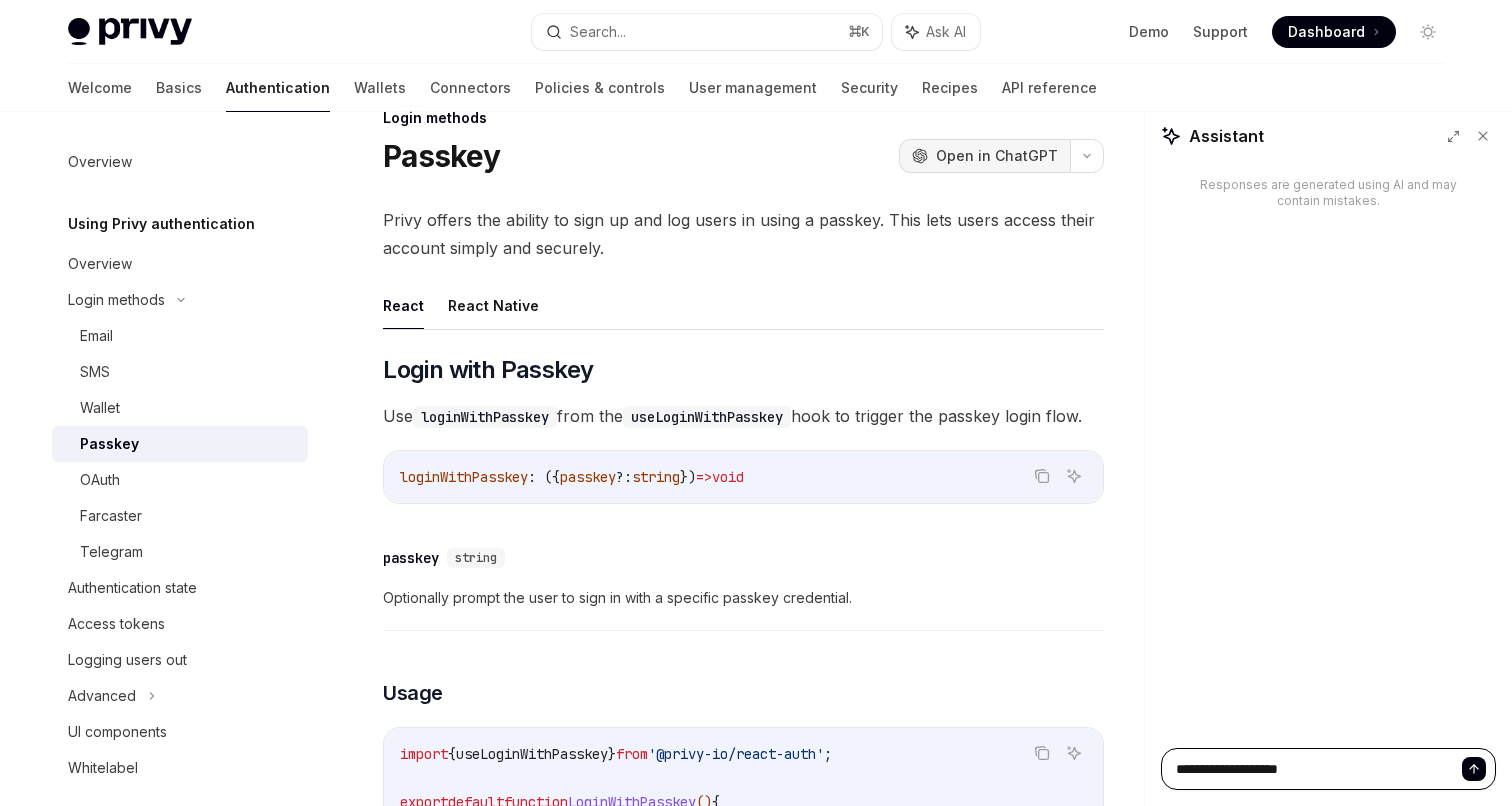 type on "**********" 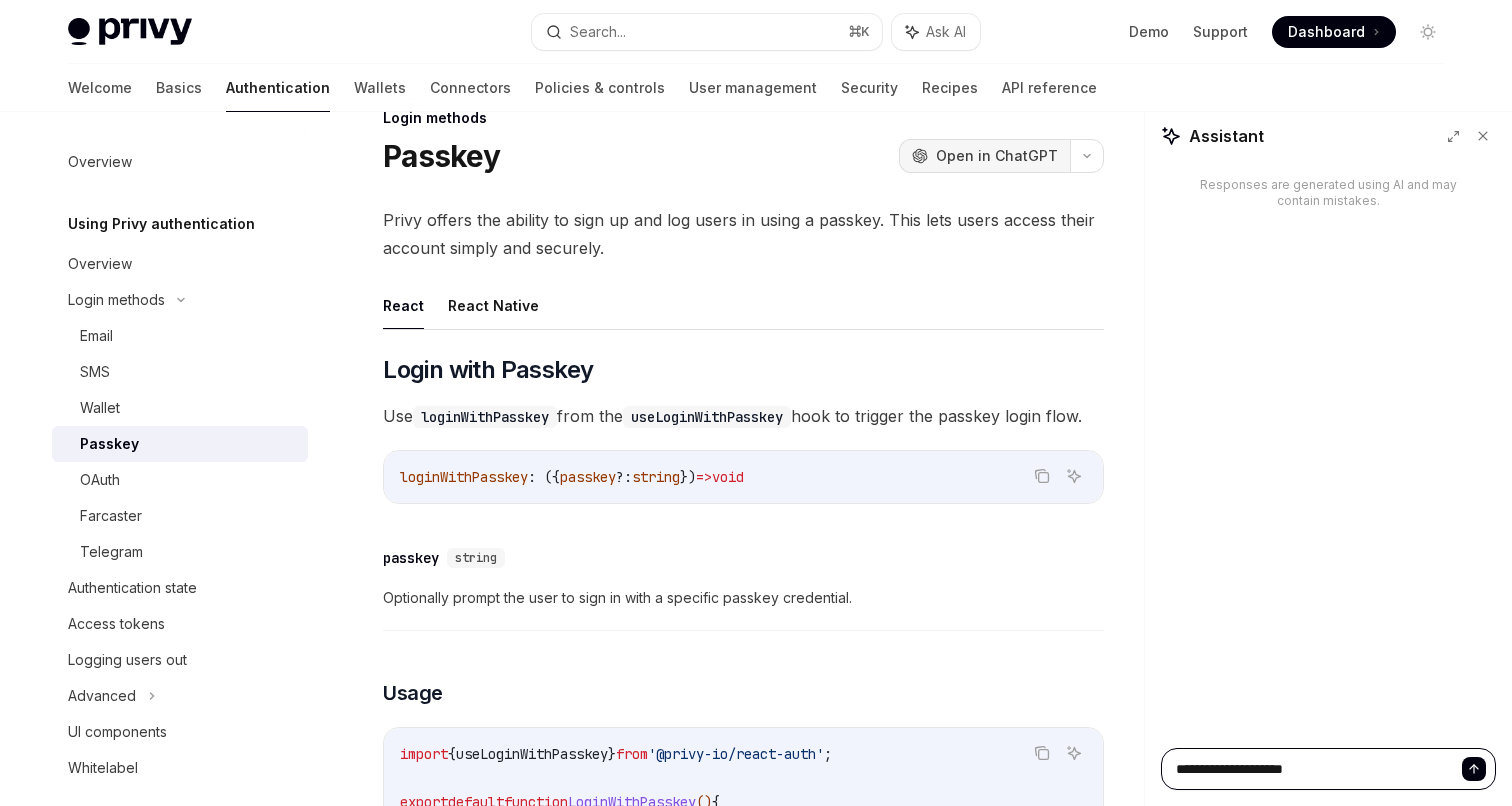 type on "**********" 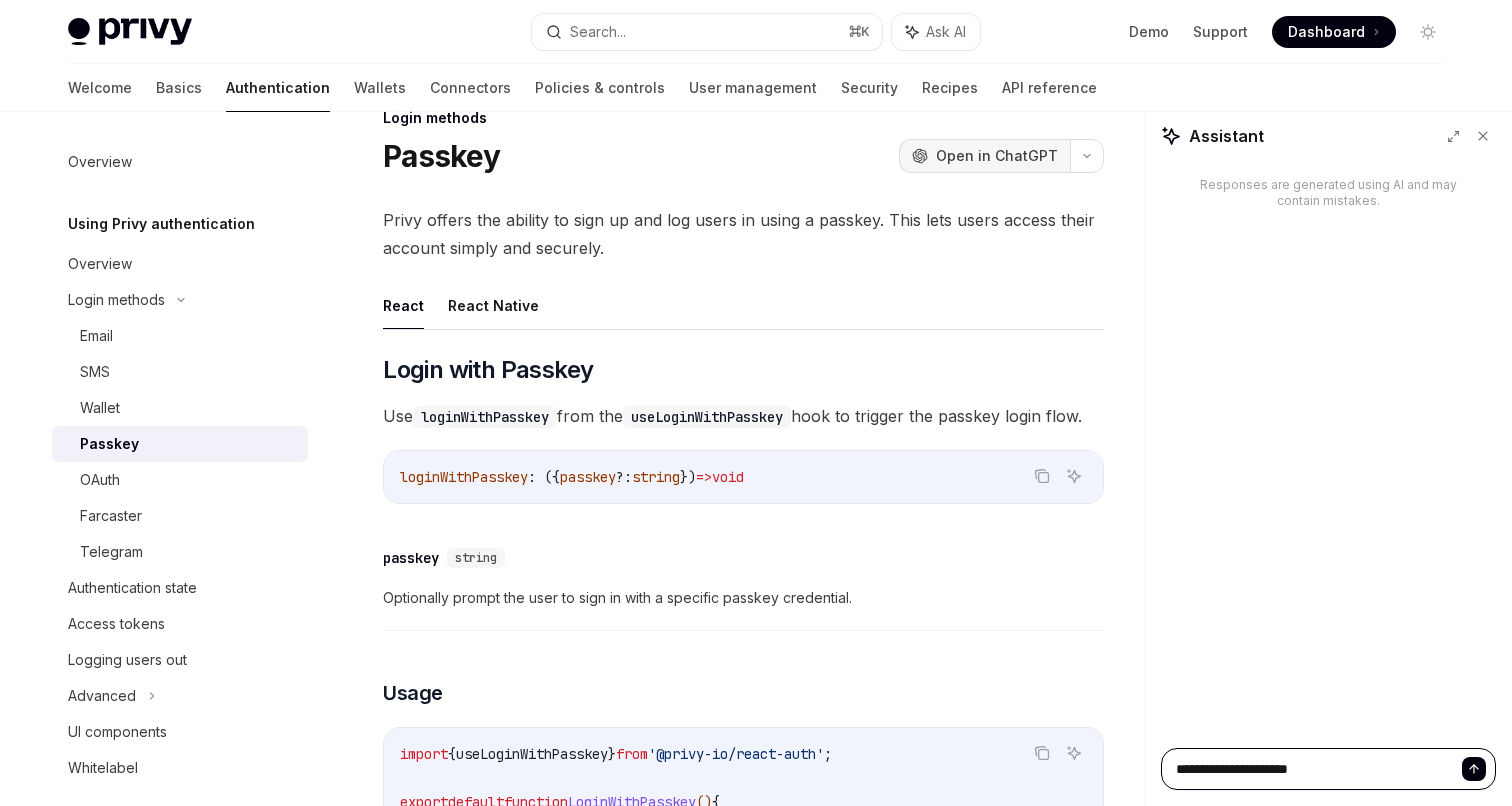 type on "**********" 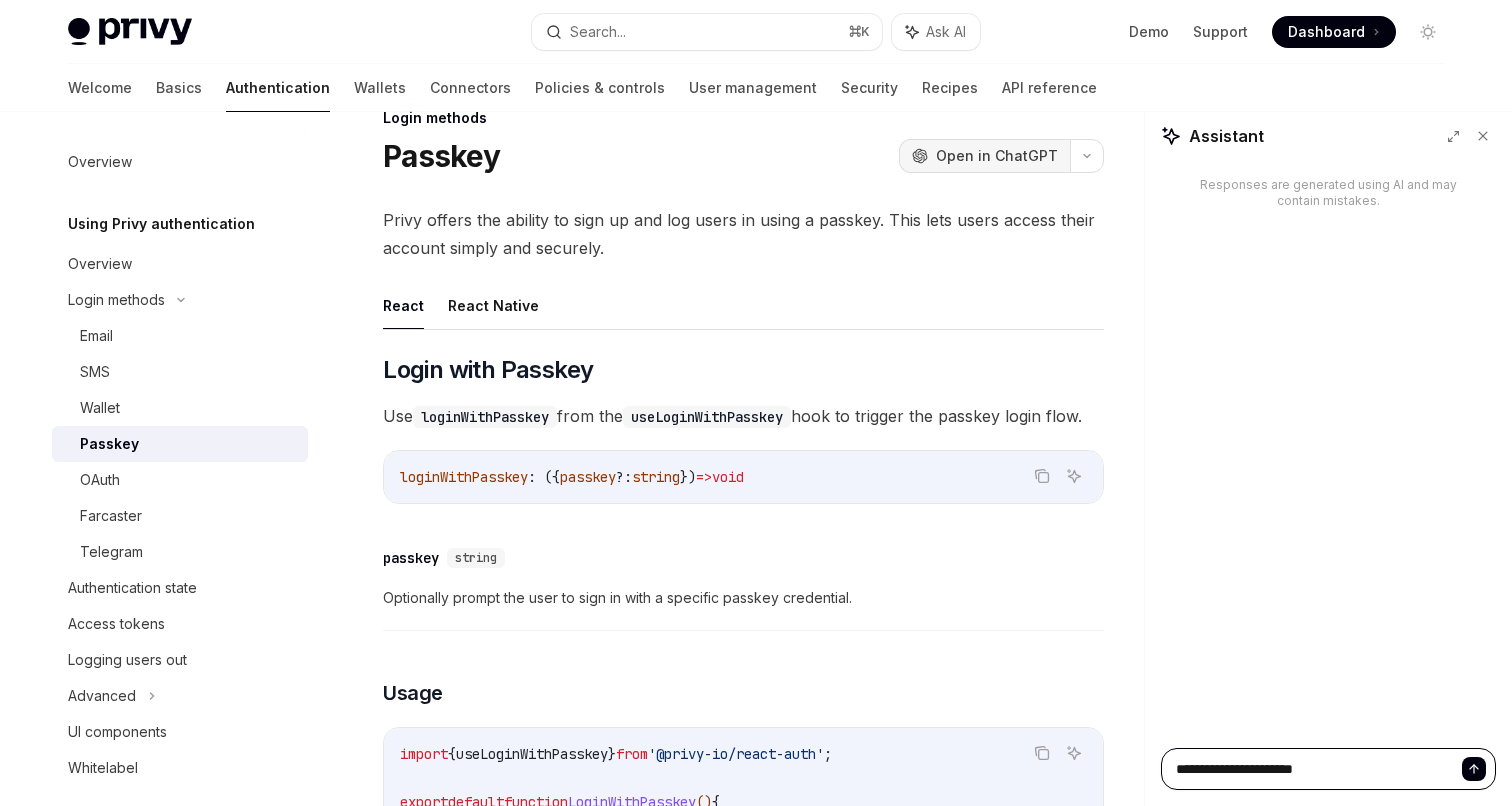 type on "**********" 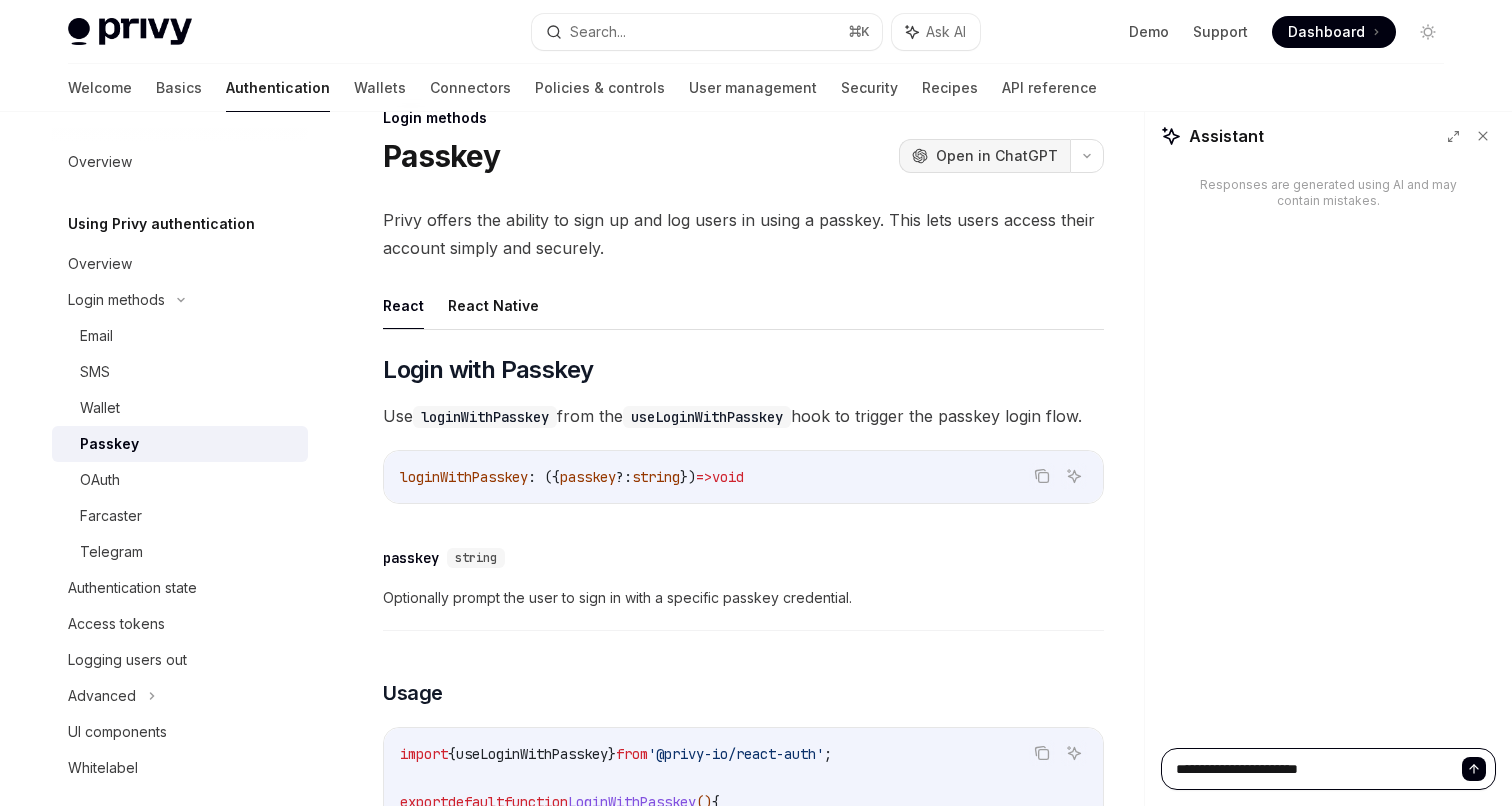 type on "**********" 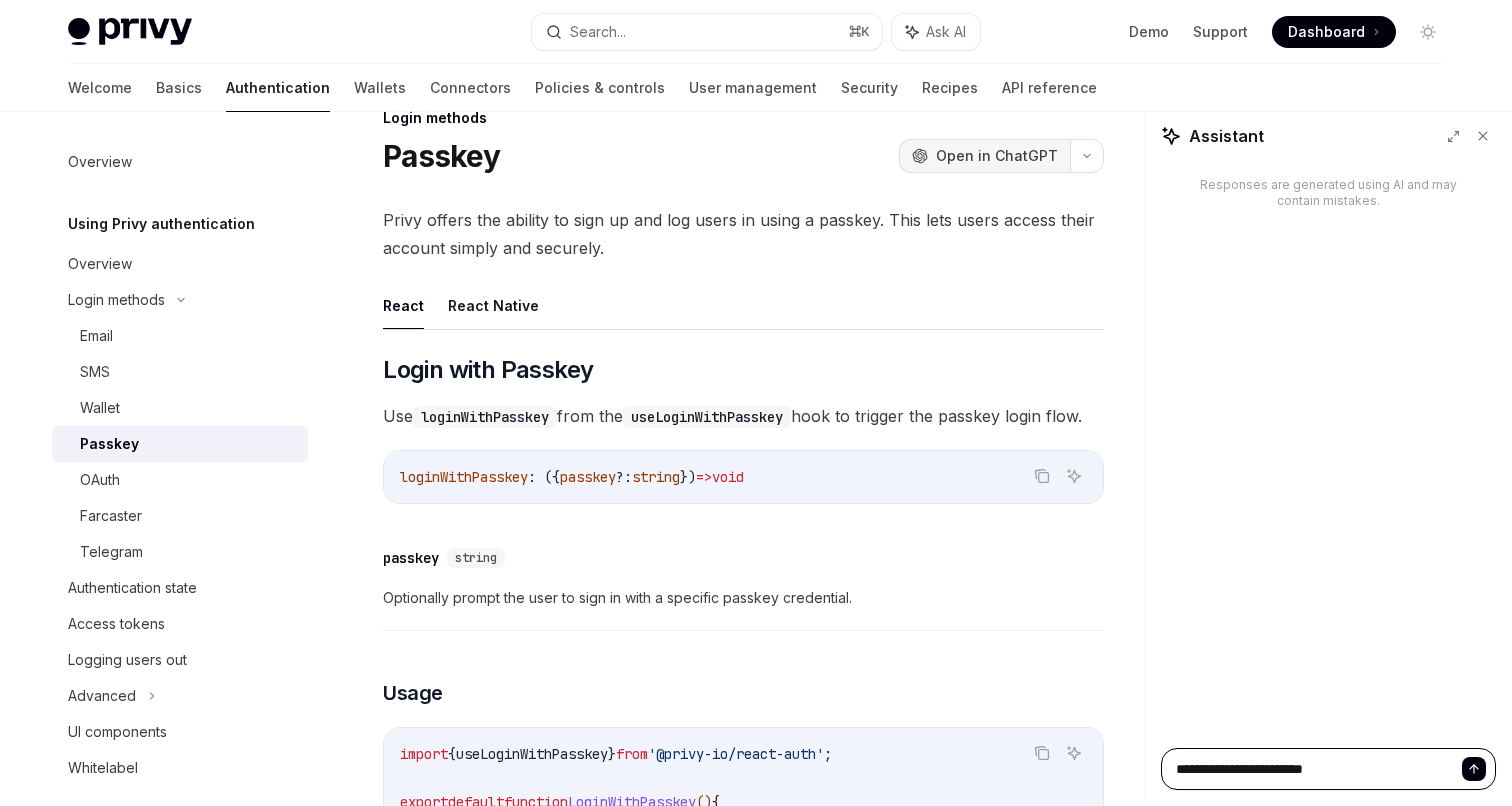 type on "**********" 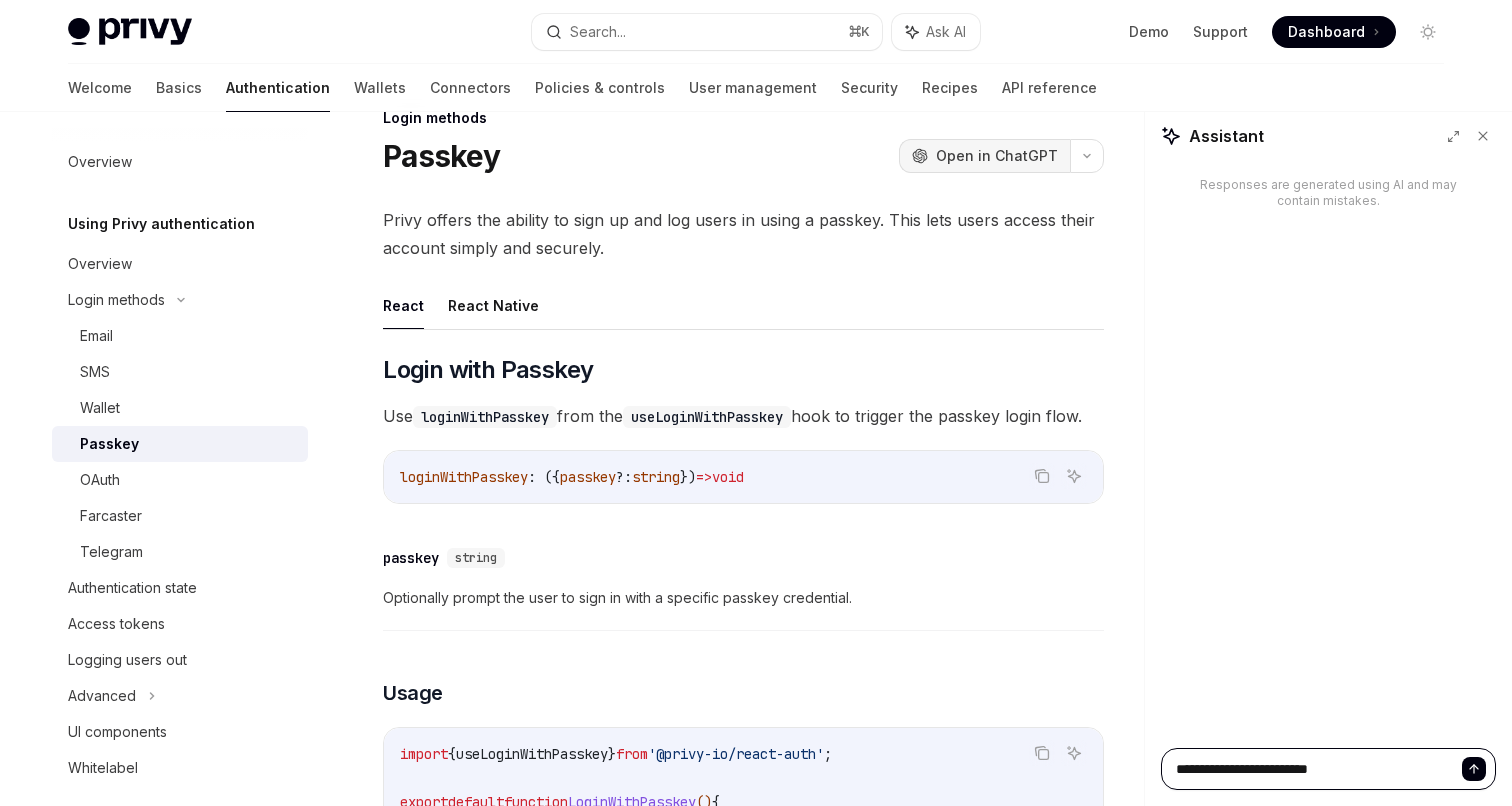 type on "**********" 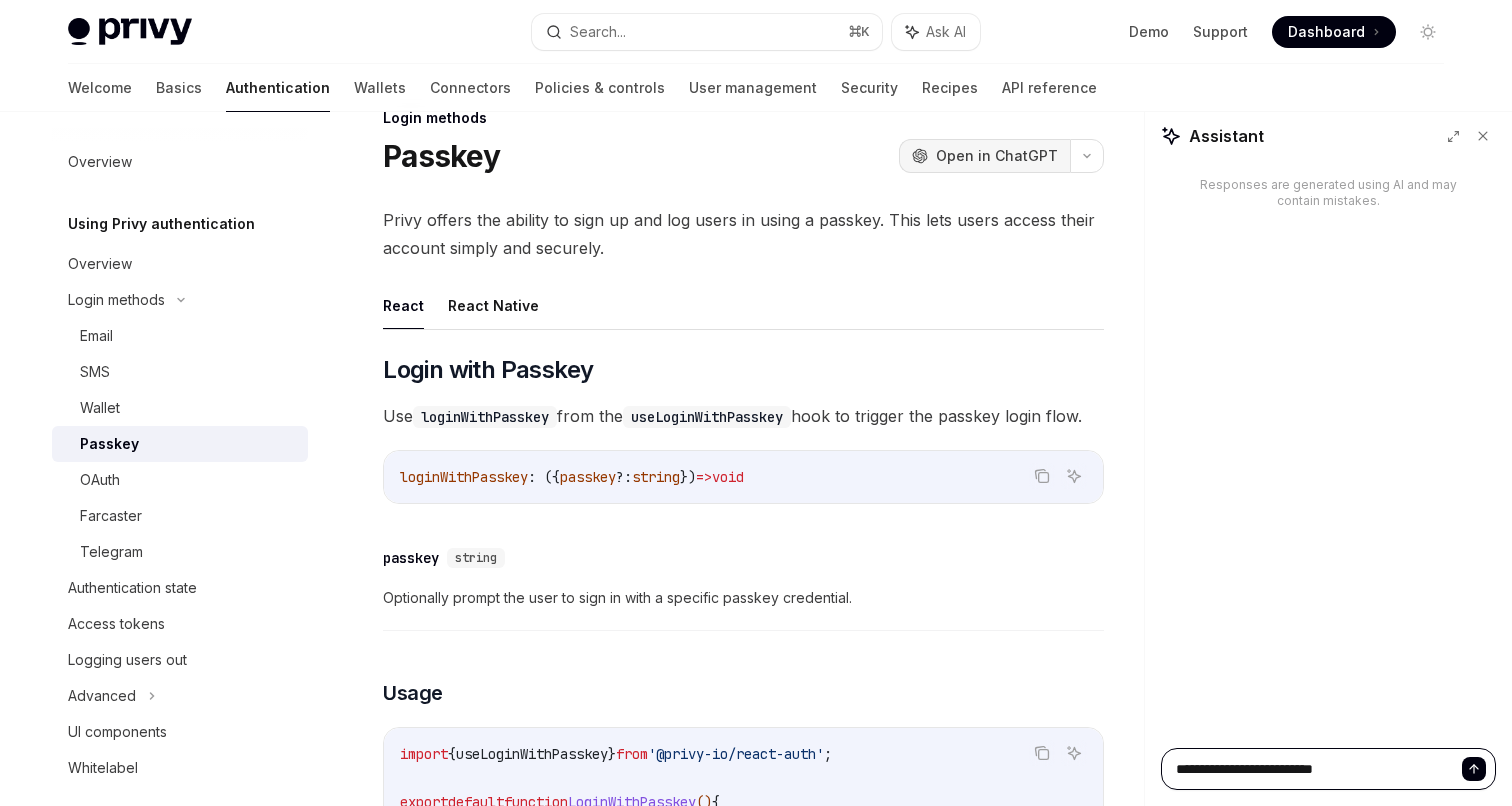 type on "**********" 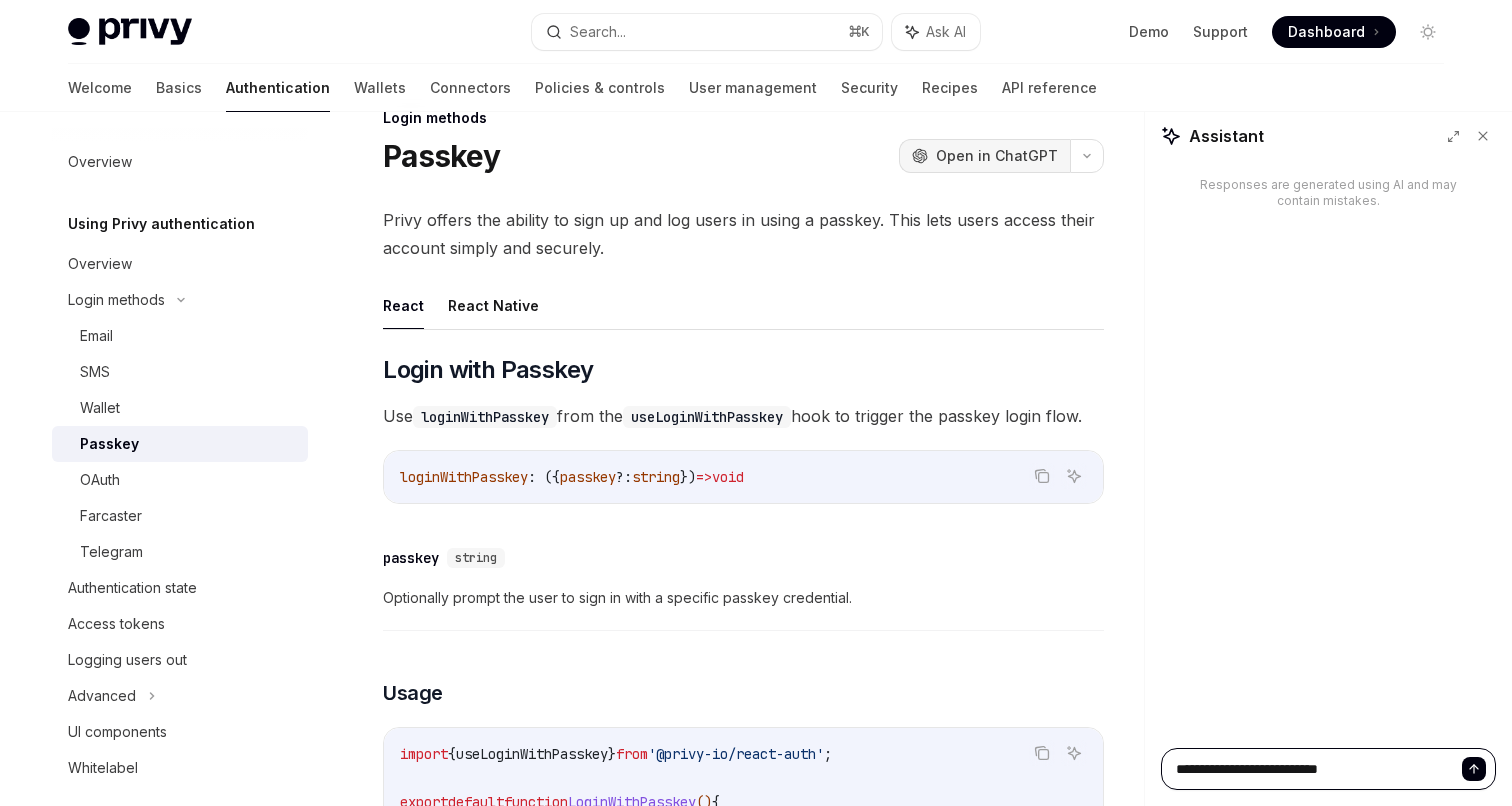 type on "**********" 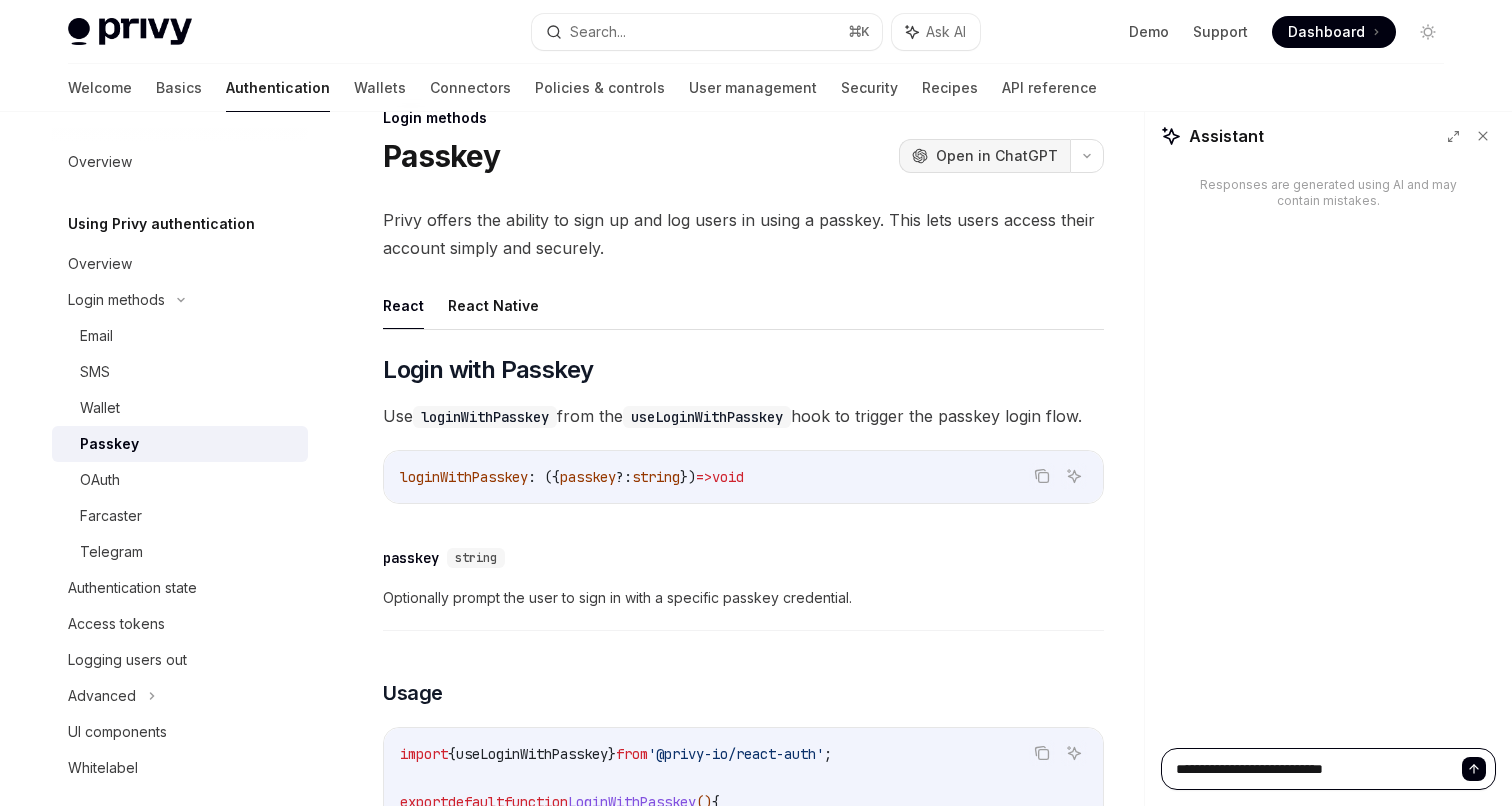 type on "**********" 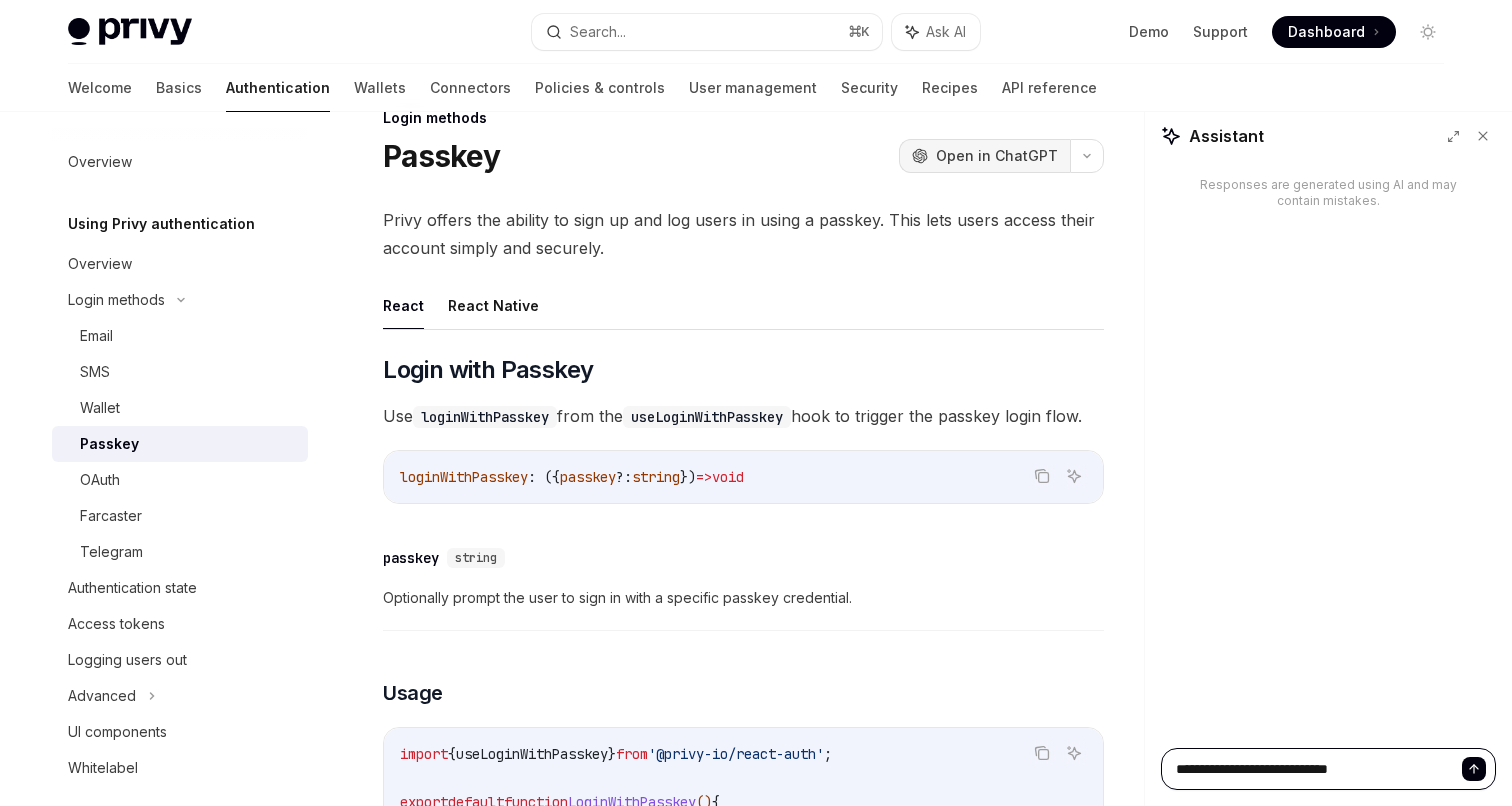 type on "**********" 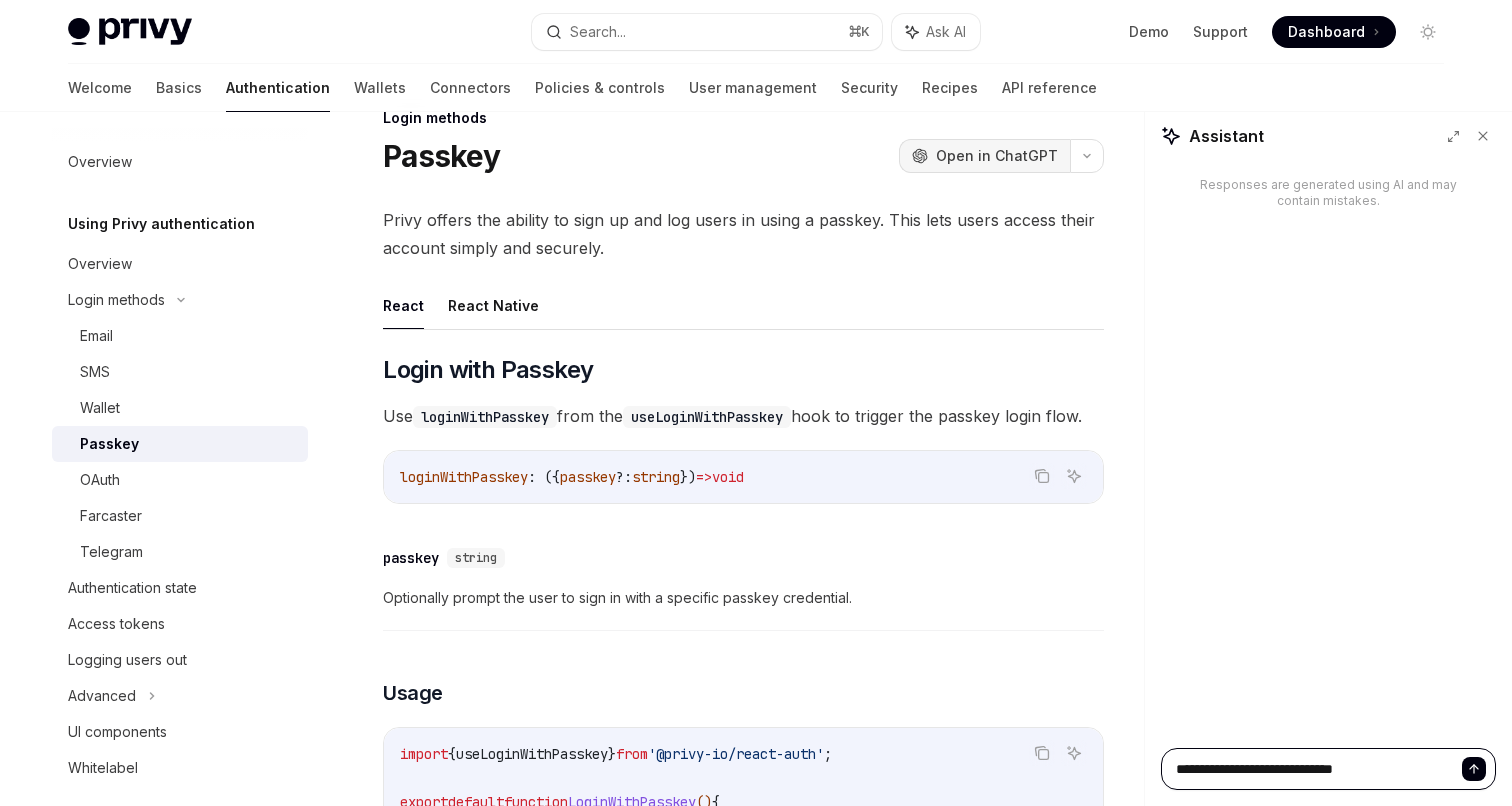 type on "**********" 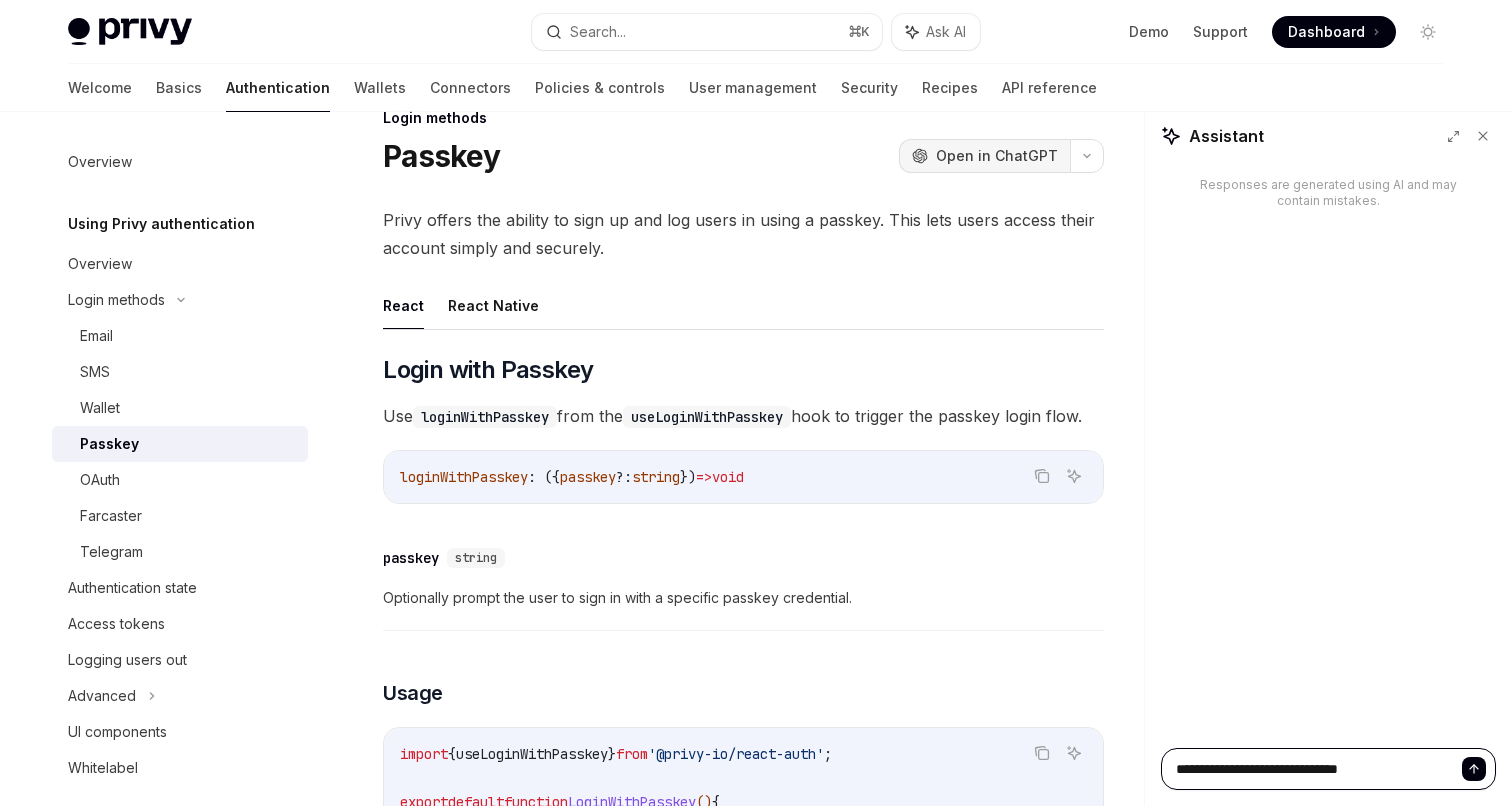 type on "**********" 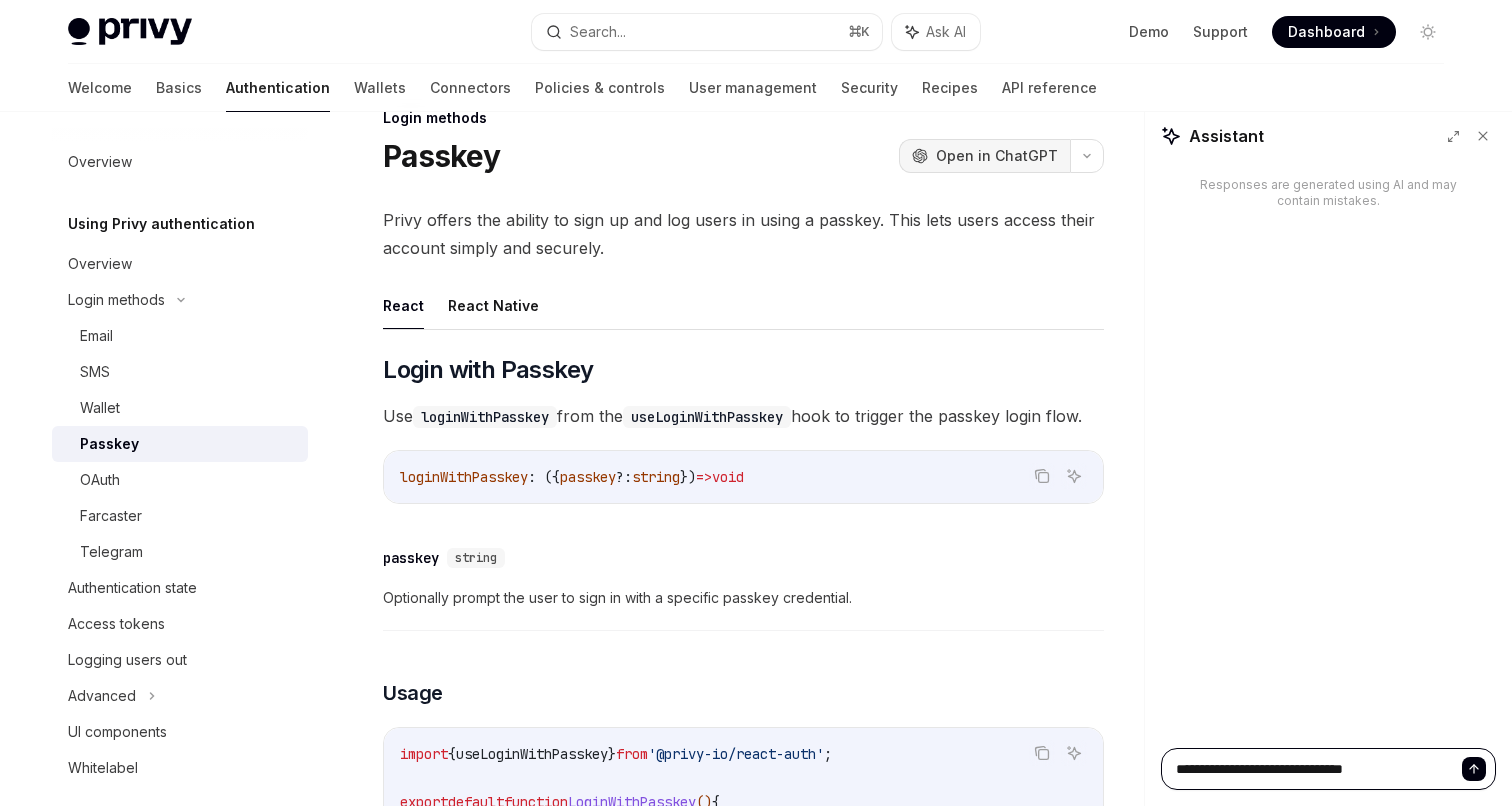 type on "**********" 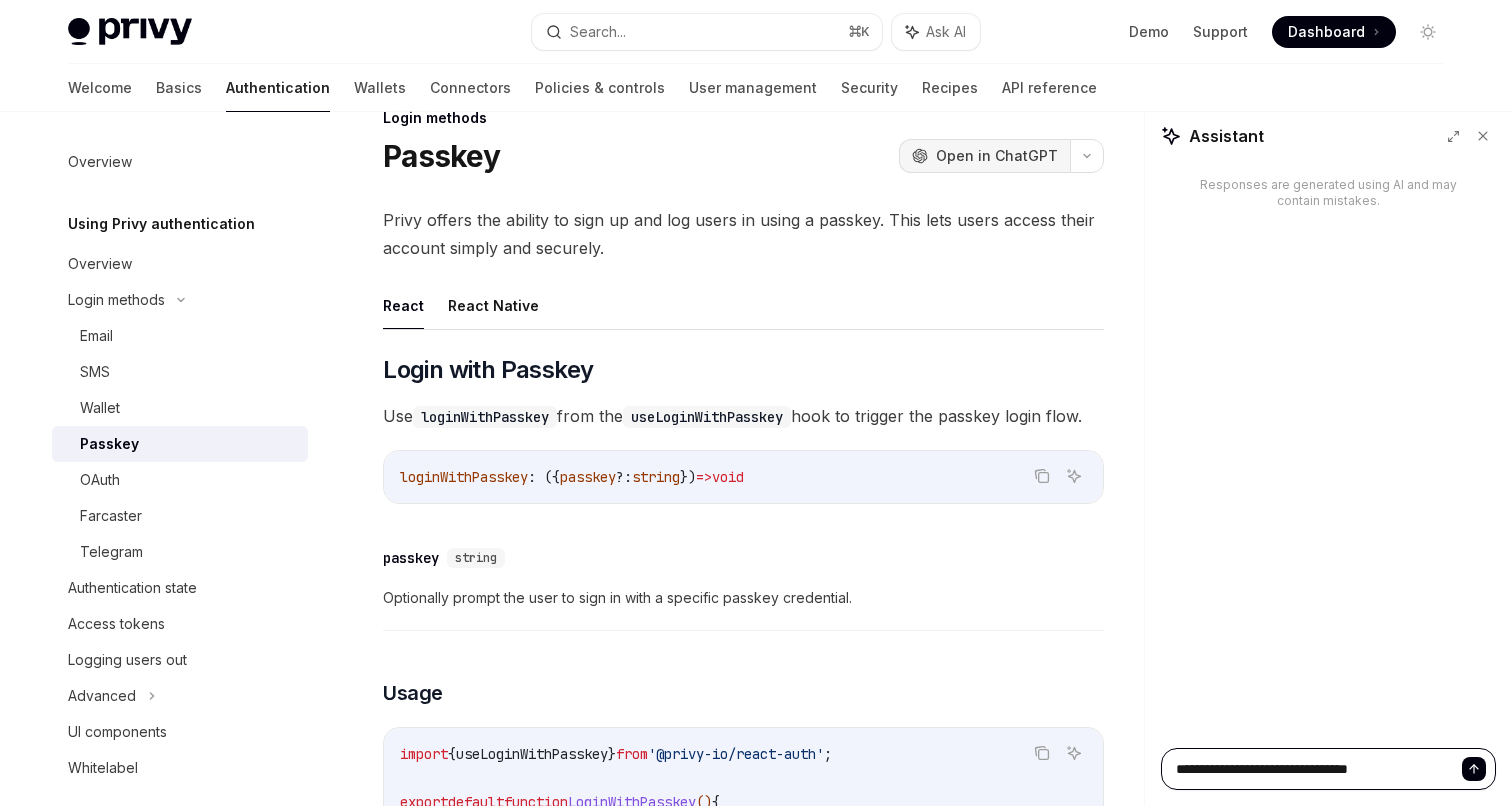 type on "**********" 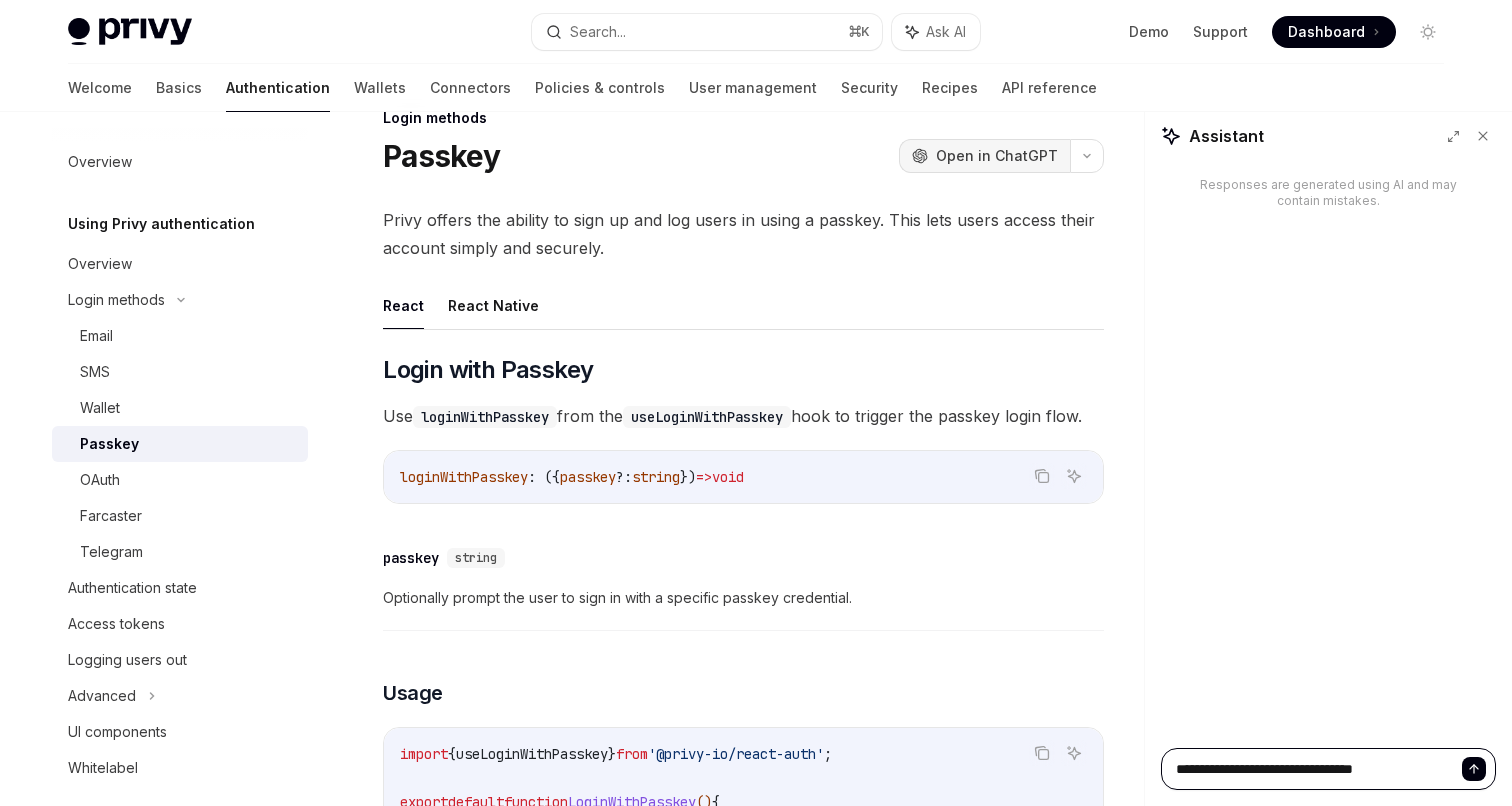 type on "**********" 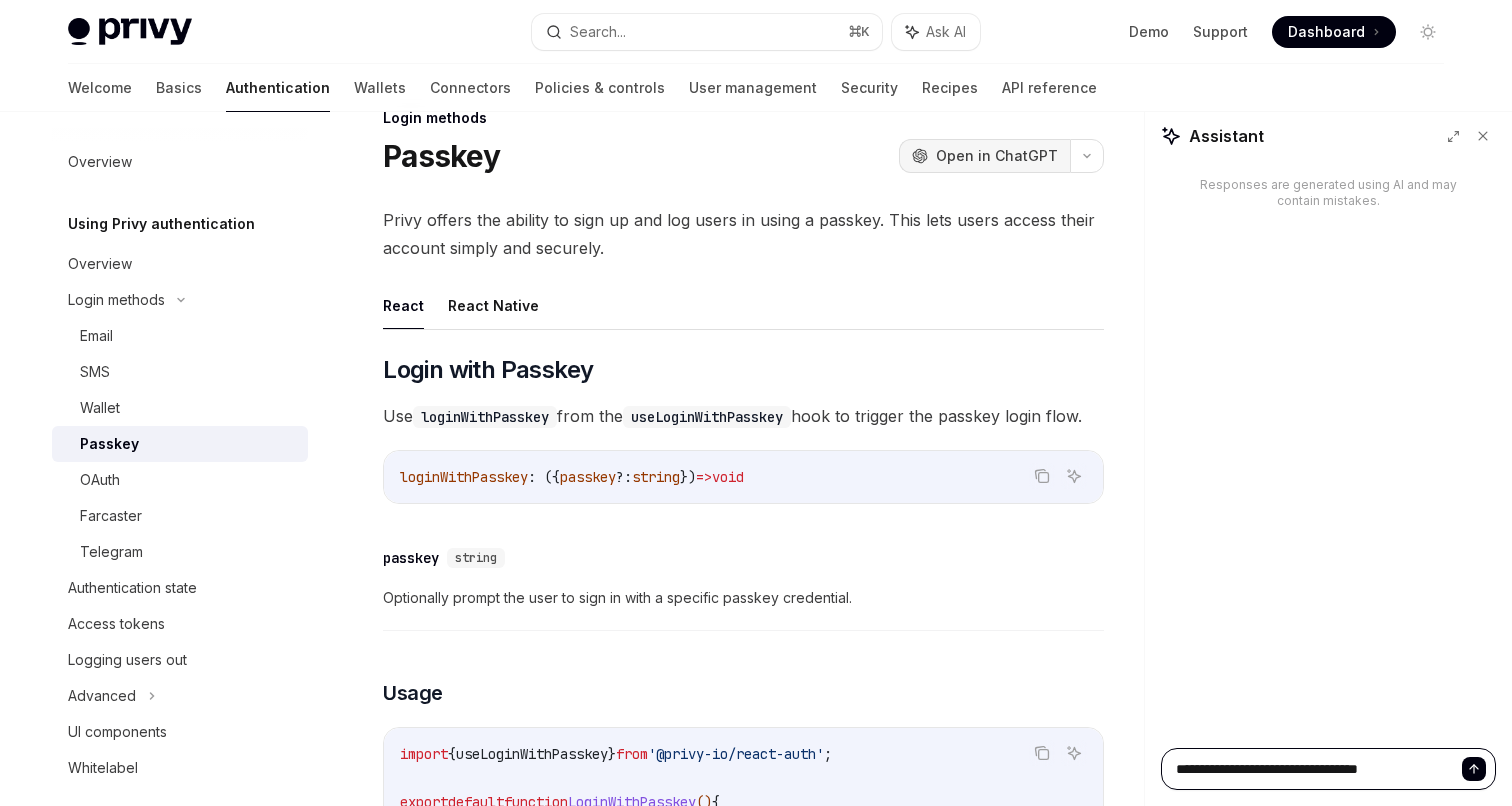 type on "**********" 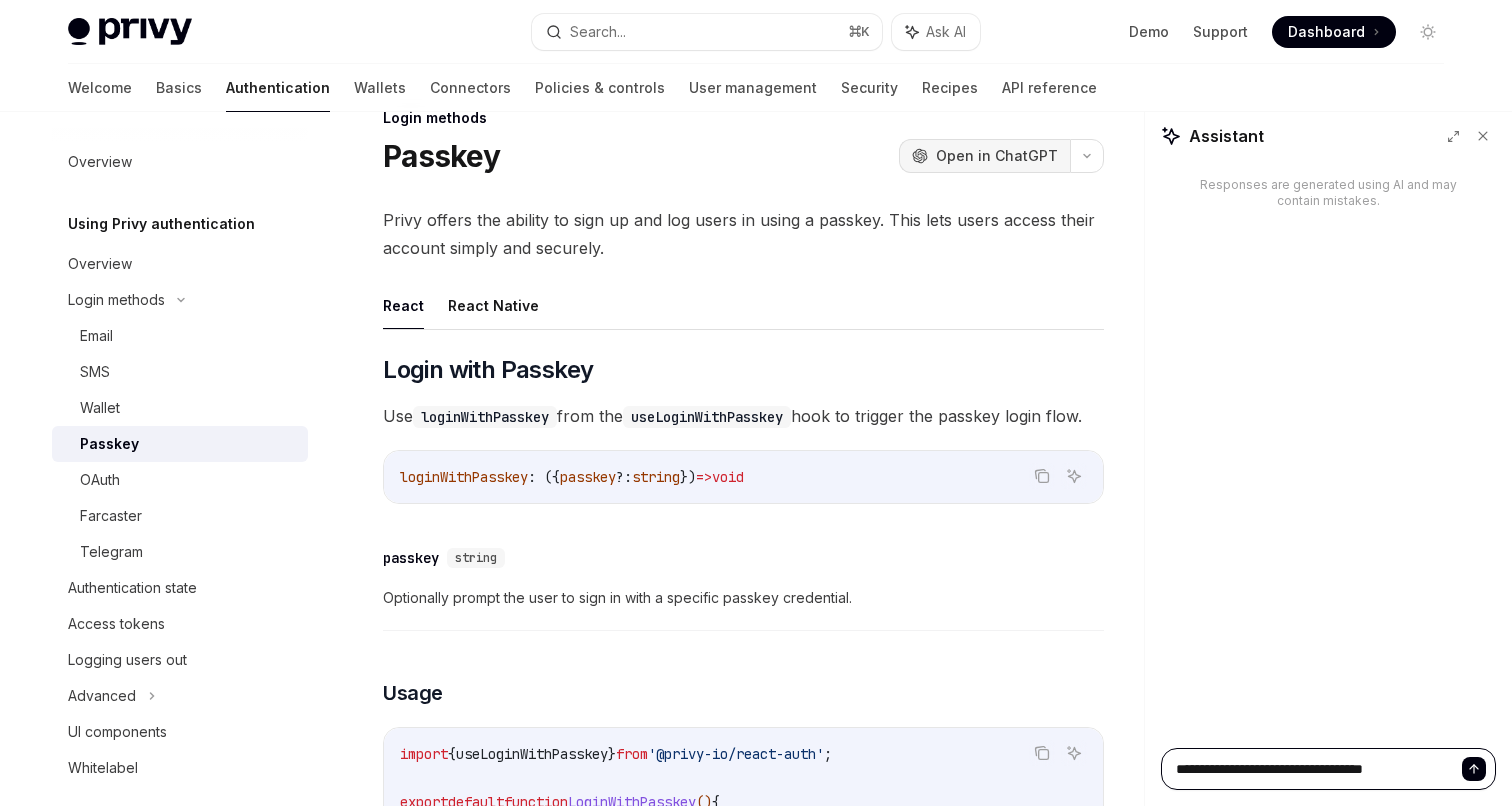 type on "**********" 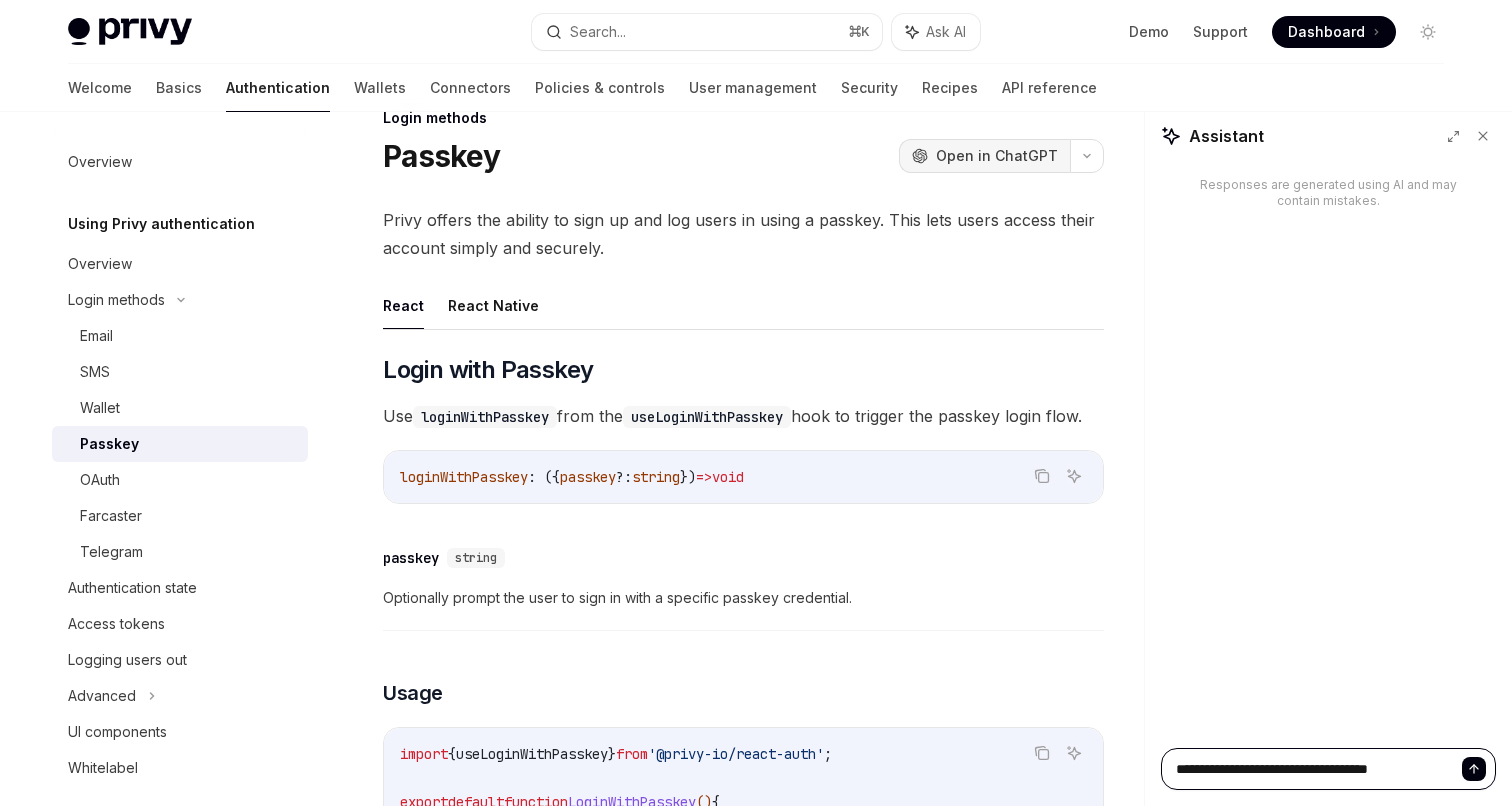 type on "**********" 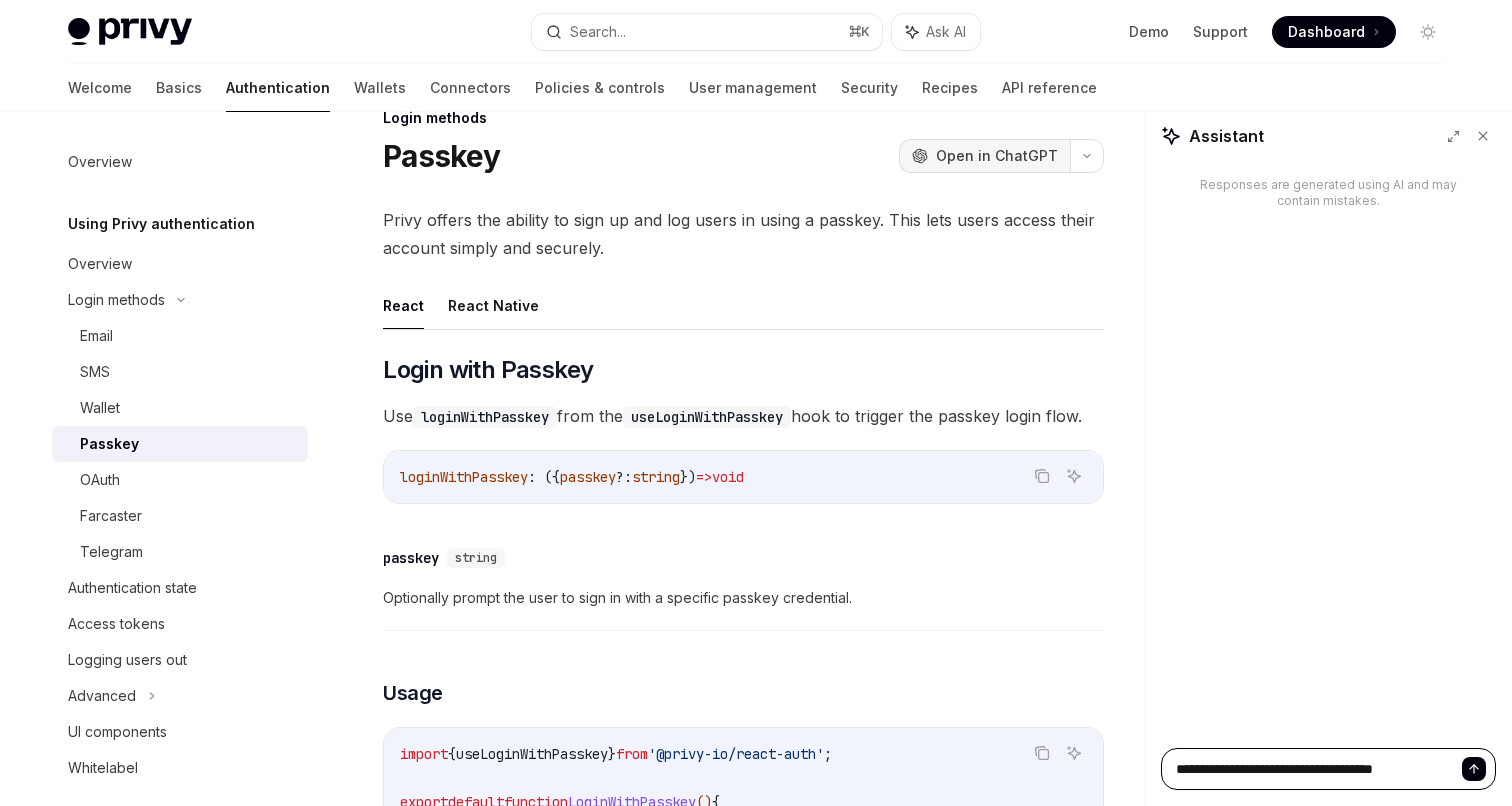 type on "**********" 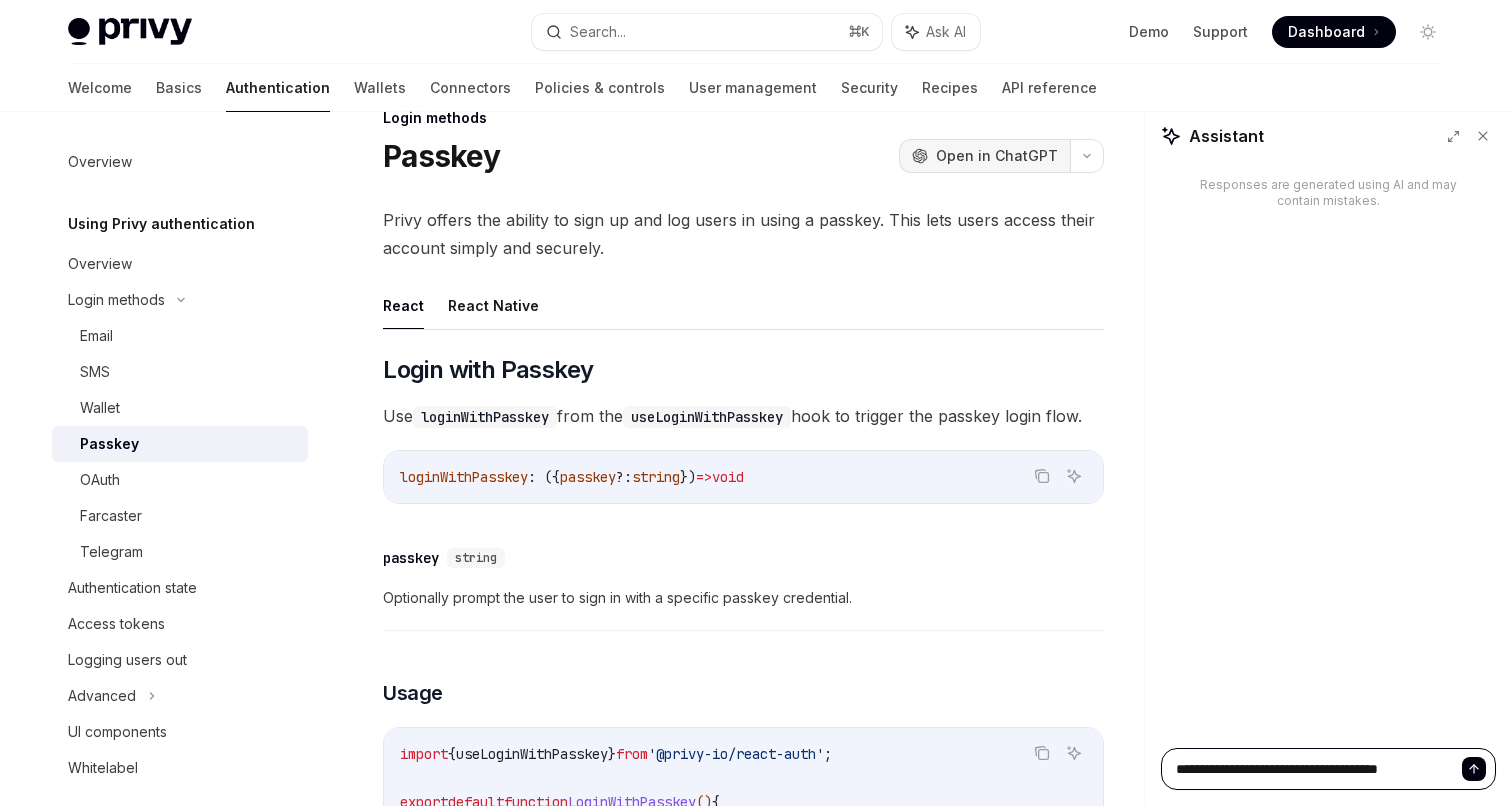 type on "**********" 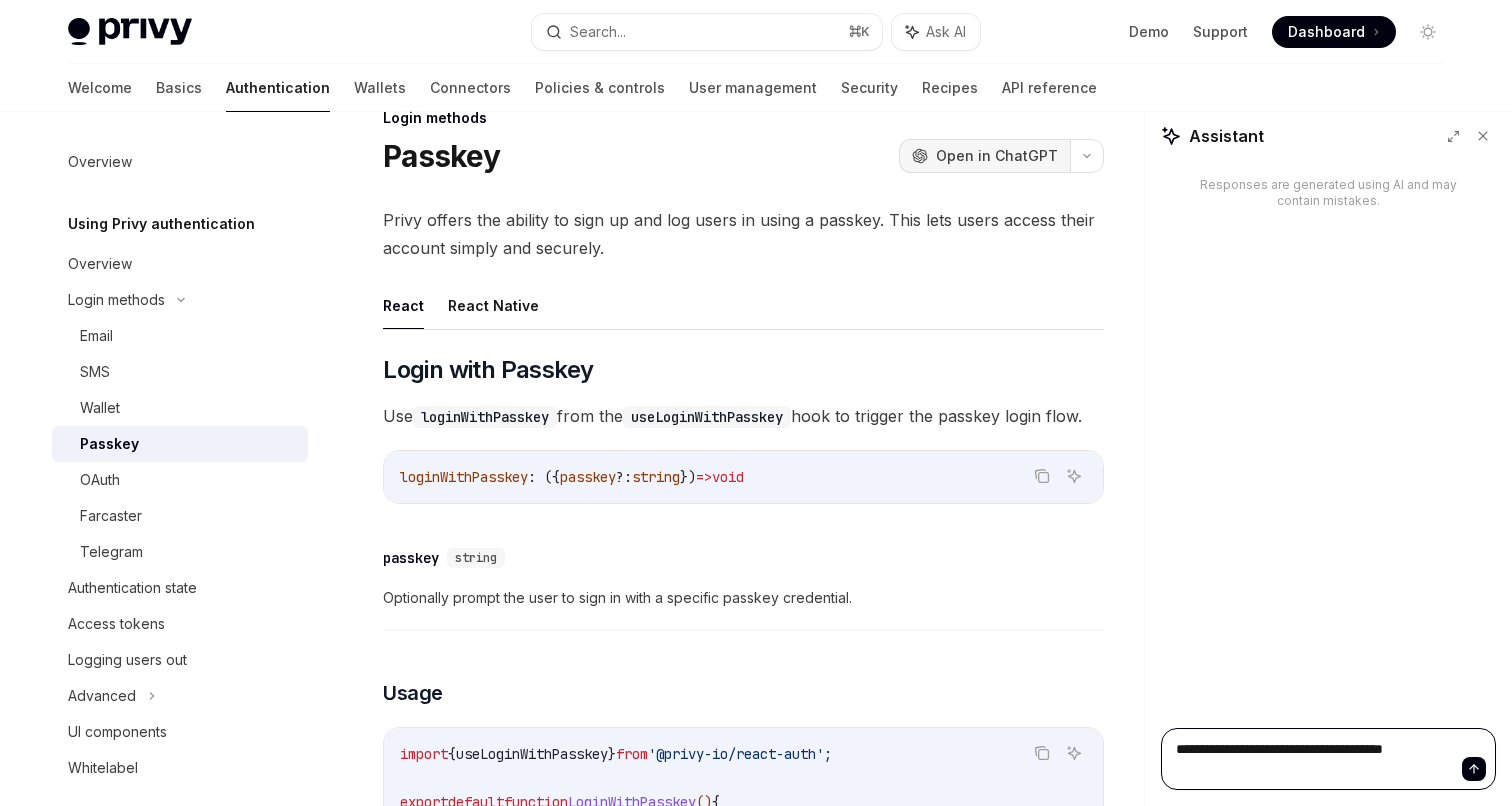 type on "**********" 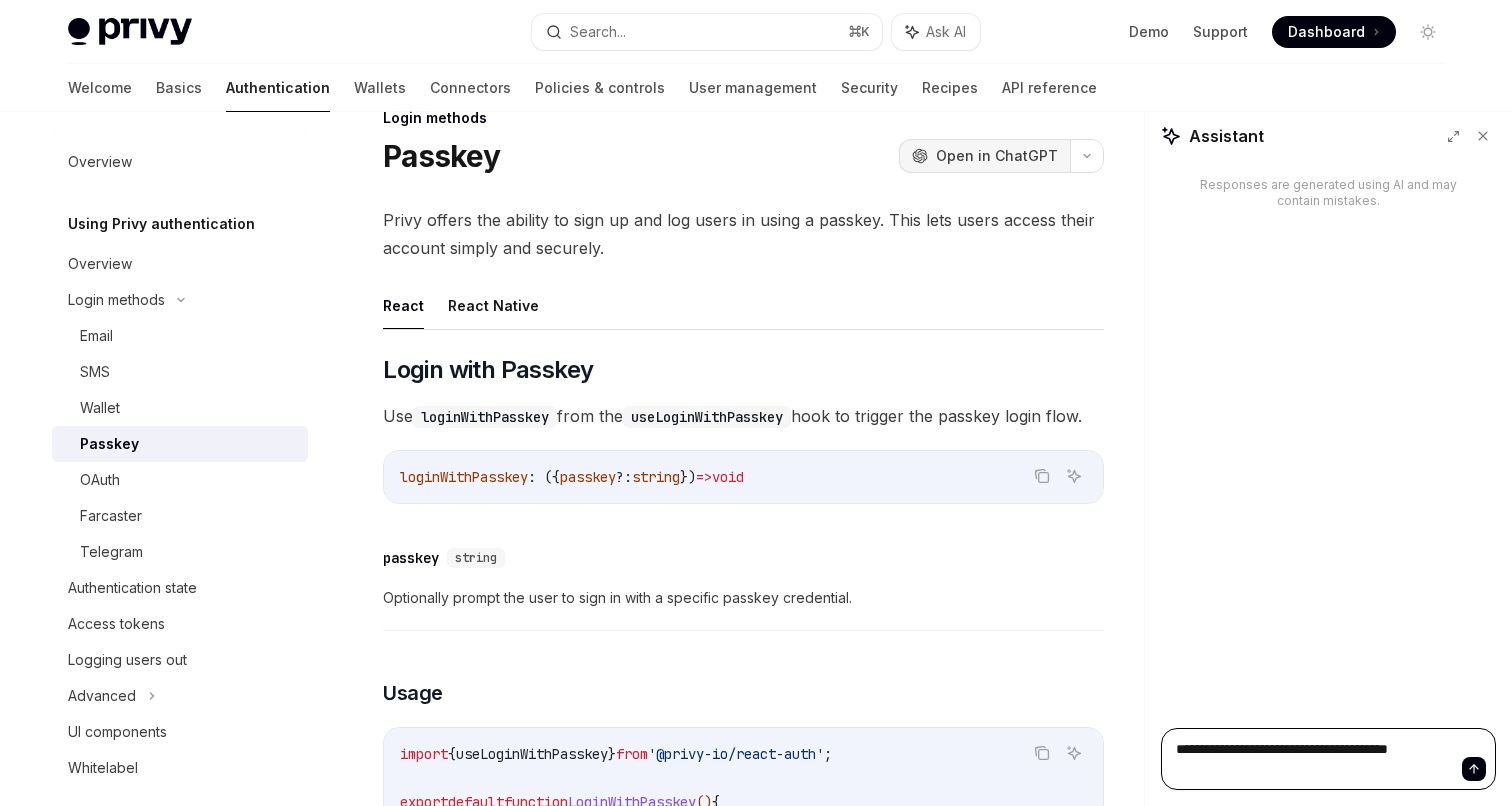 type on "**********" 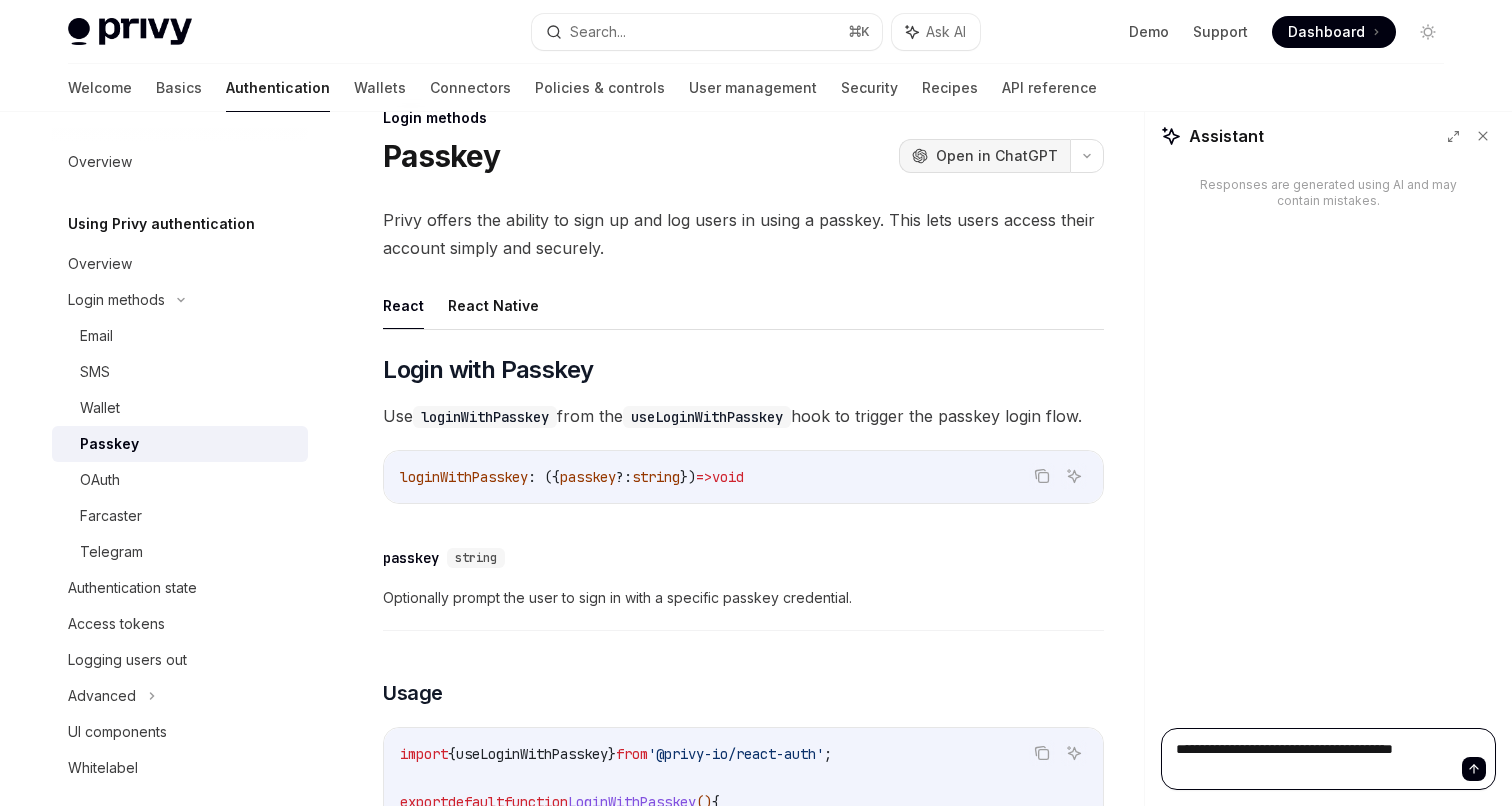 type on "*" 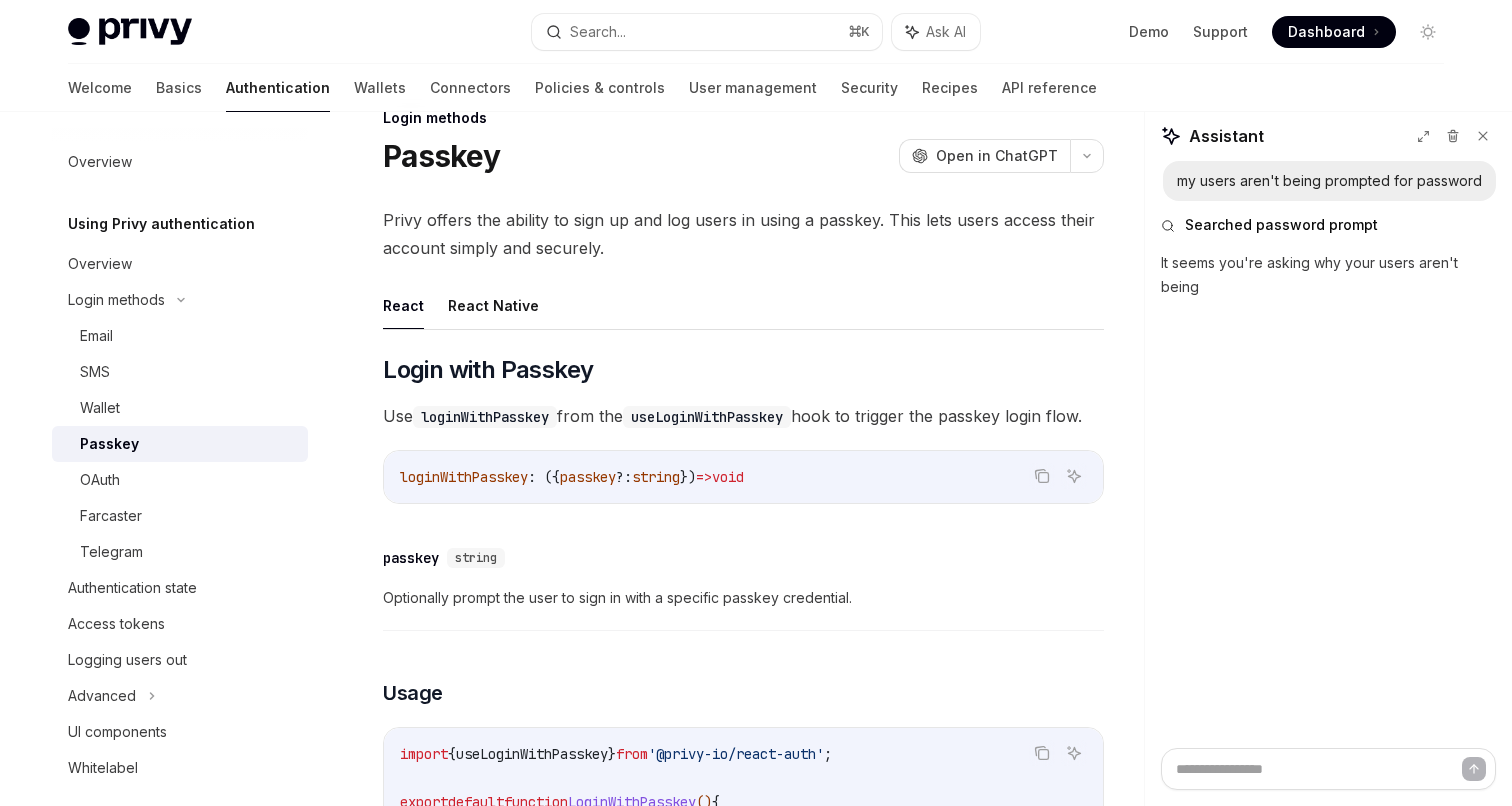 type on "*" 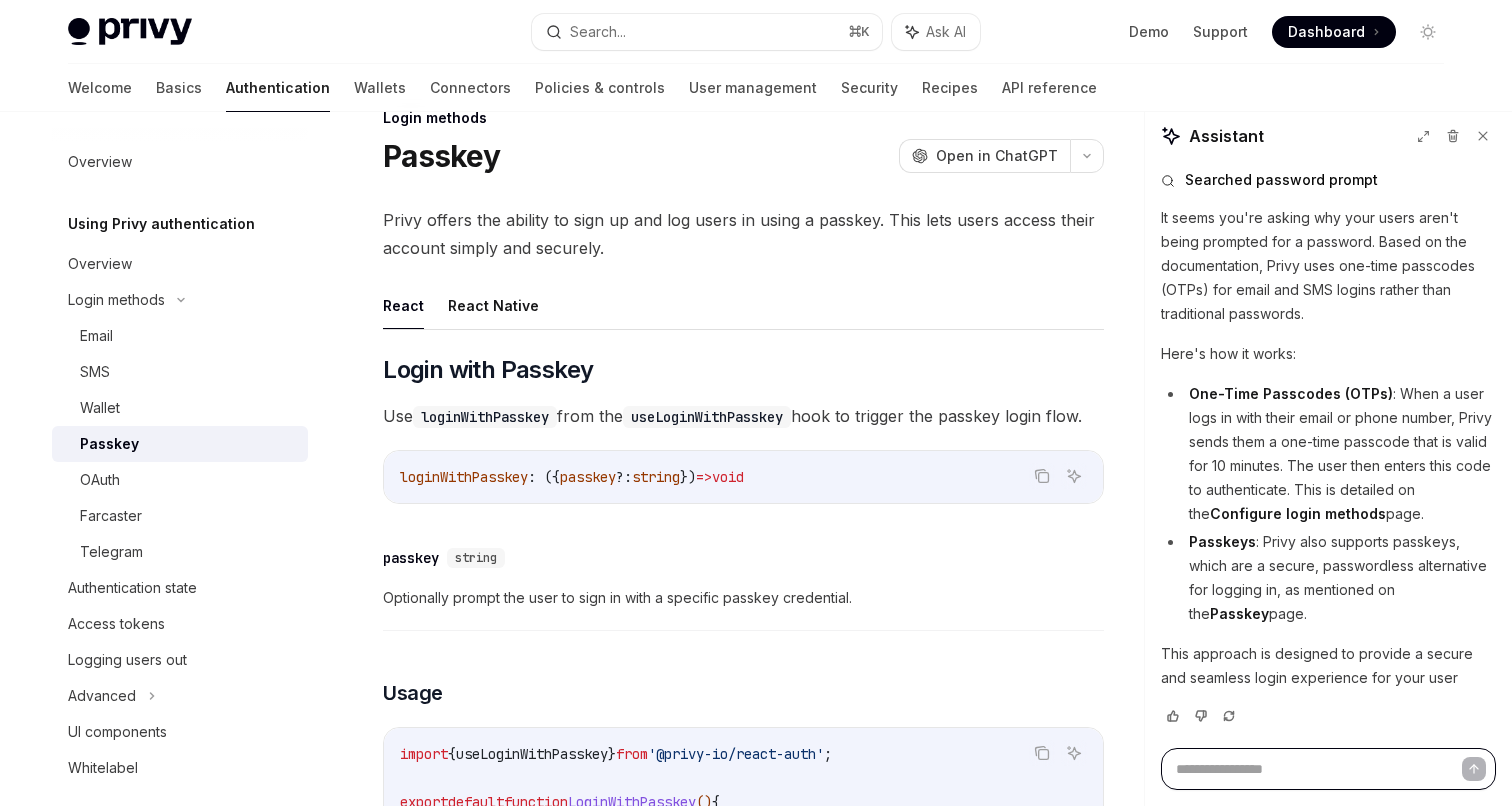 scroll, scrollTop: 69, scrollLeft: 0, axis: vertical 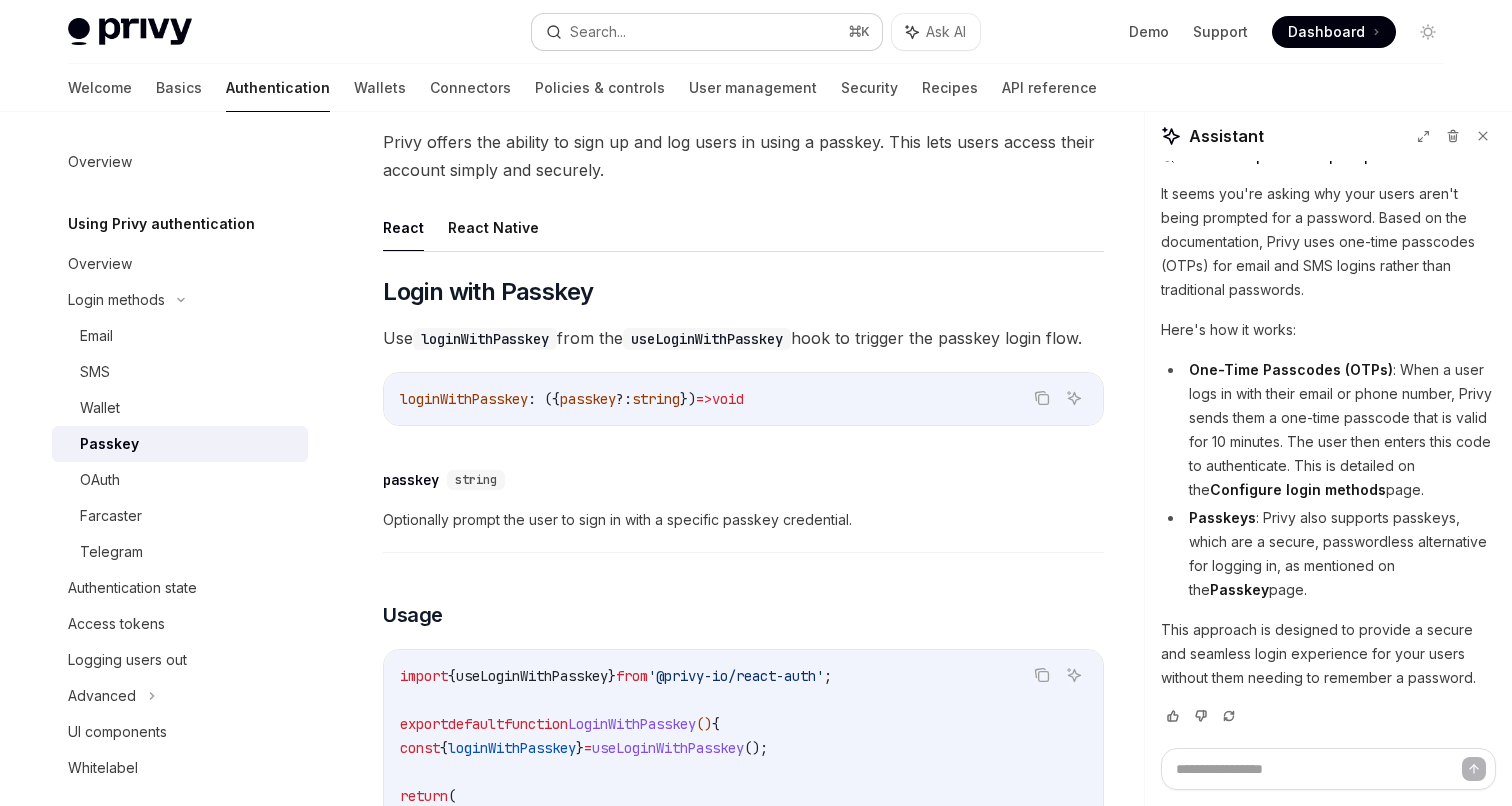click on "Search..." at bounding box center [598, 32] 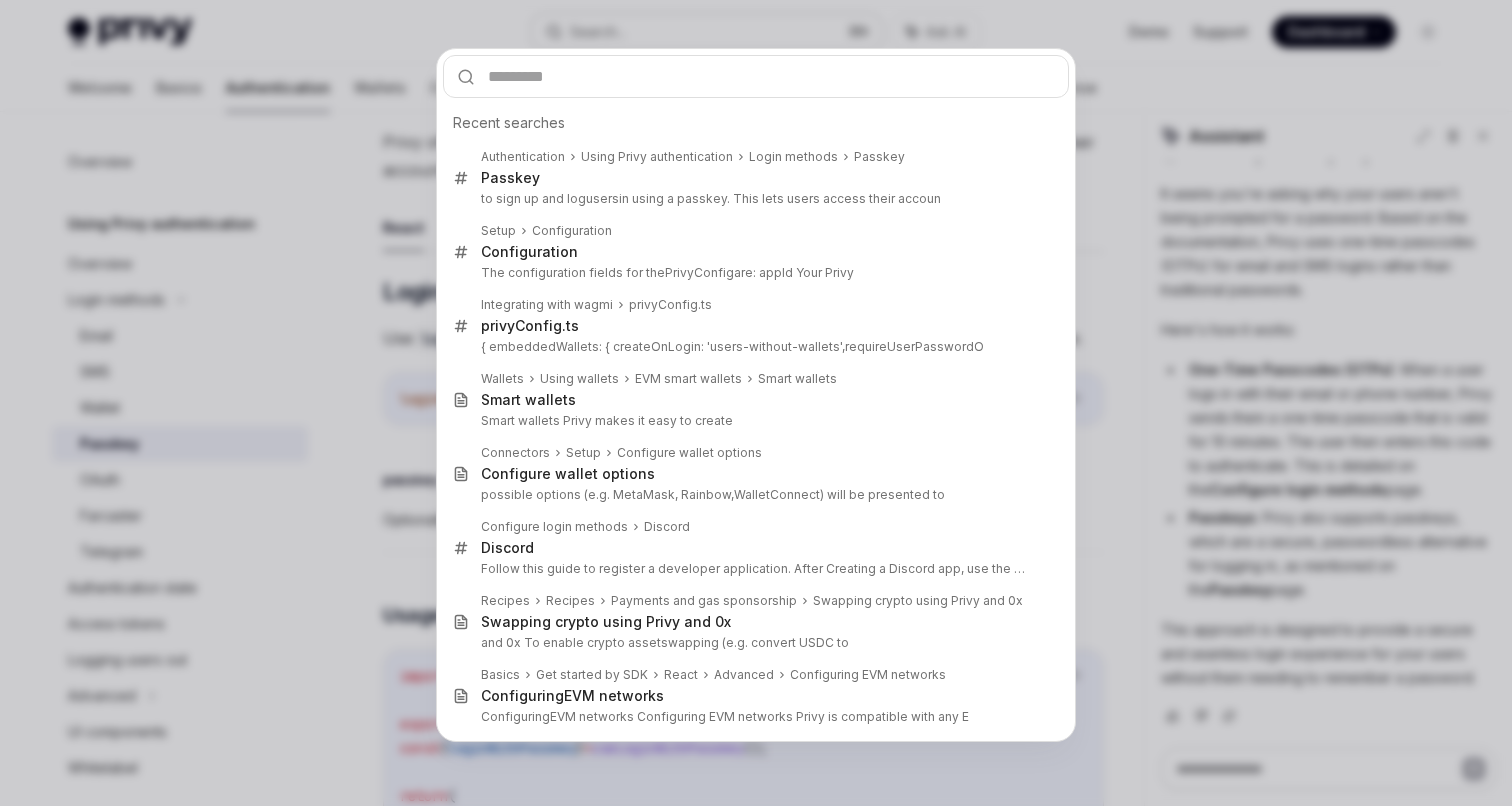 type on "**********" 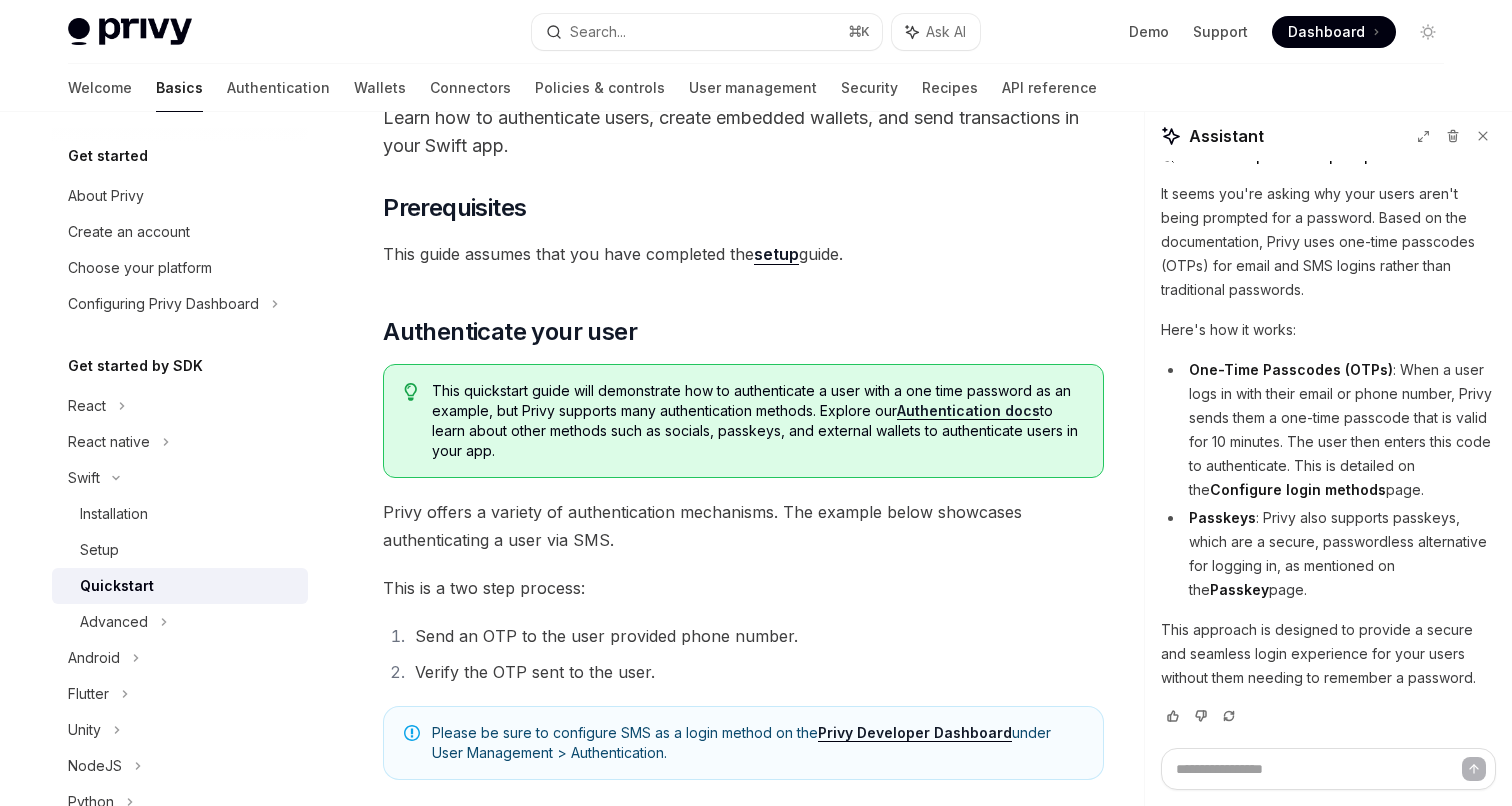 scroll, scrollTop: 1888, scrollLeft: 0, axis: vertical 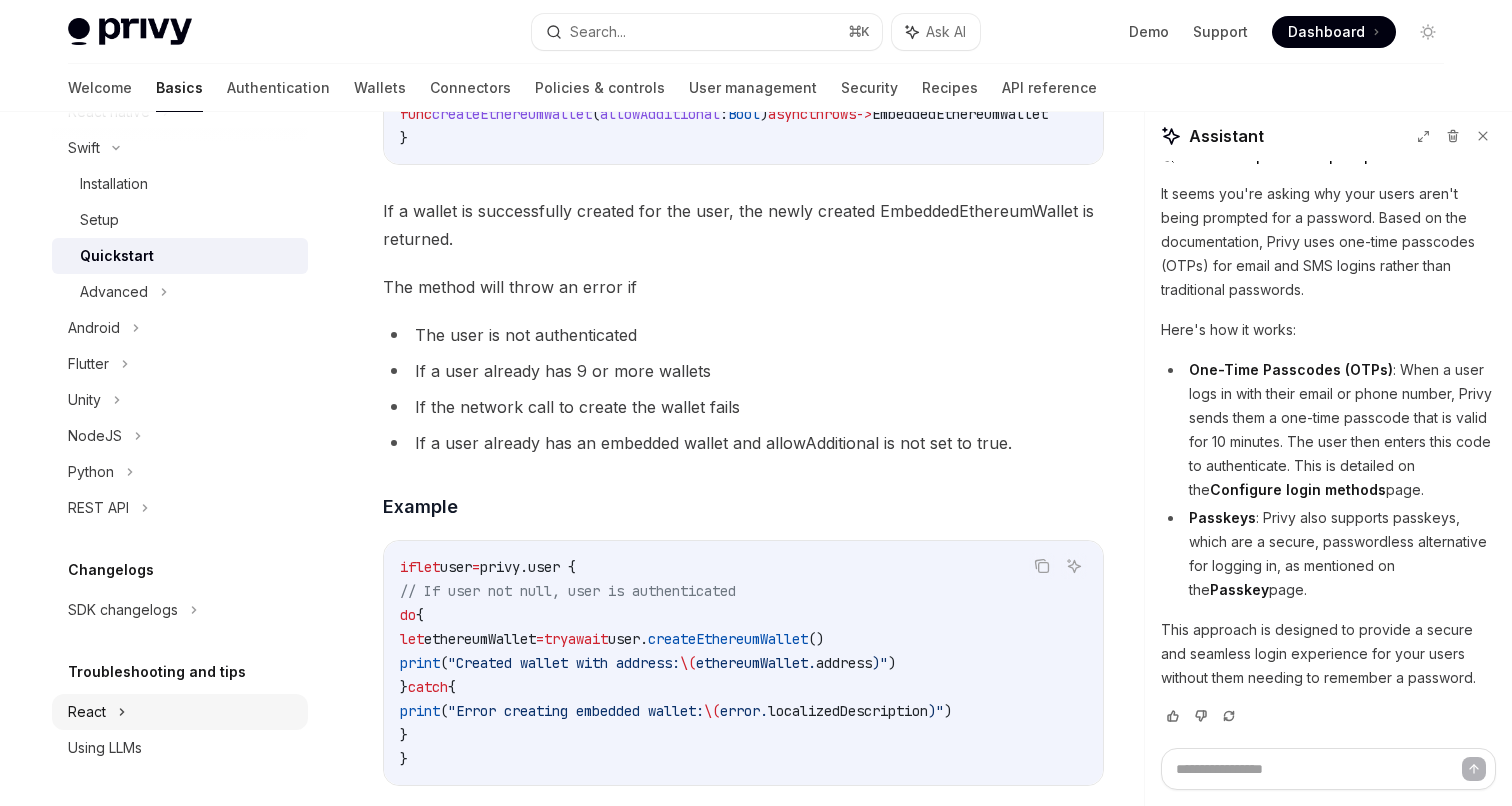 click on "React" at bounding box center (180, 76) 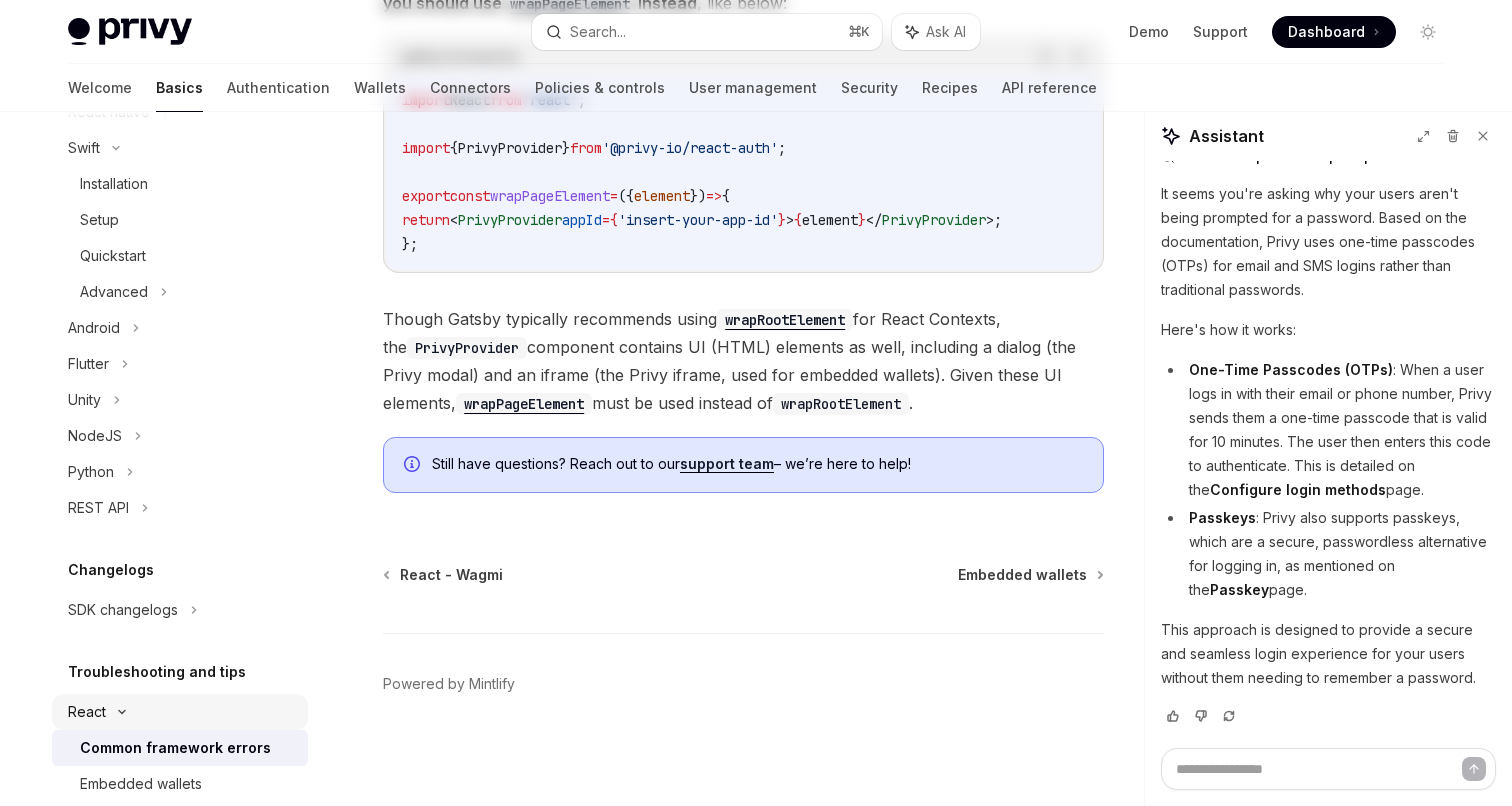 scroll, scrollTop: 0, scrollLeft: 0, axis: both 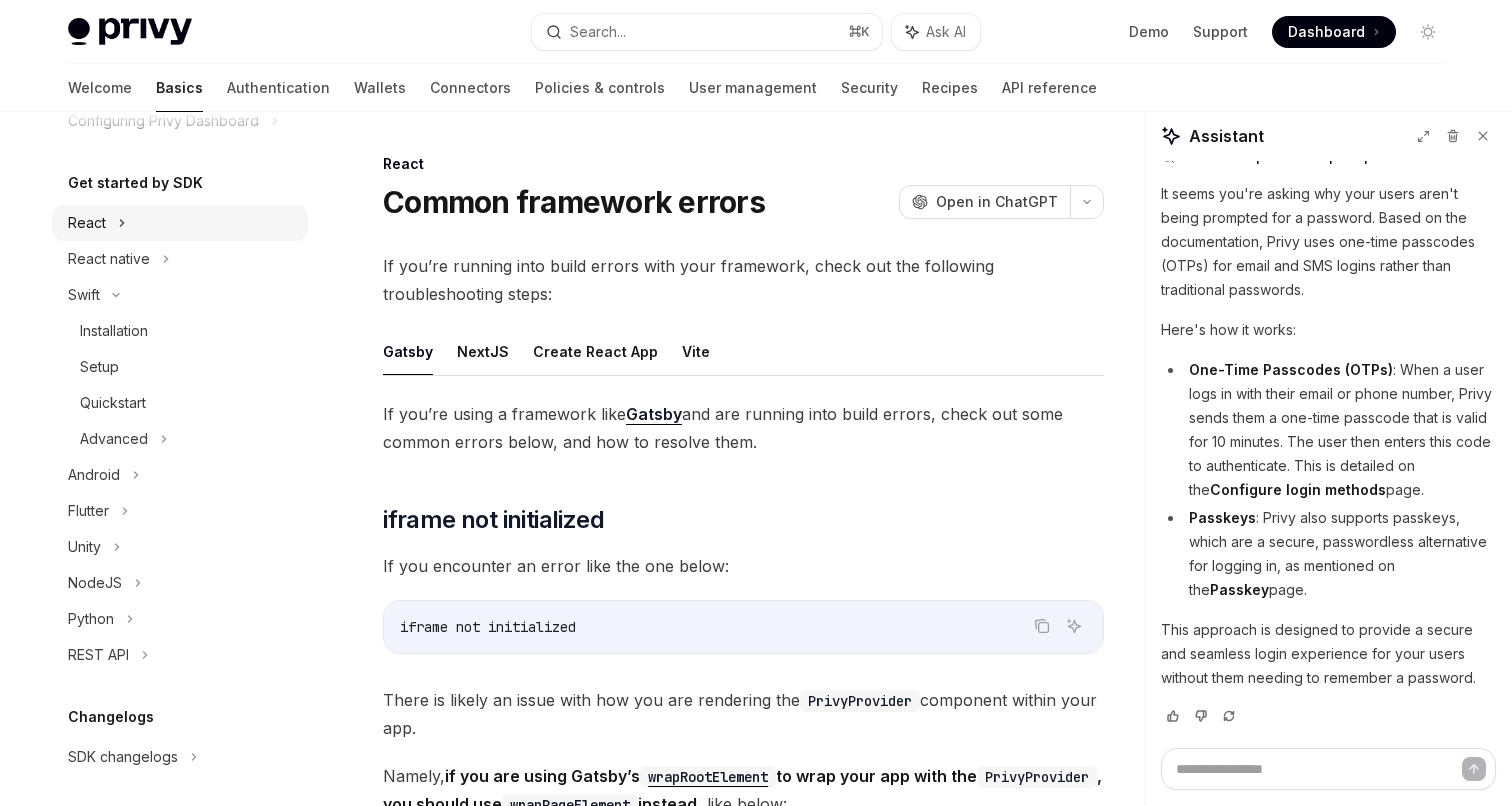 click on "React" at bounding box center [180, 223] 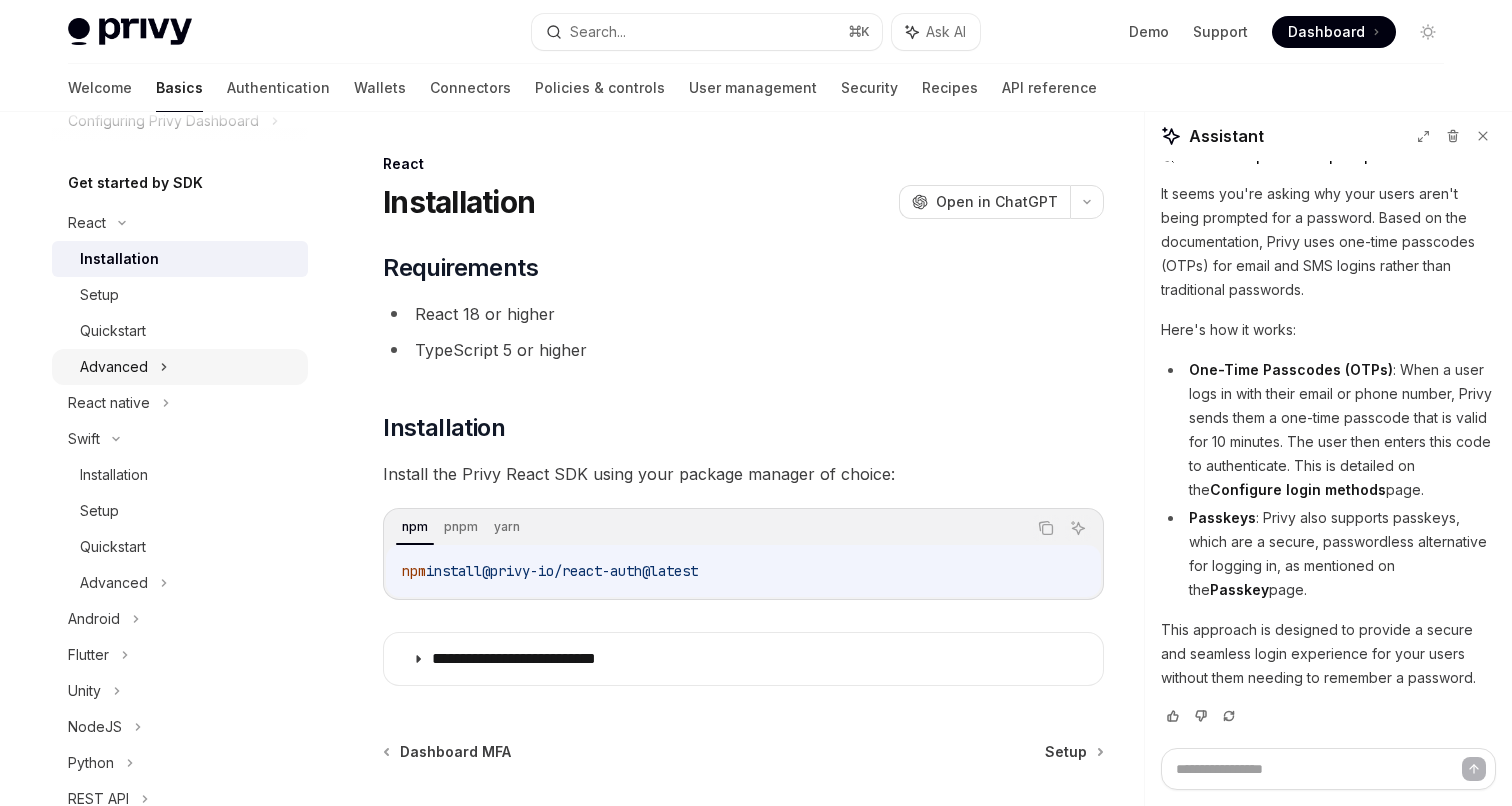 click on "Advanced" at bounding box center [180, 367] 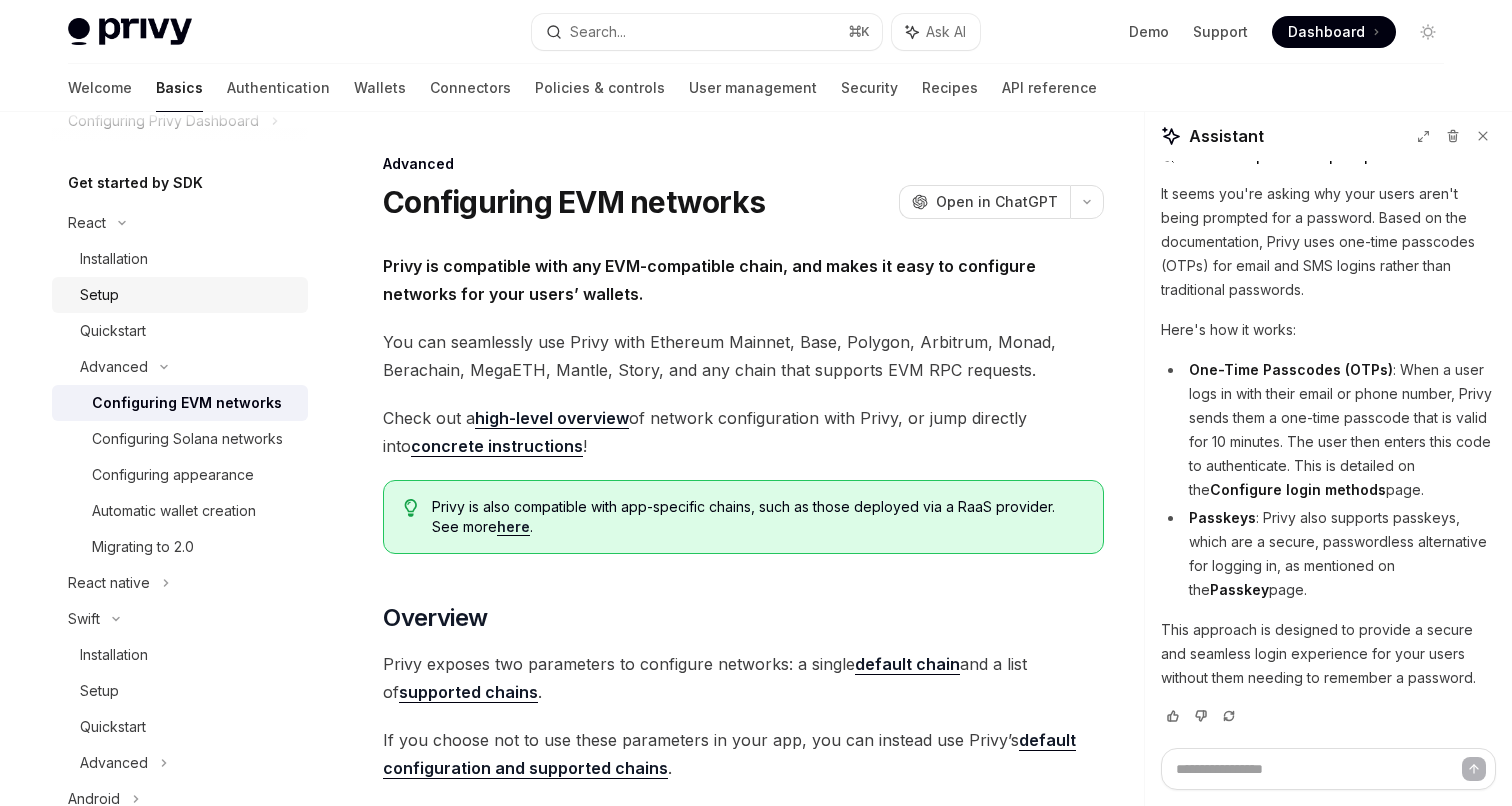 click on "Setup" at bounding box center [188, 295] 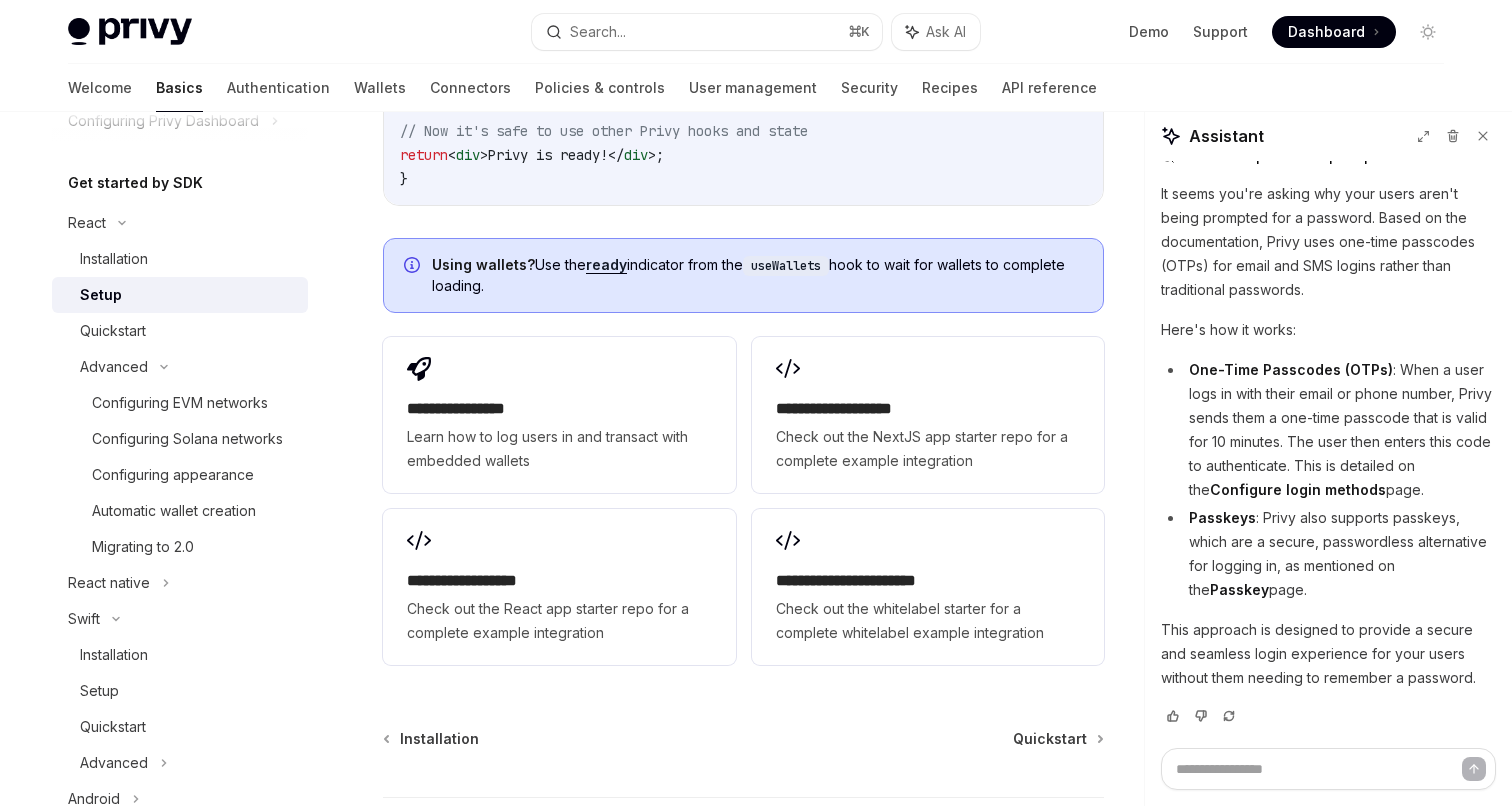 scroll, scrollTop: 2582, scrollLeft: 0, axis: vertical 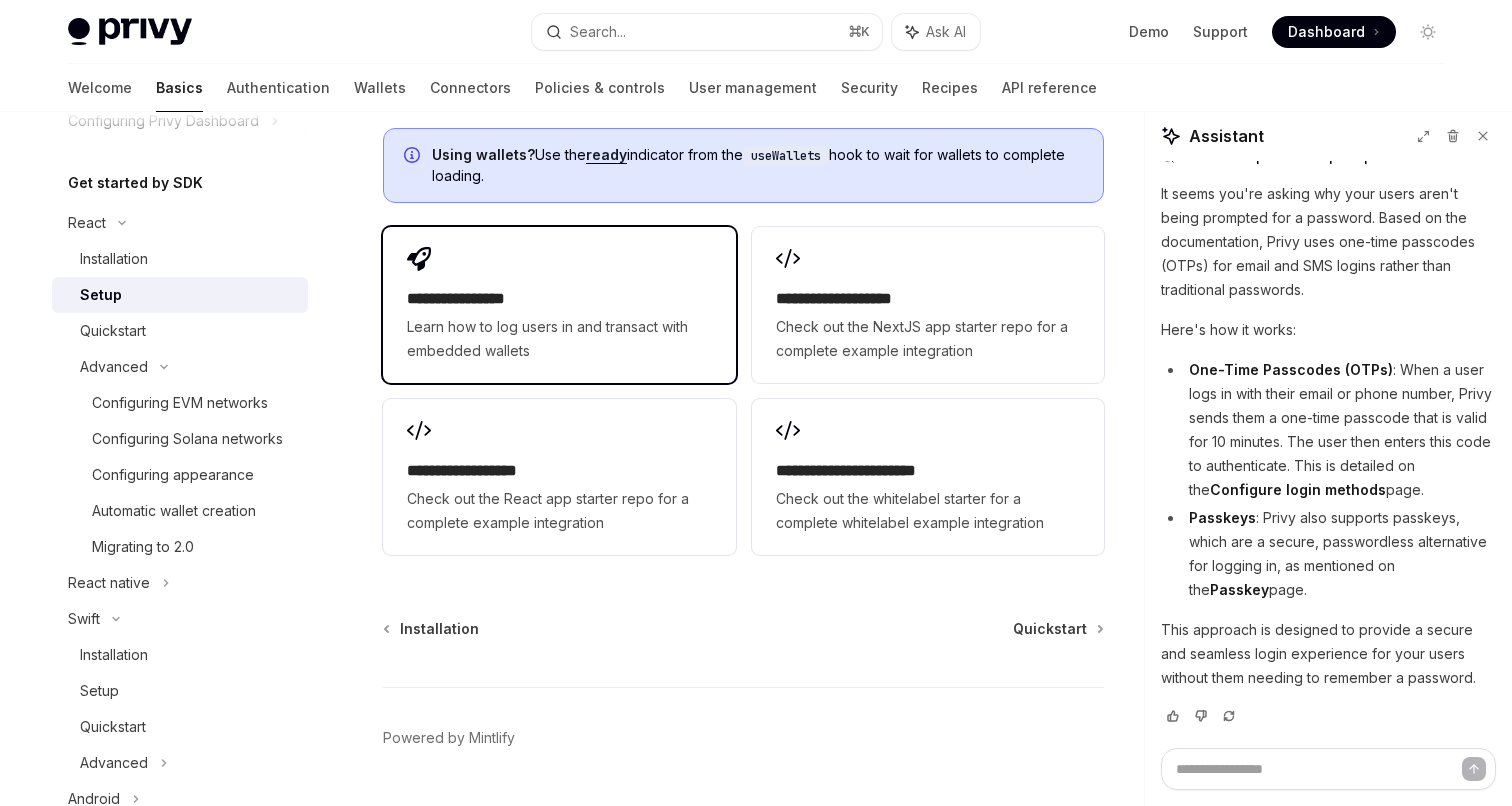 click on "Learn how to log users in and transact with embedded wallets" at bounding box center [559, 339] 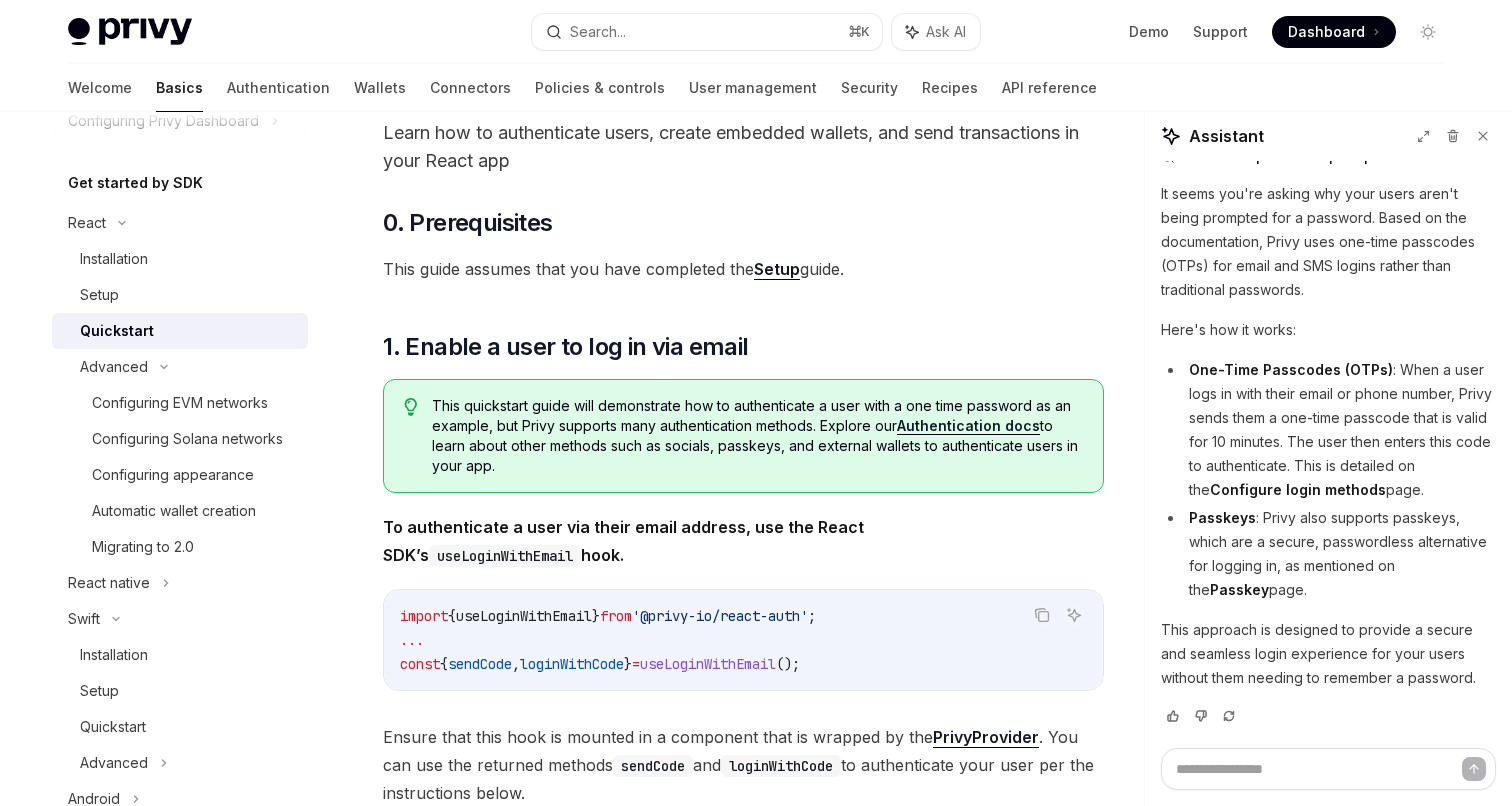 scroll, scrollTop: 198, scrollLeft: 0, axis: vertical 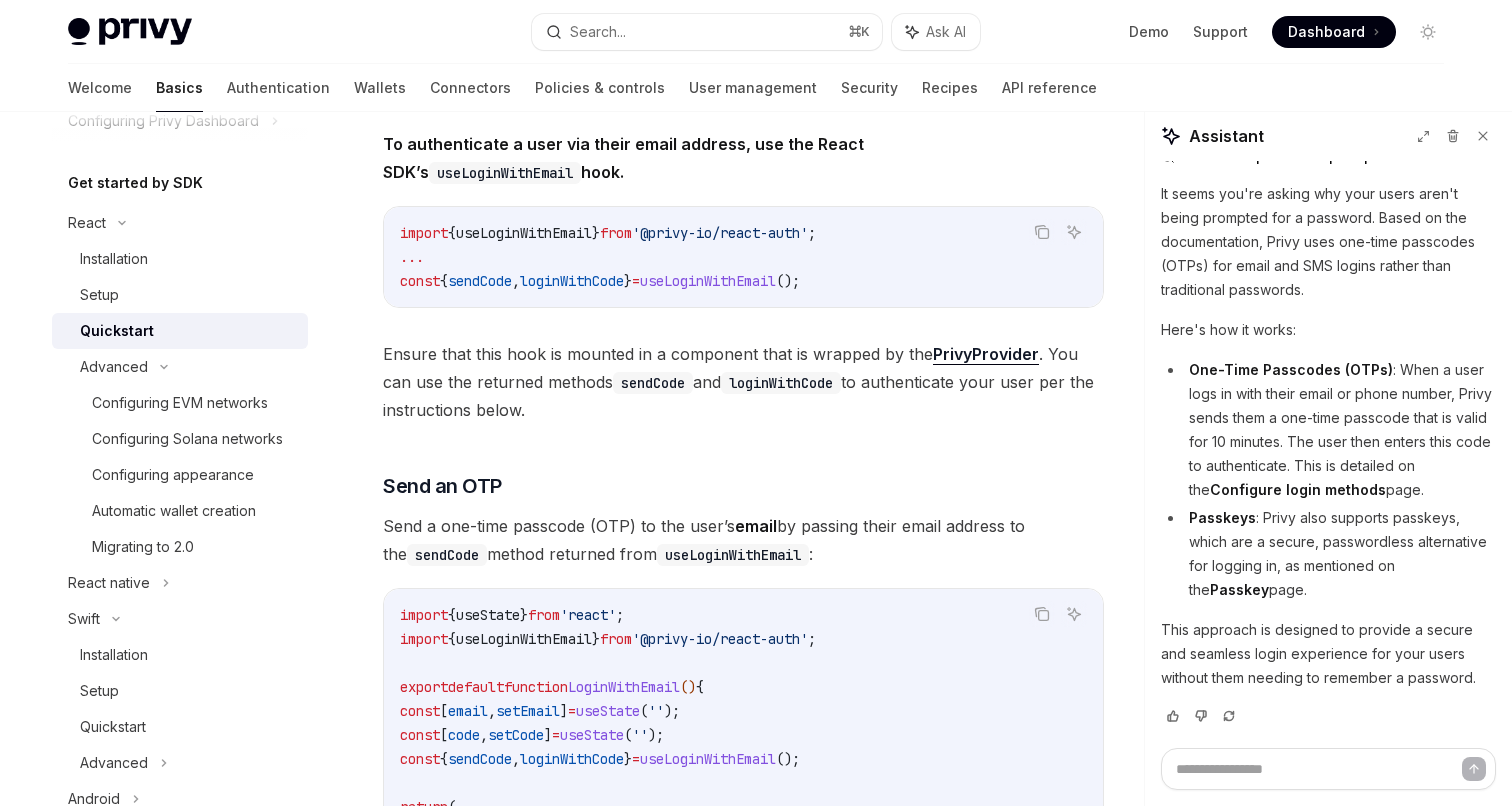 click on "PrivyProvider" at bounding box center (986, 354) 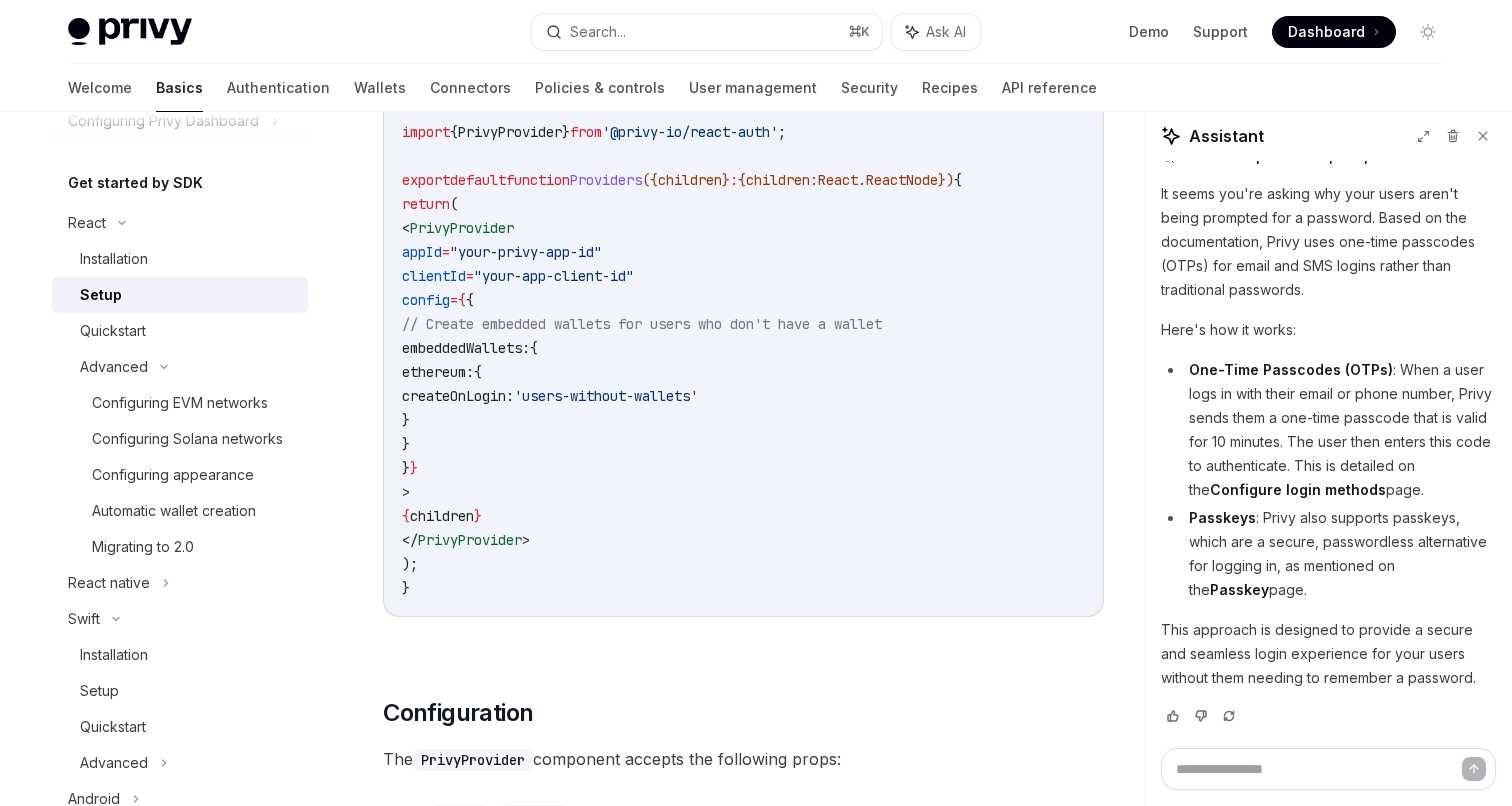 scroll, scrollTop: 907, scrollLeft: 0, axis: vertical 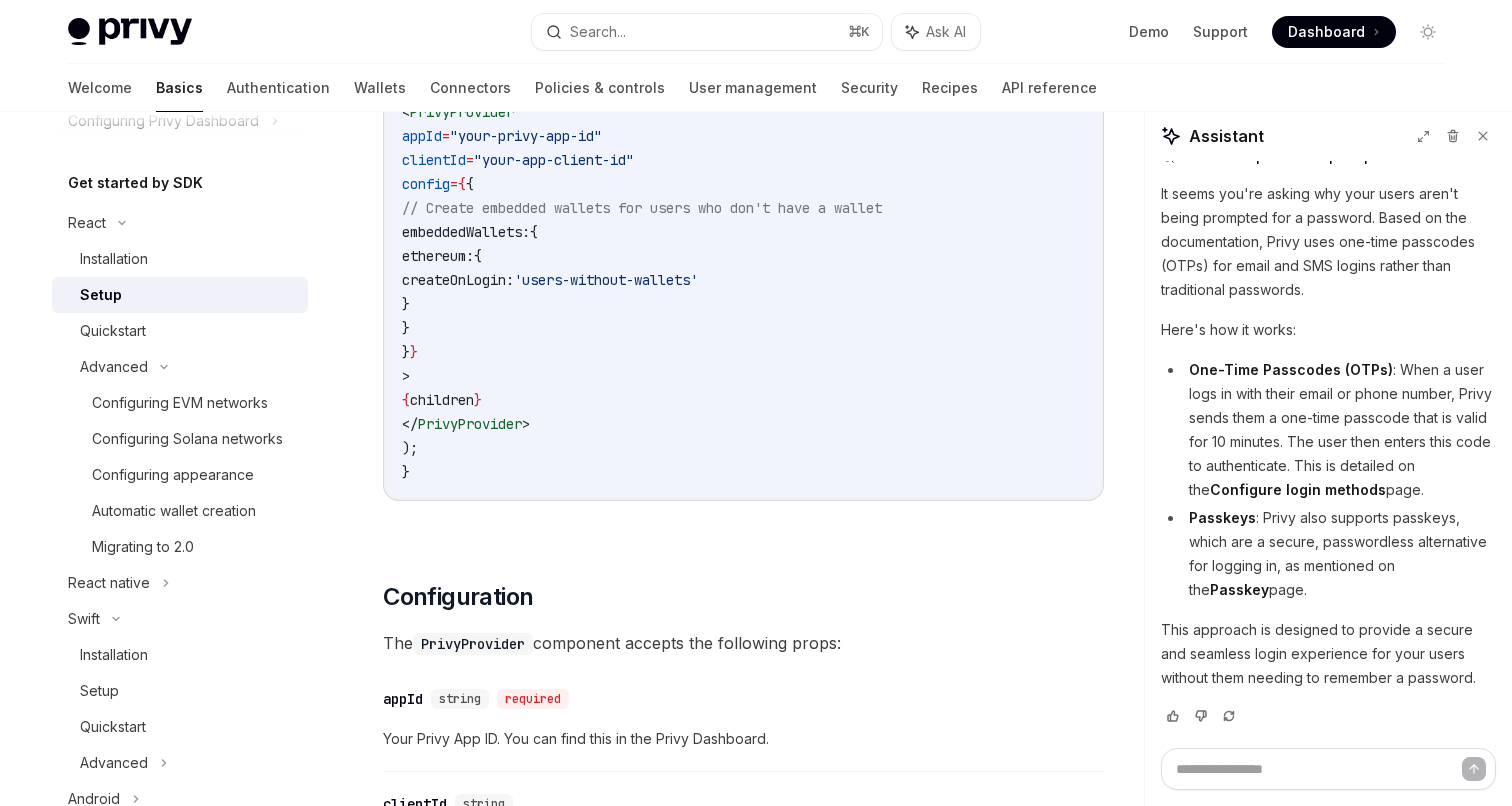 type on "*" 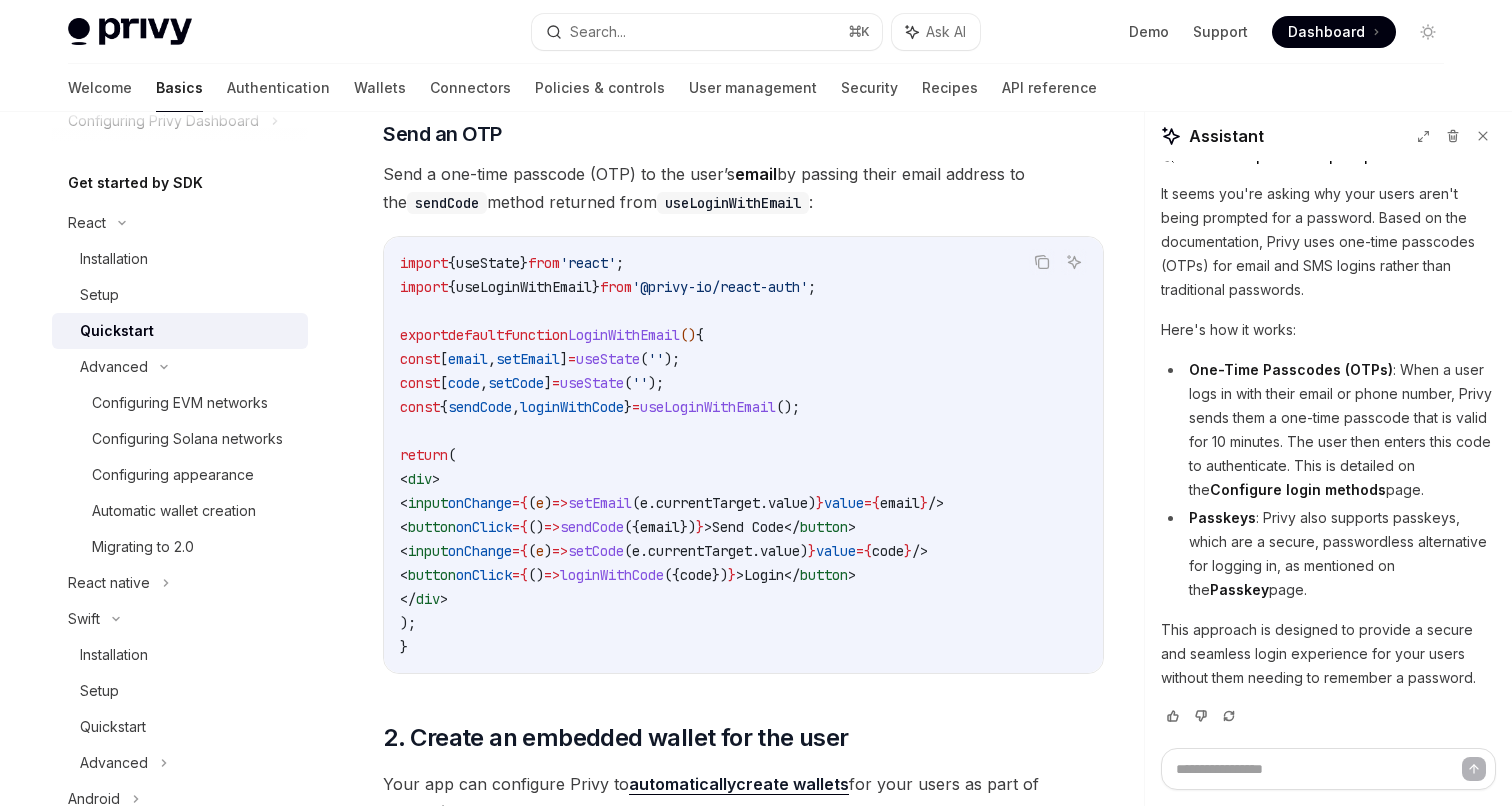scroll, scrollTop: 174, scrollLeft: 0, axis: vertical 